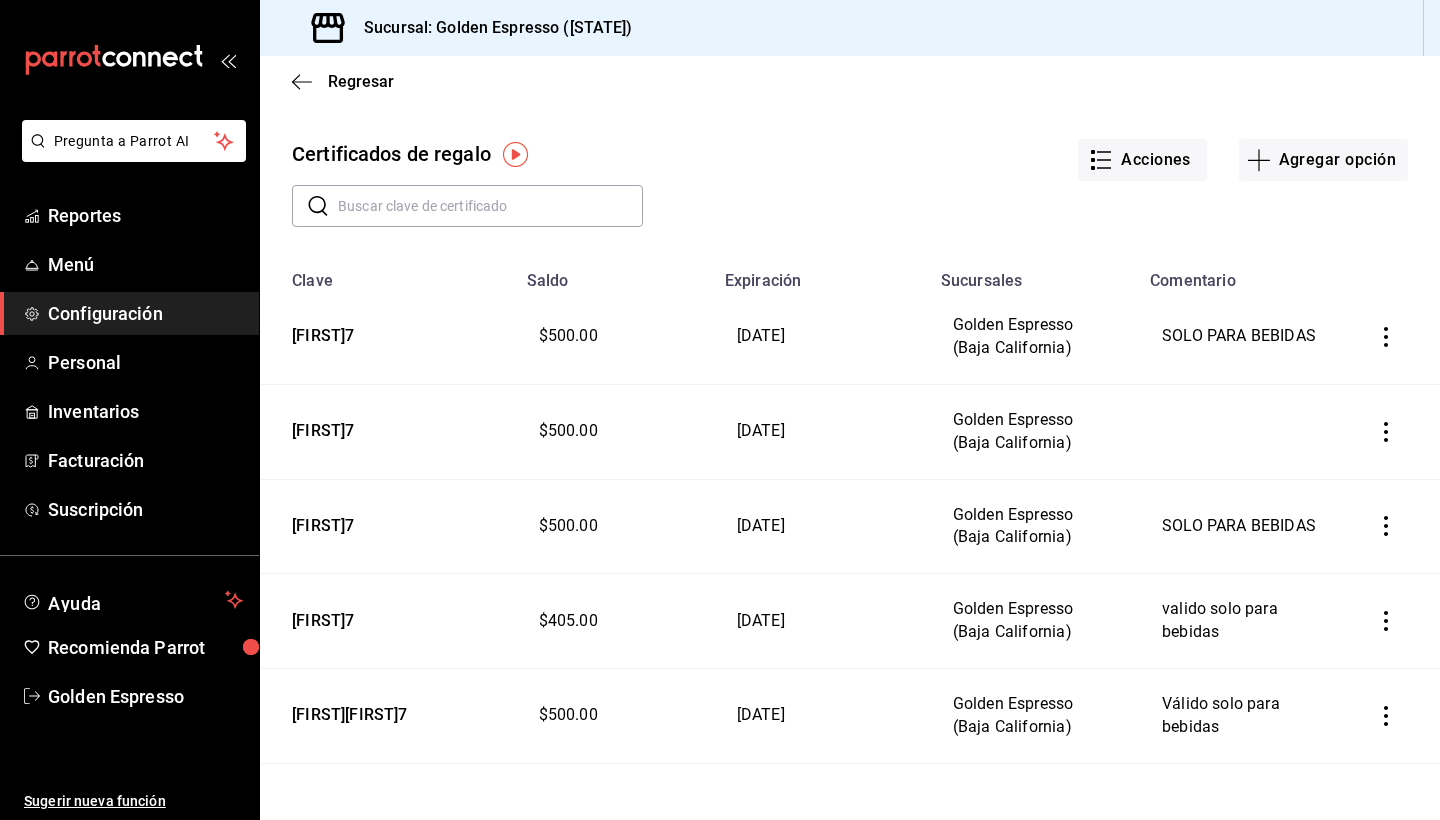scroll, scrollTop: 0, scrollLeft: 0, axis: both 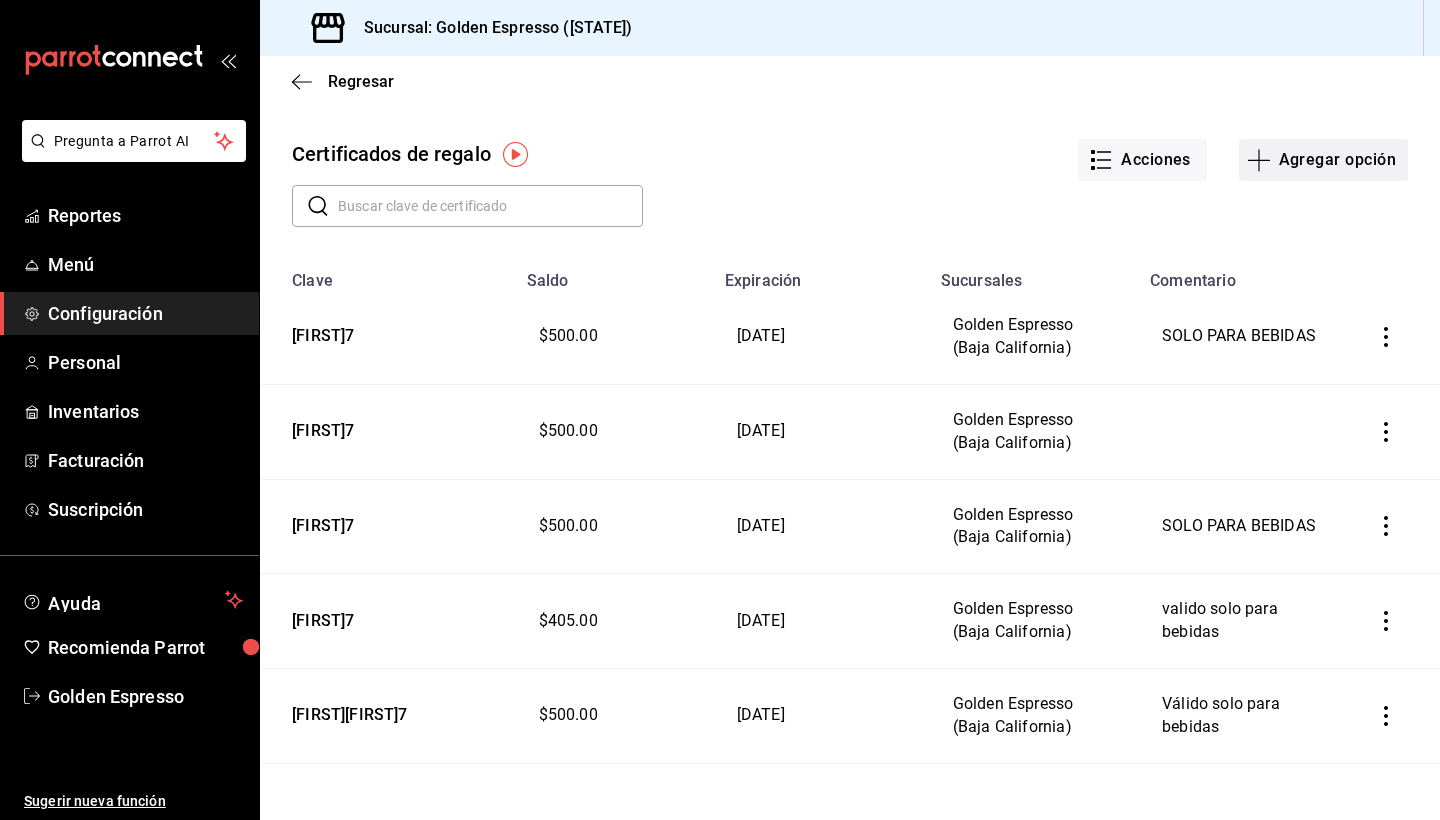 click on "Agregar opción" at bounding box center (1323, 160) 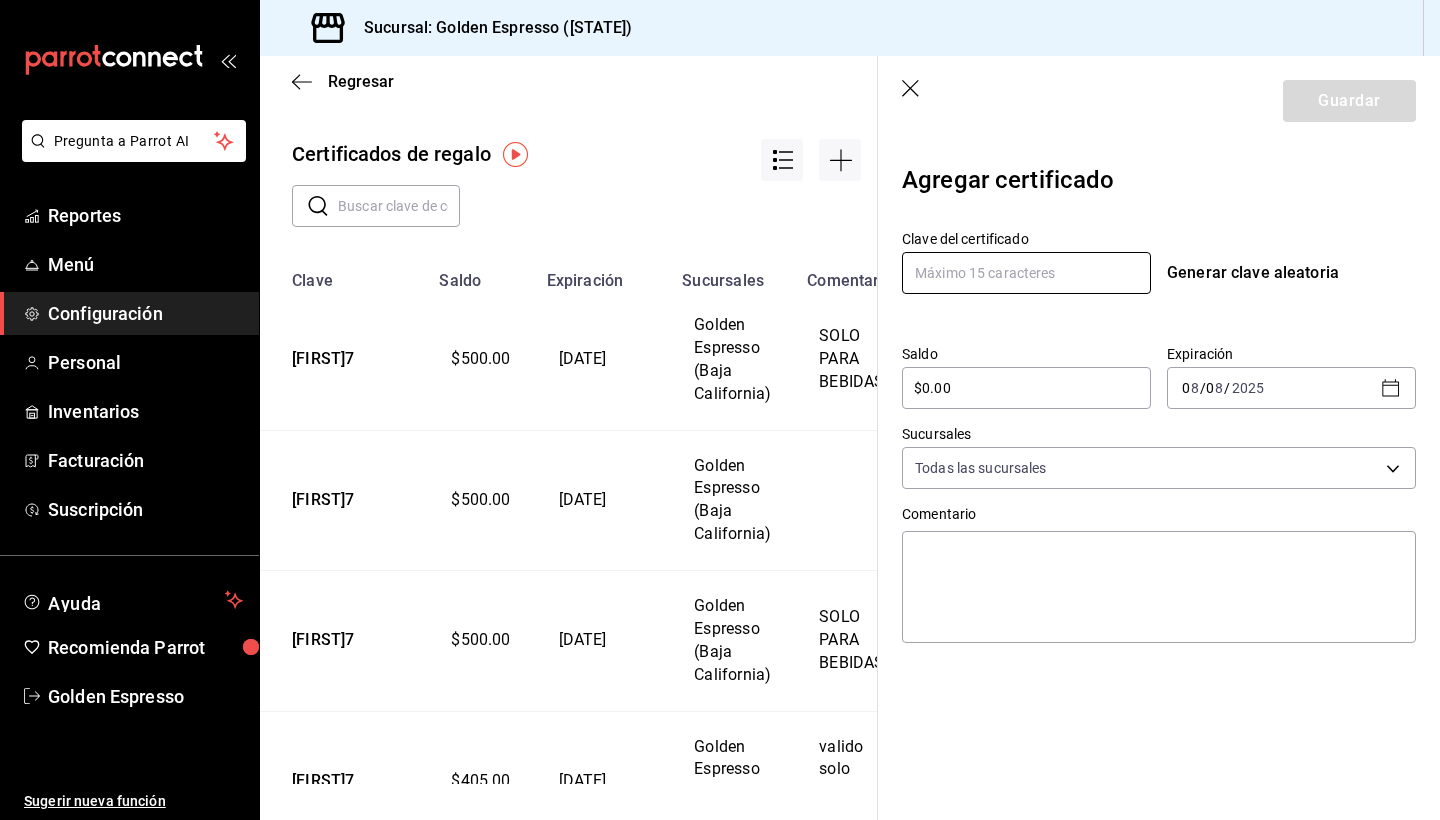 click at bounding box center (1026, 273) 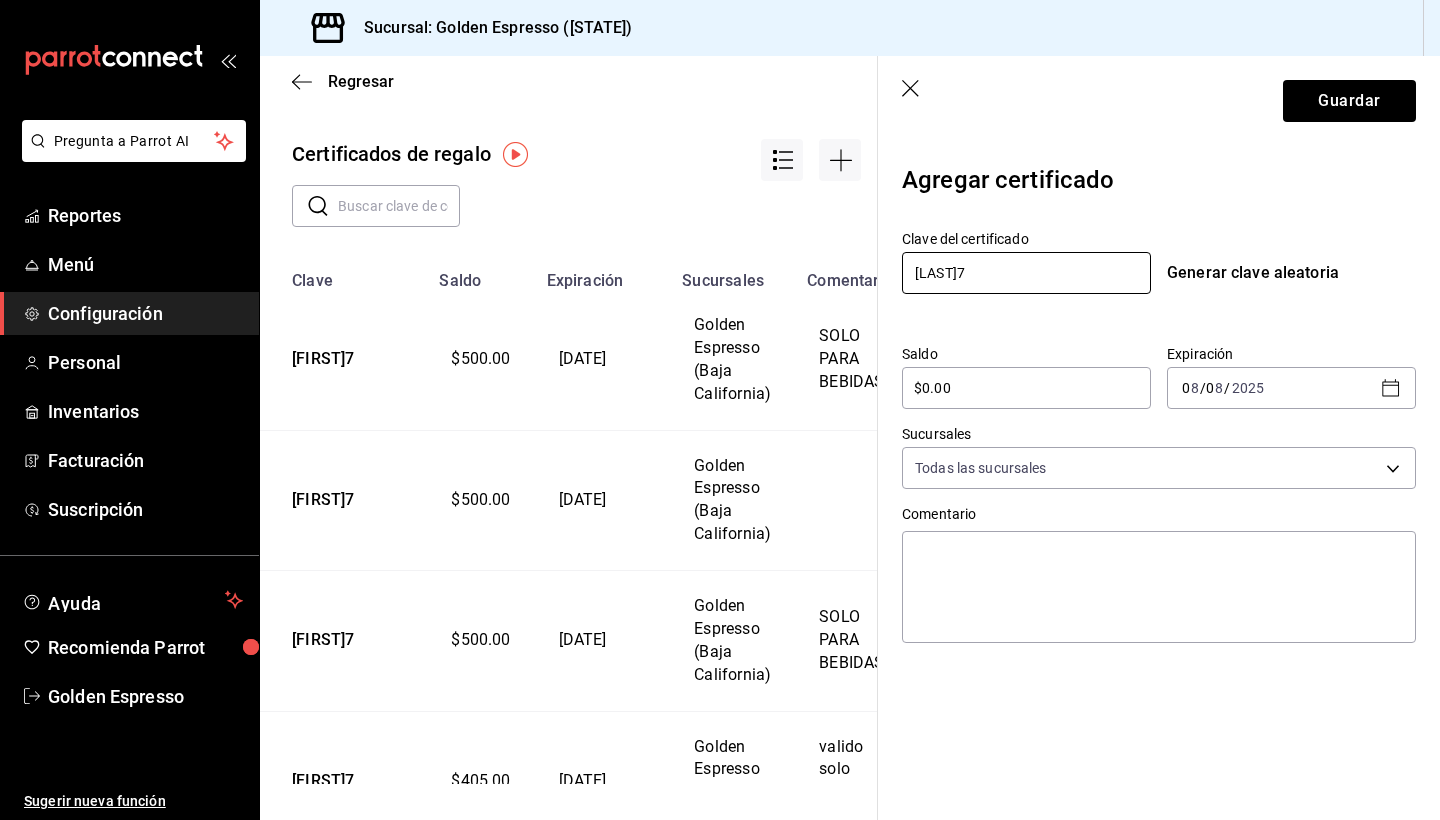 type on "[LAST]7" 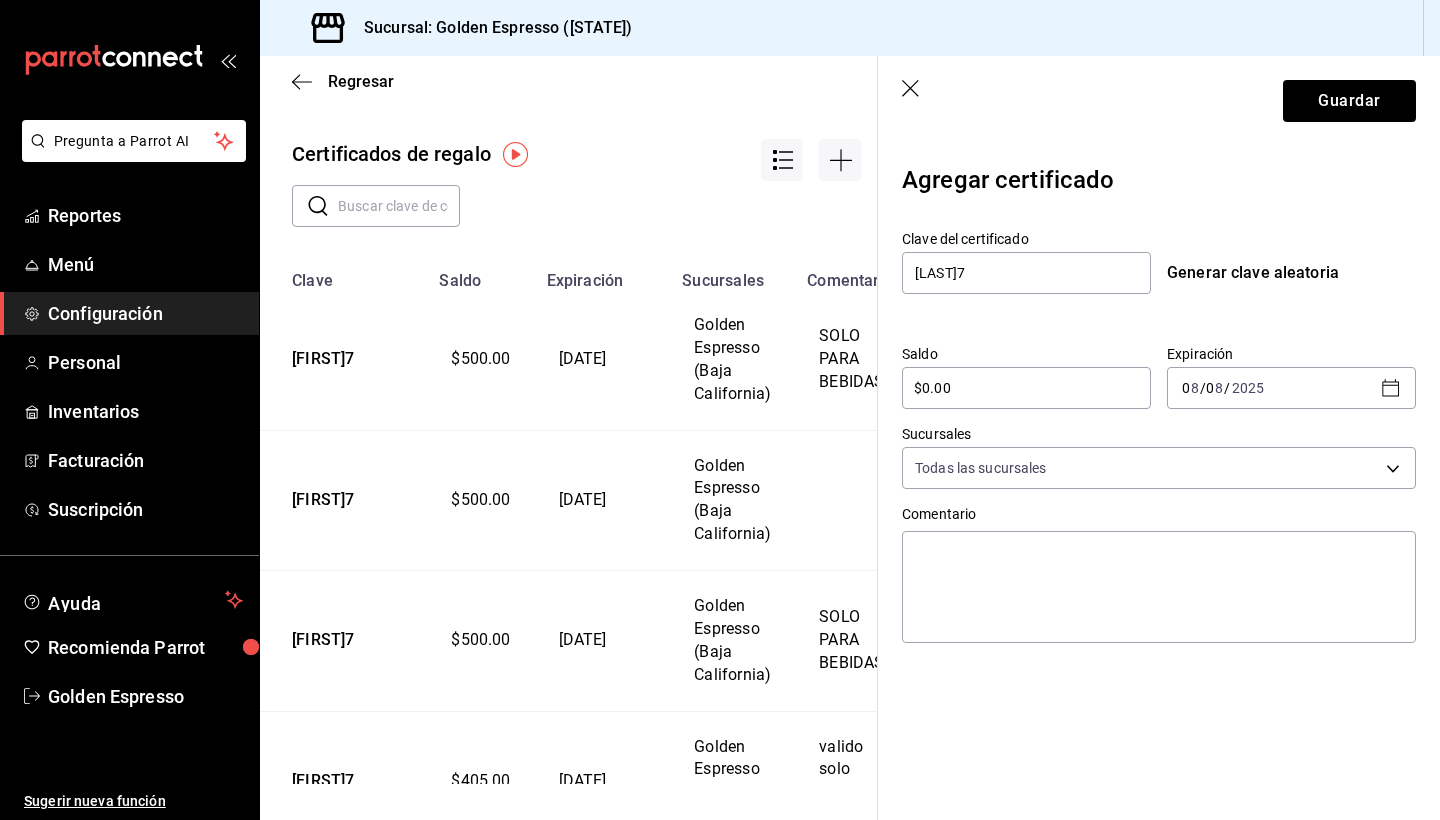click on "$0.00" at bounding box center [1026, 388] 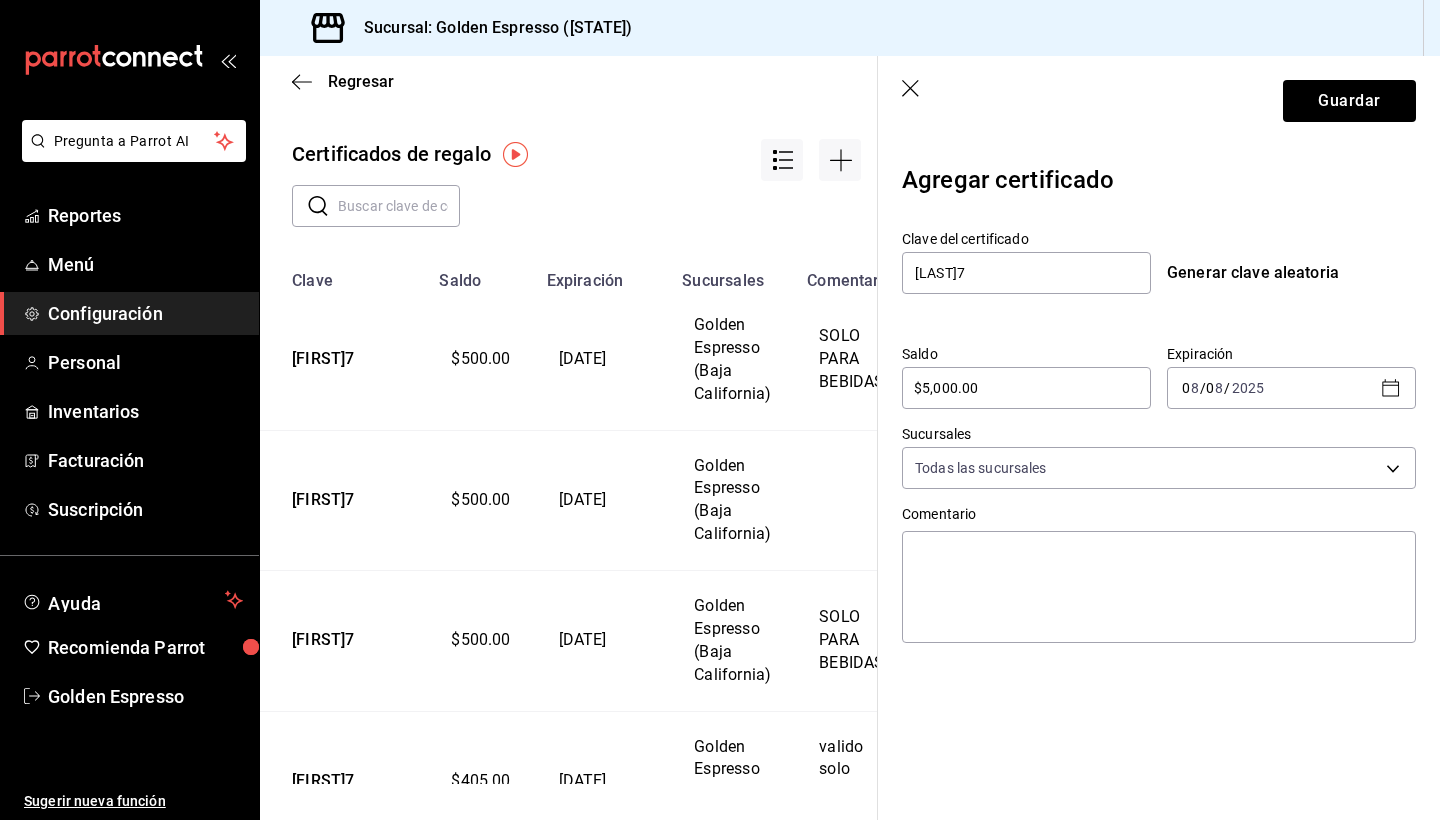 type on "$500.00" 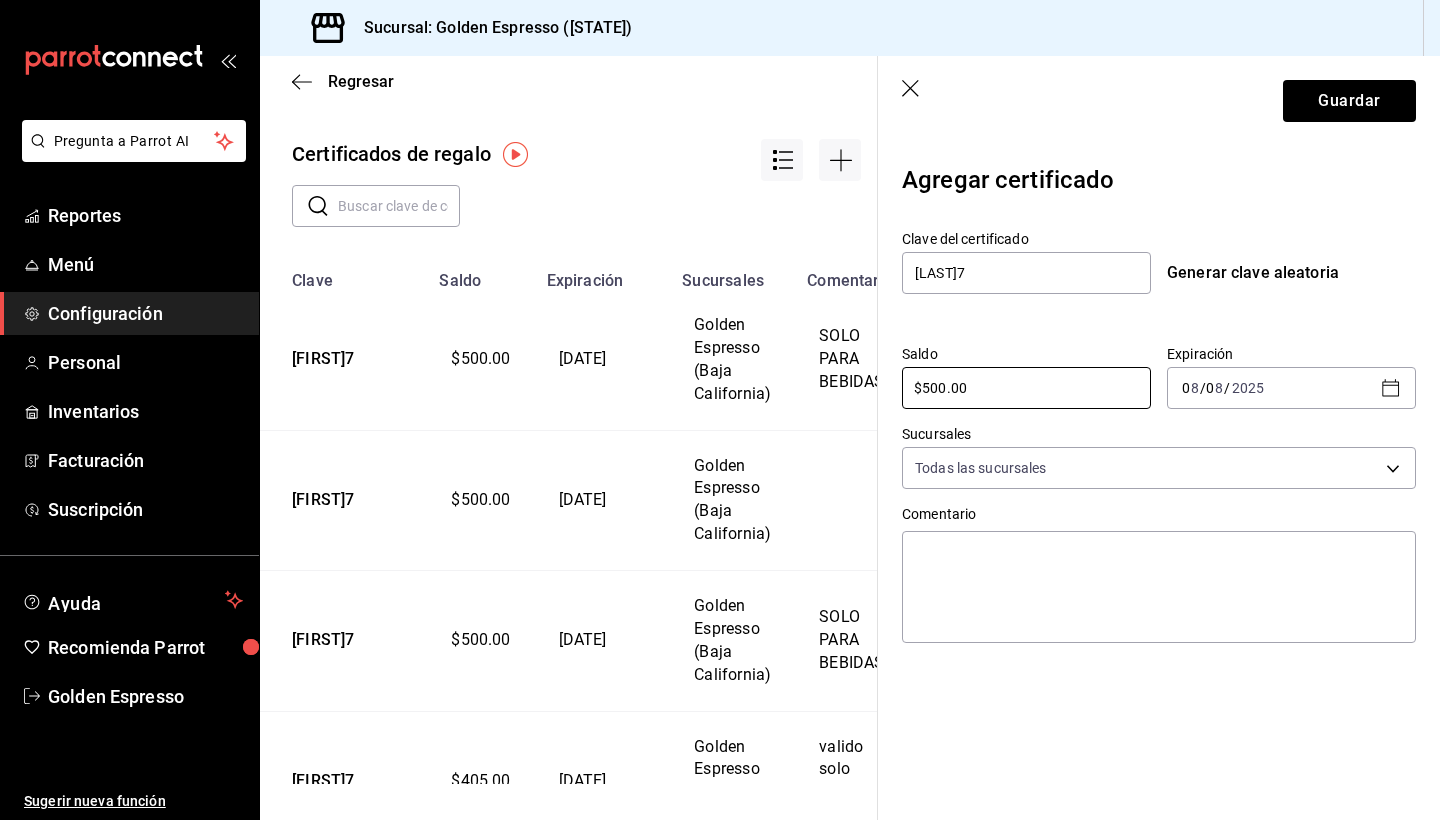 click 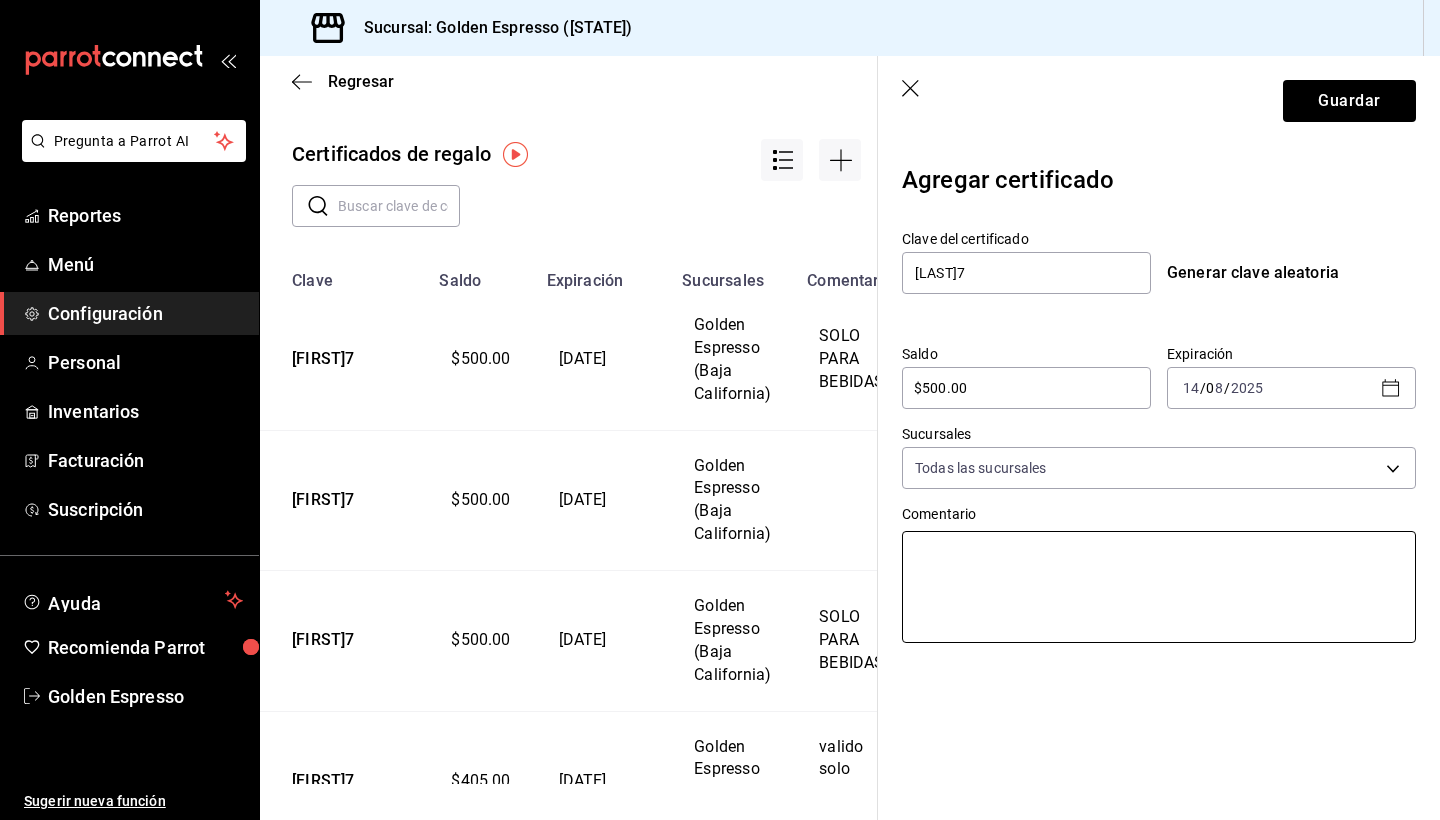 click at bounding box center (1159, 587) 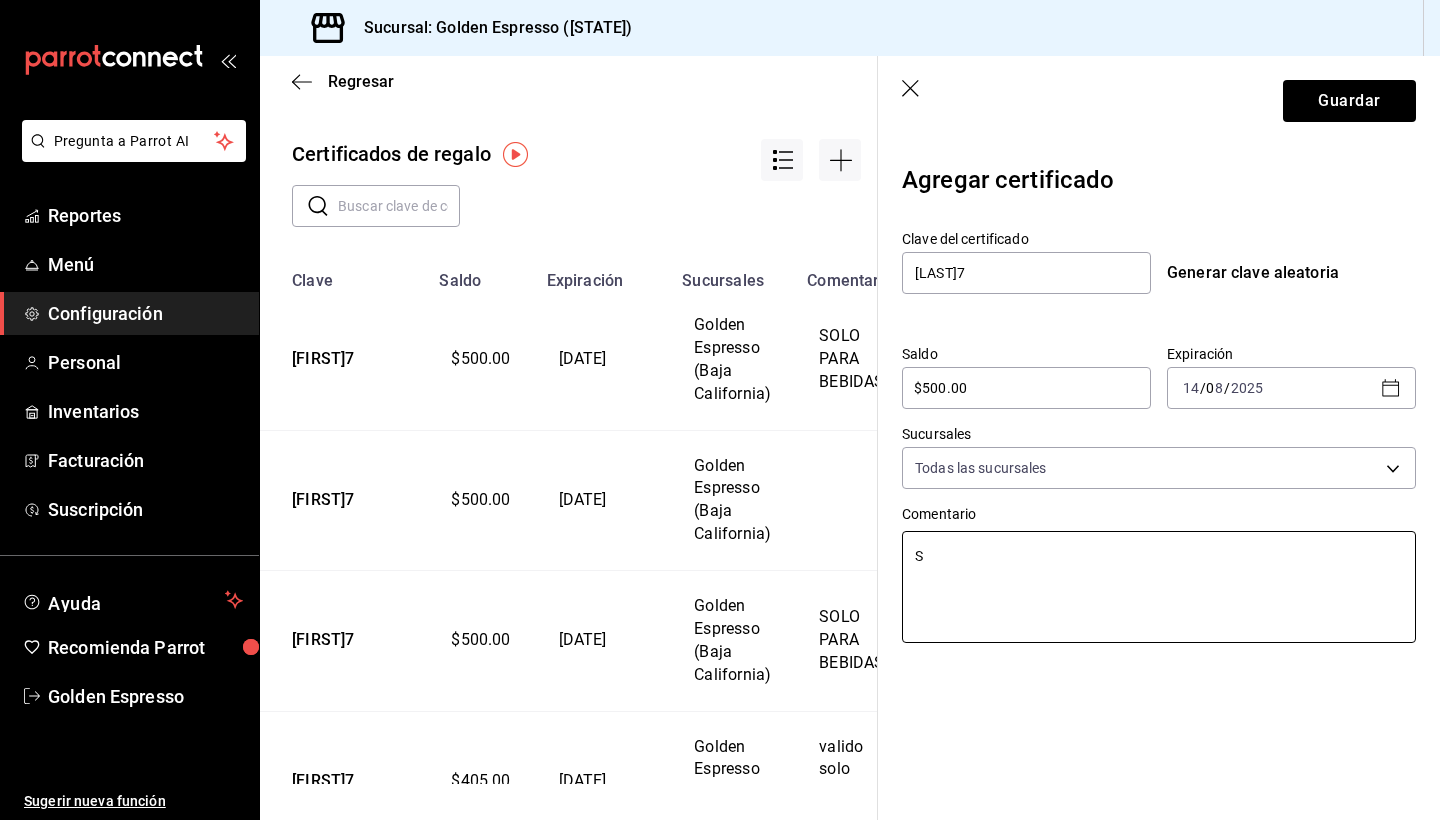 type on "x" 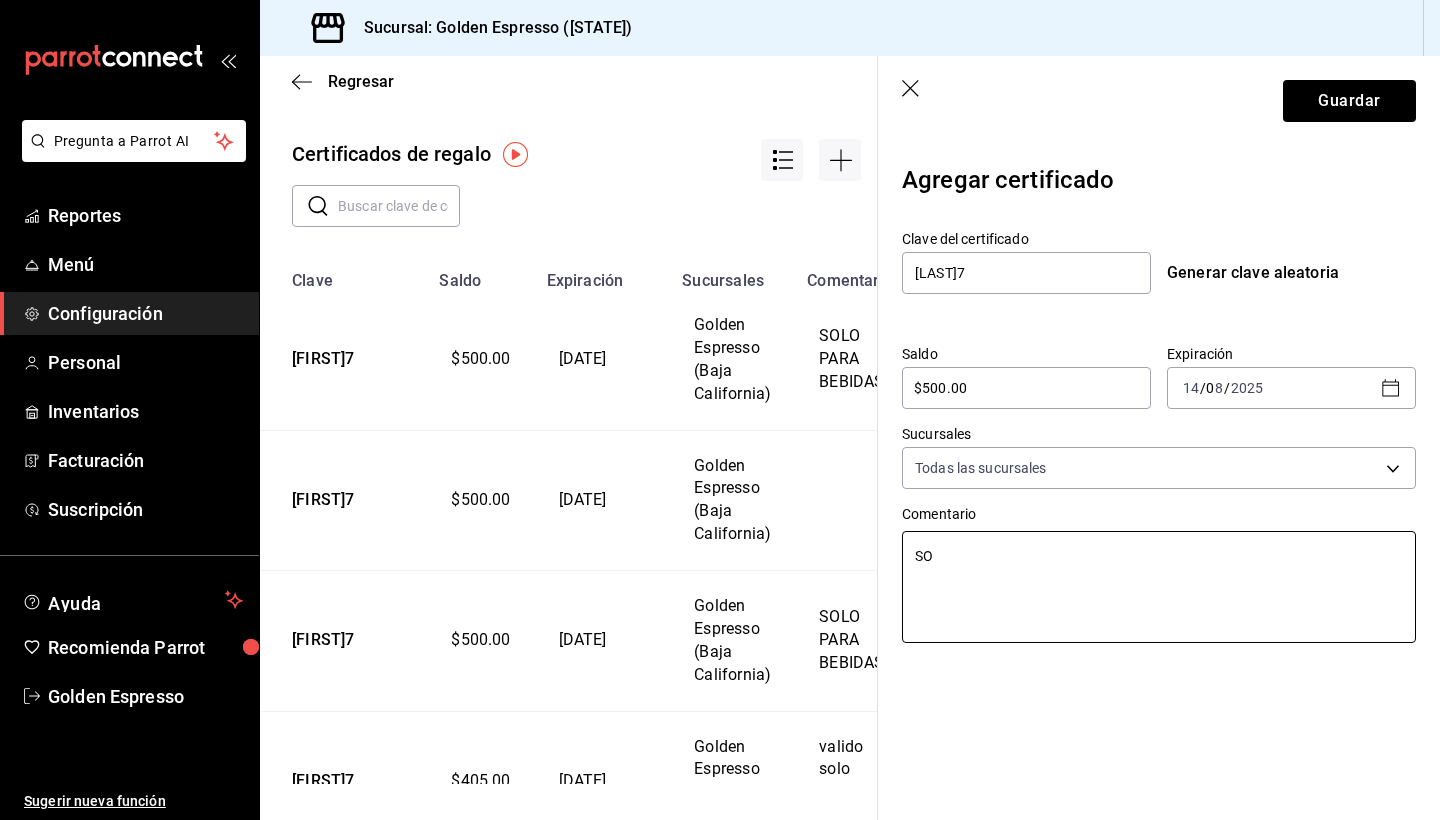 type on "x" 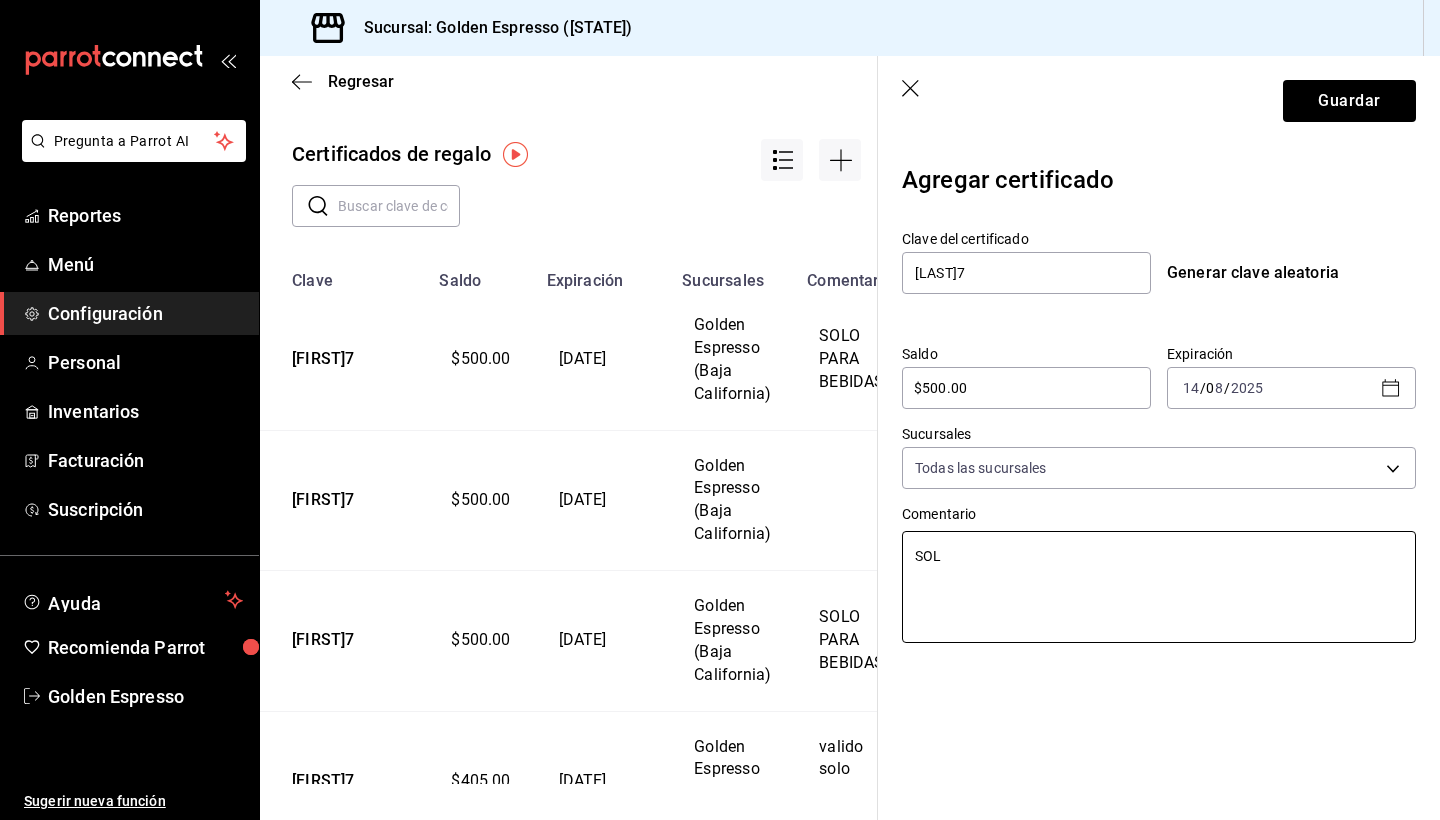 type on "x" 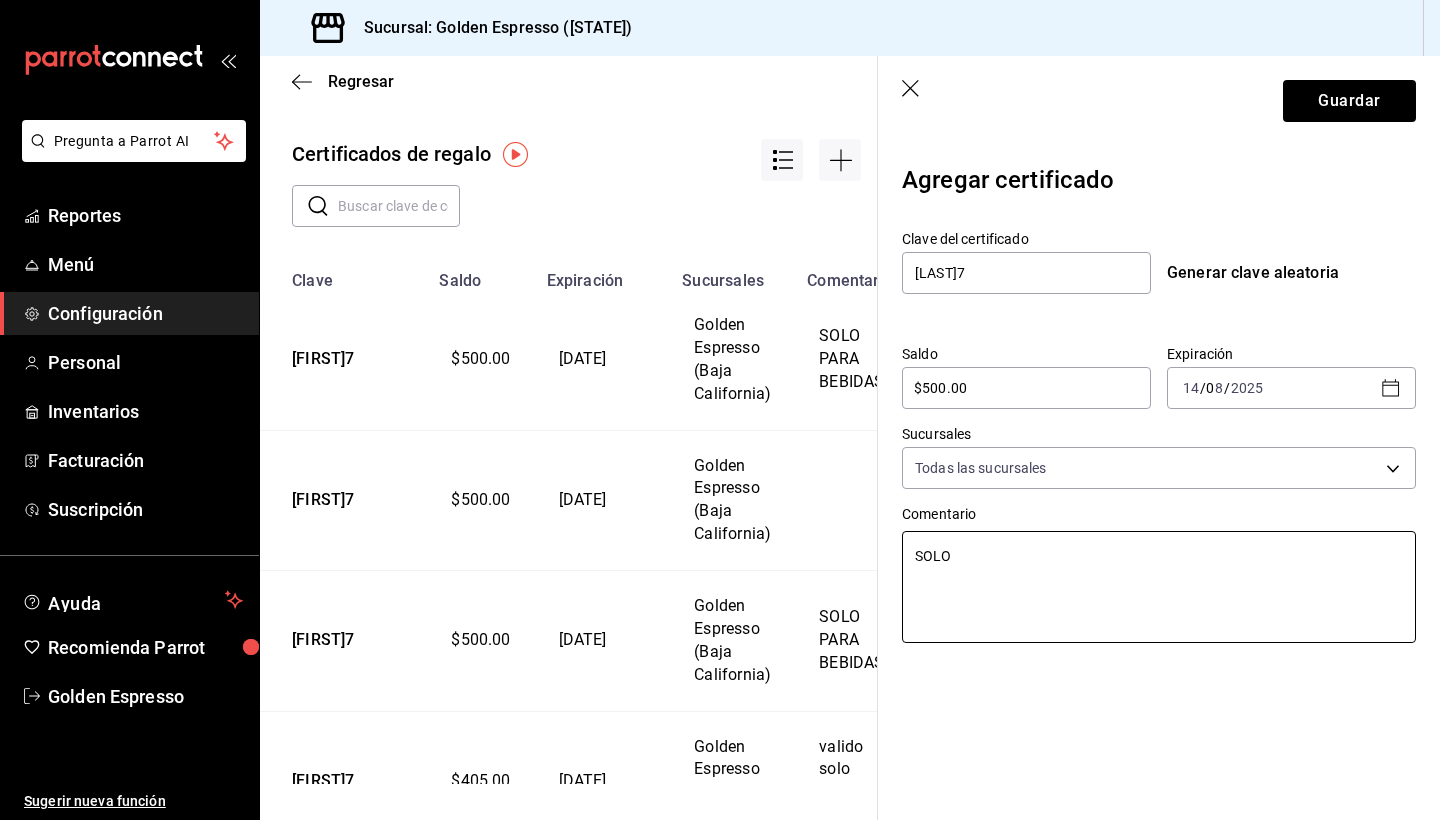 type on "x" 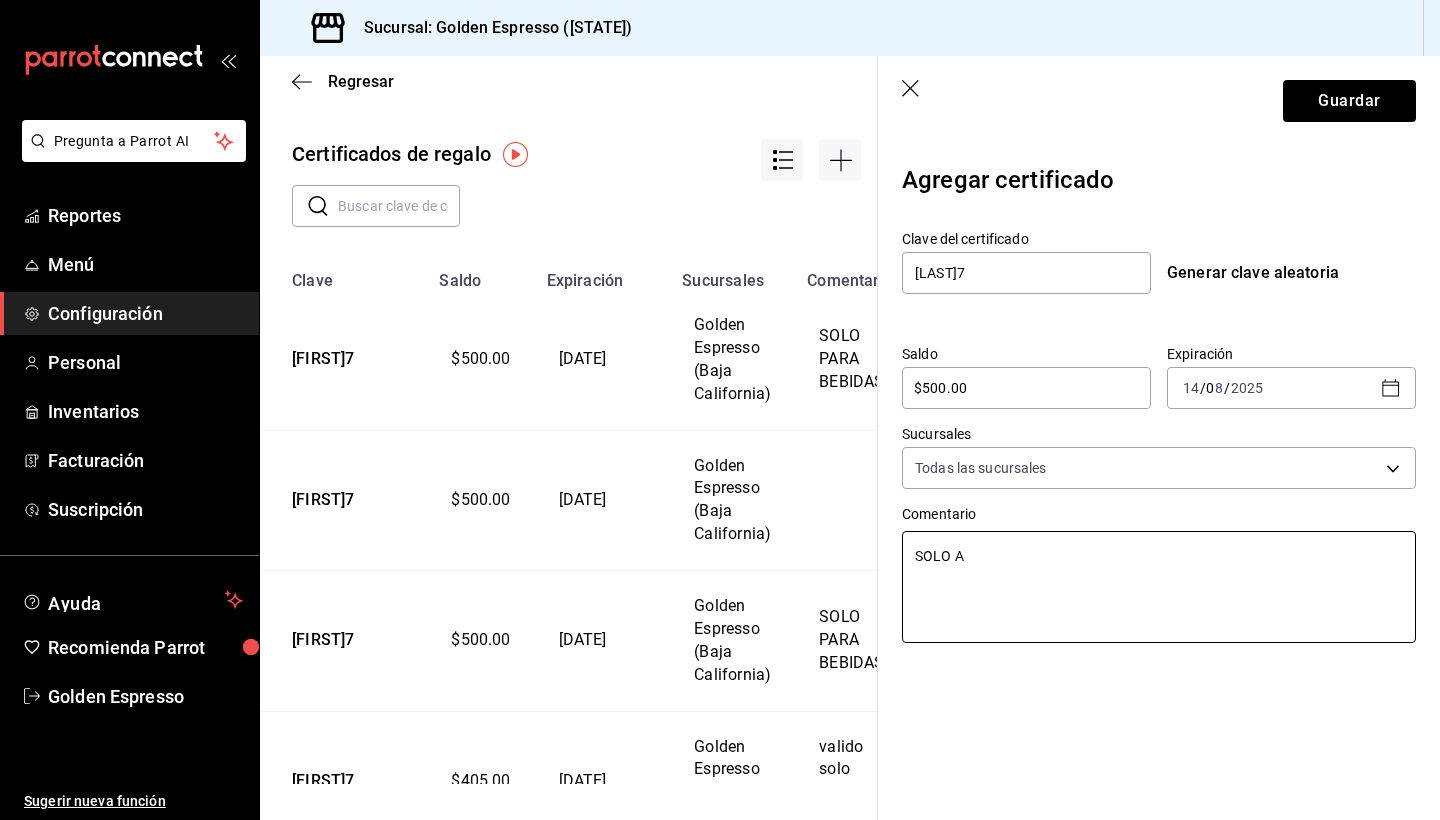 type on "x" 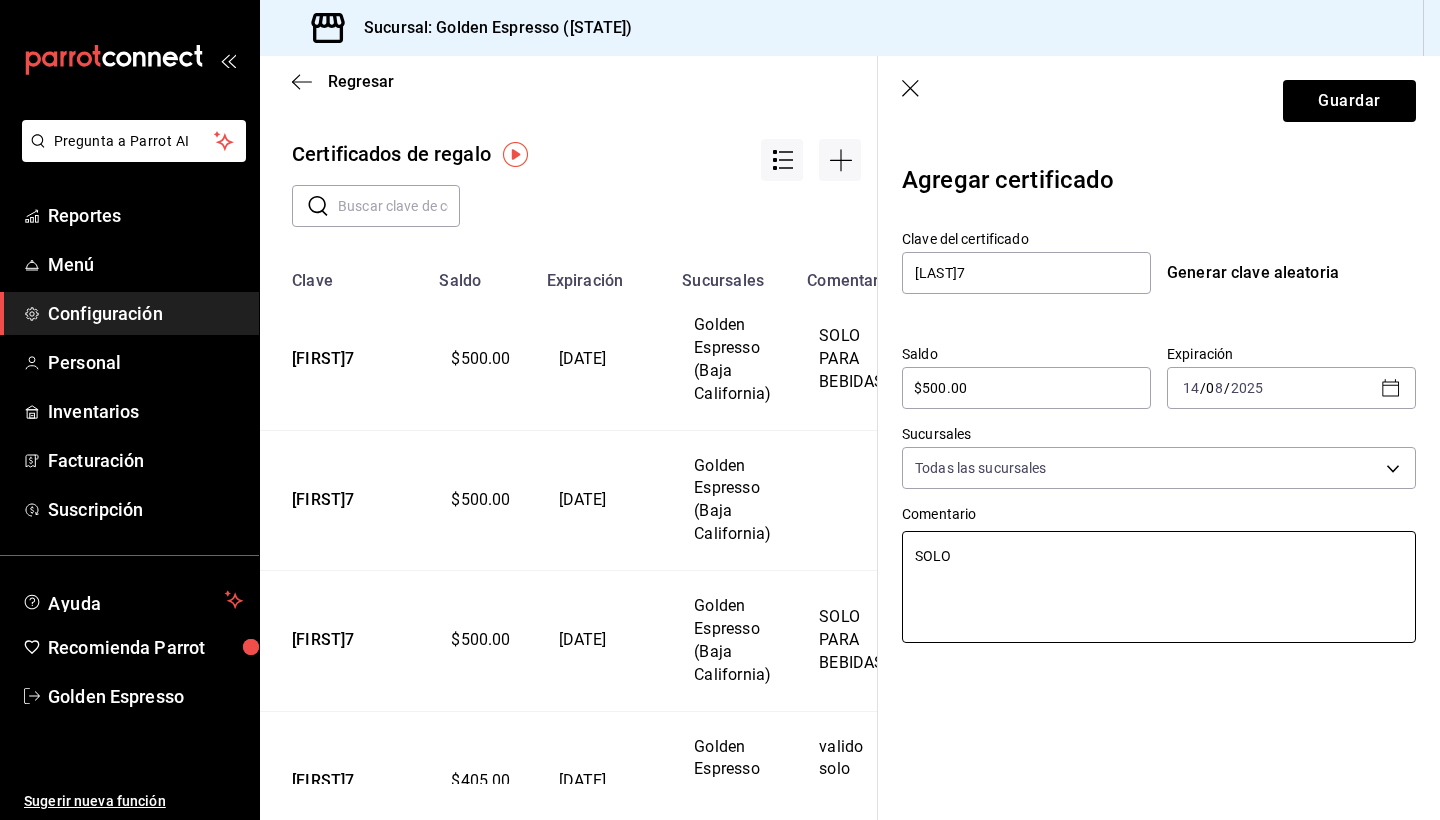 type on "x" 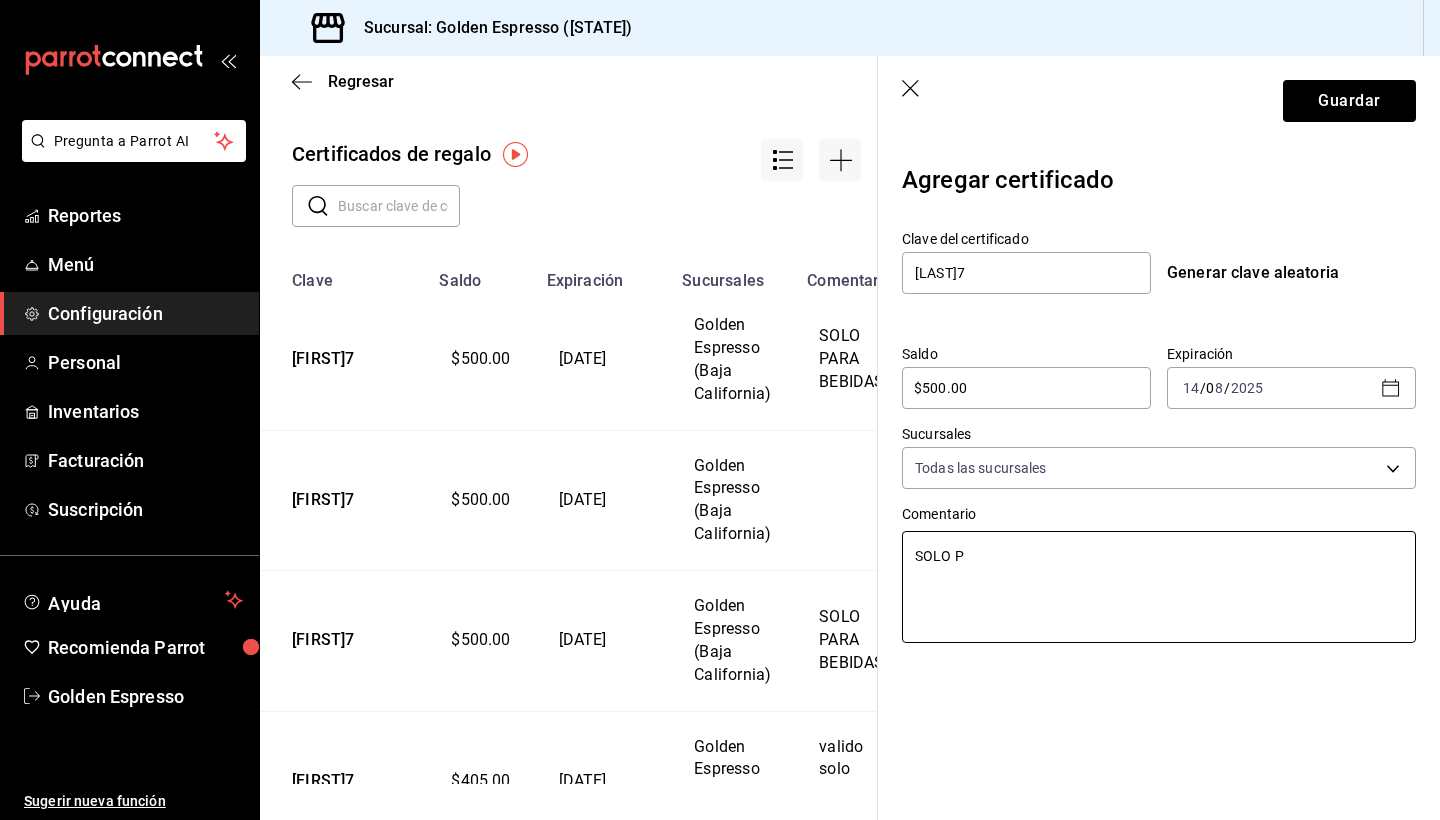 type on "x" 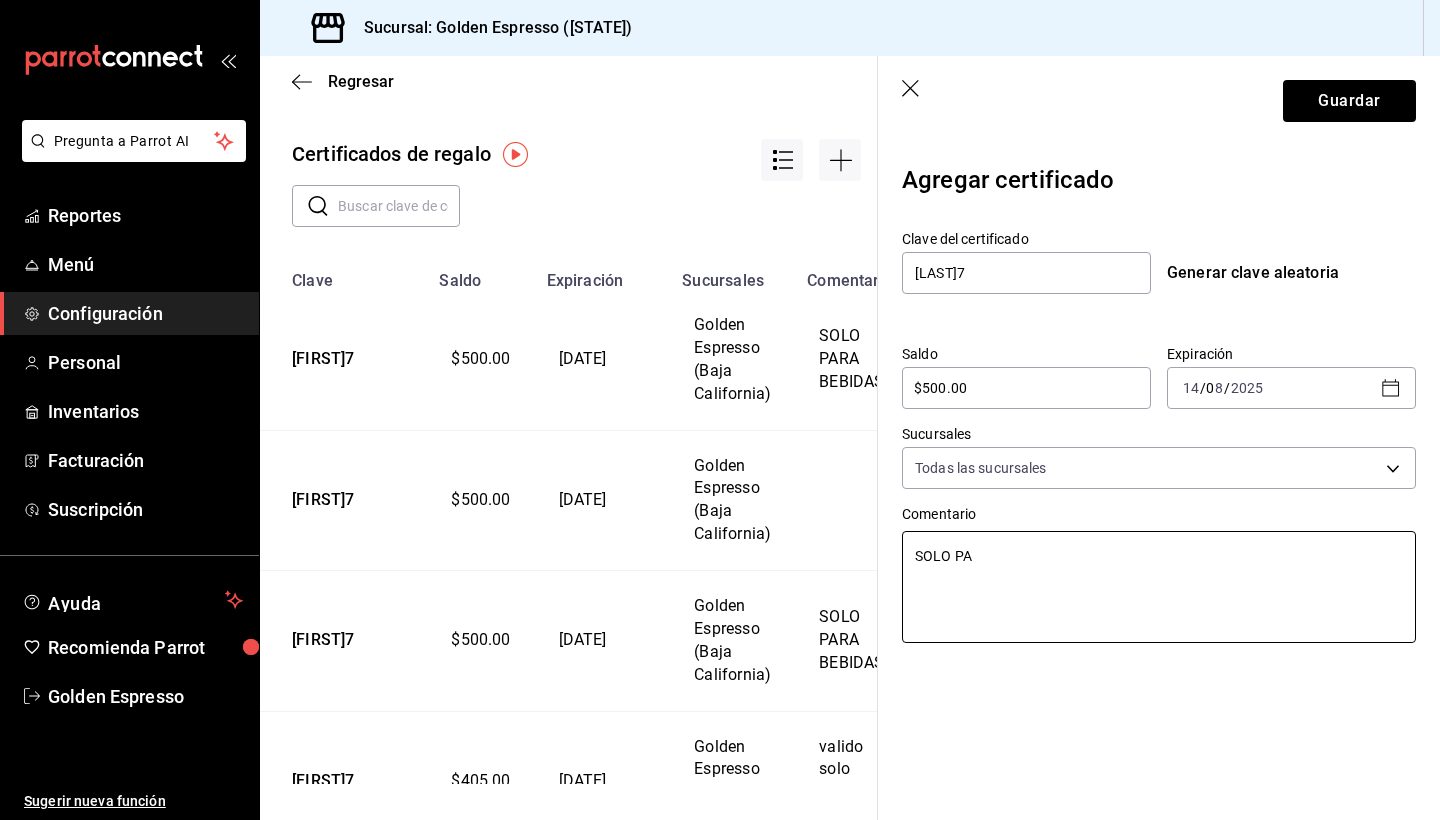 type on "x" 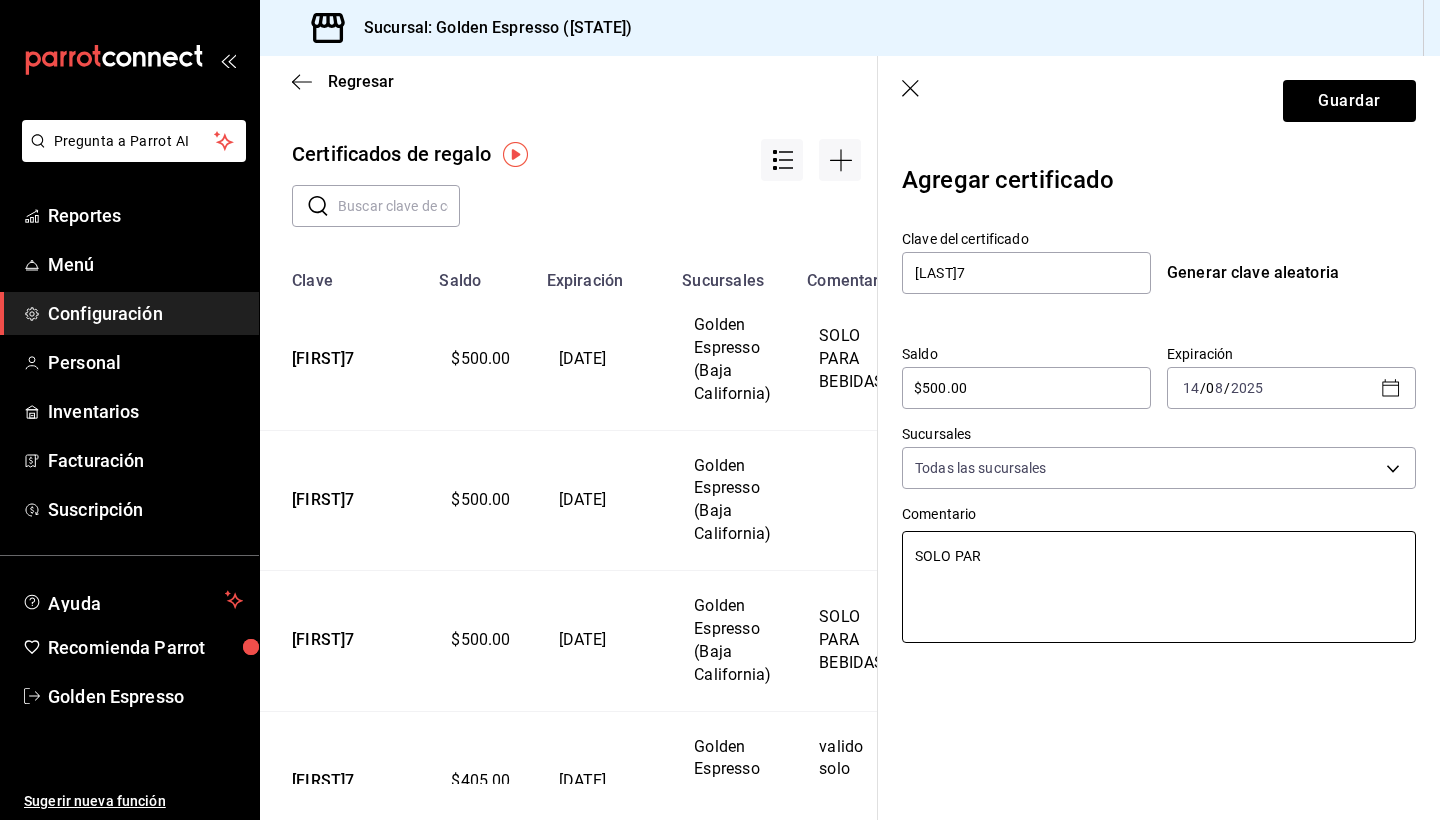 type on "x" 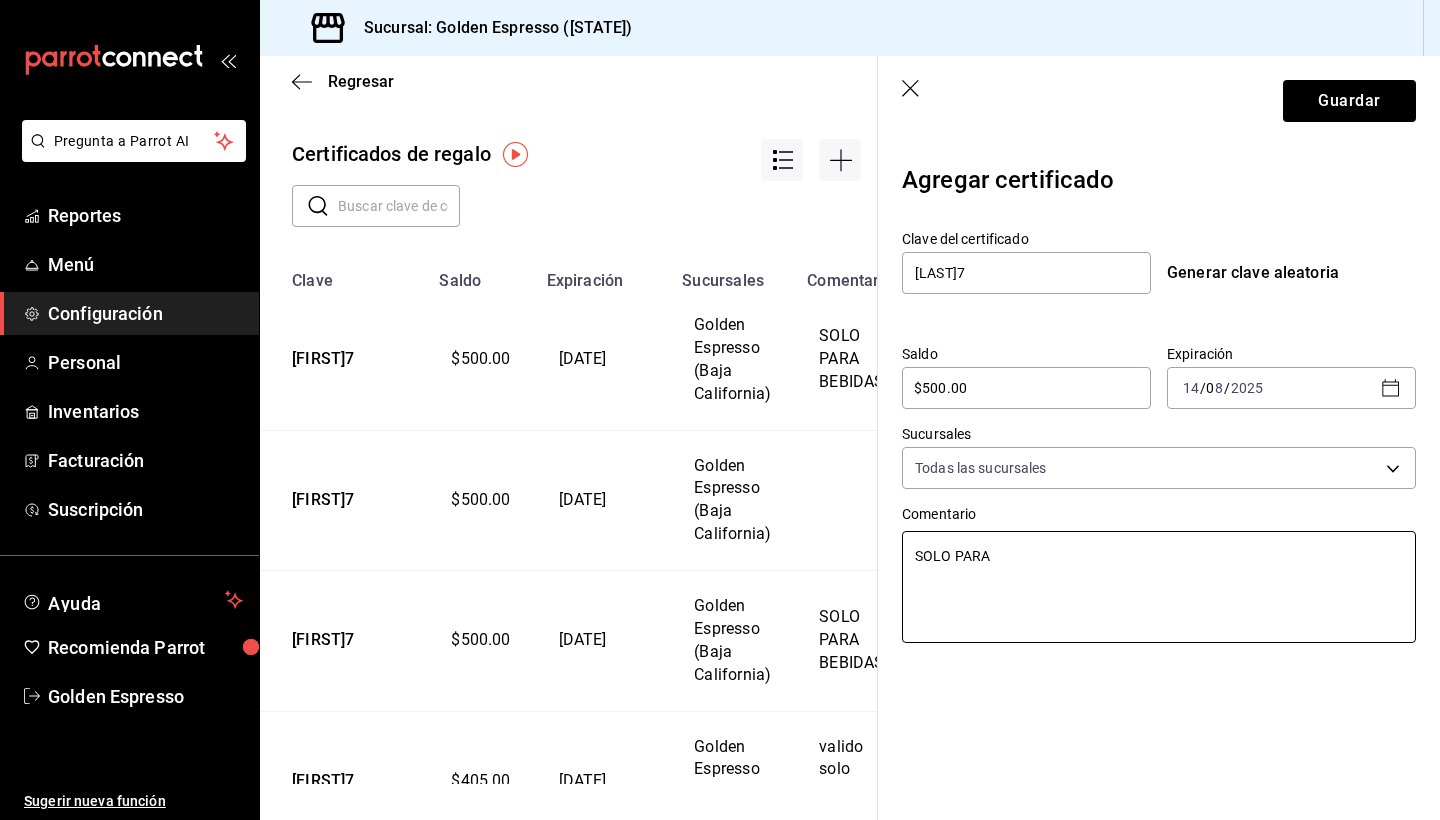 type on "SOLO PARA" 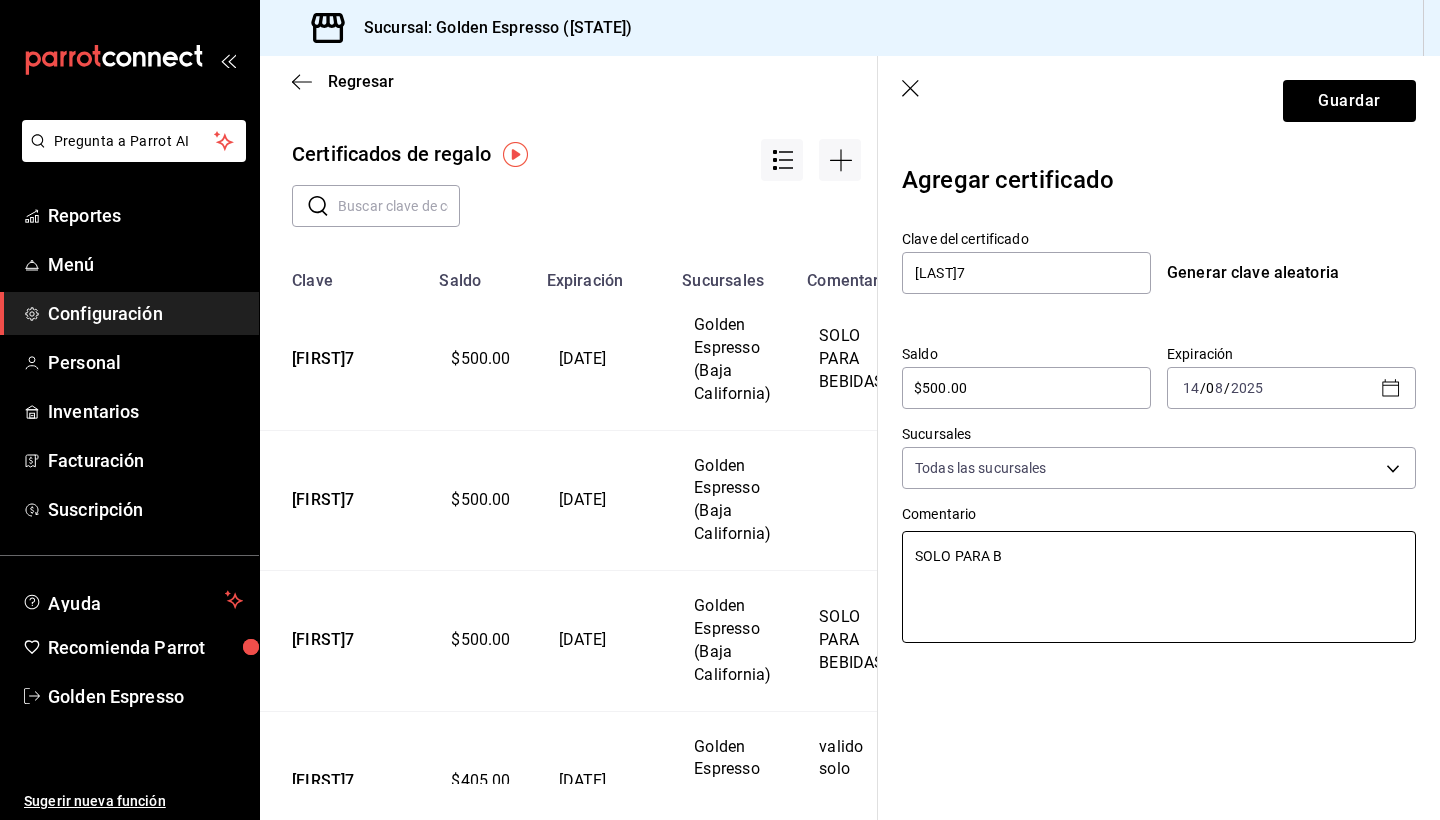 type on "SOLO PARA BE" 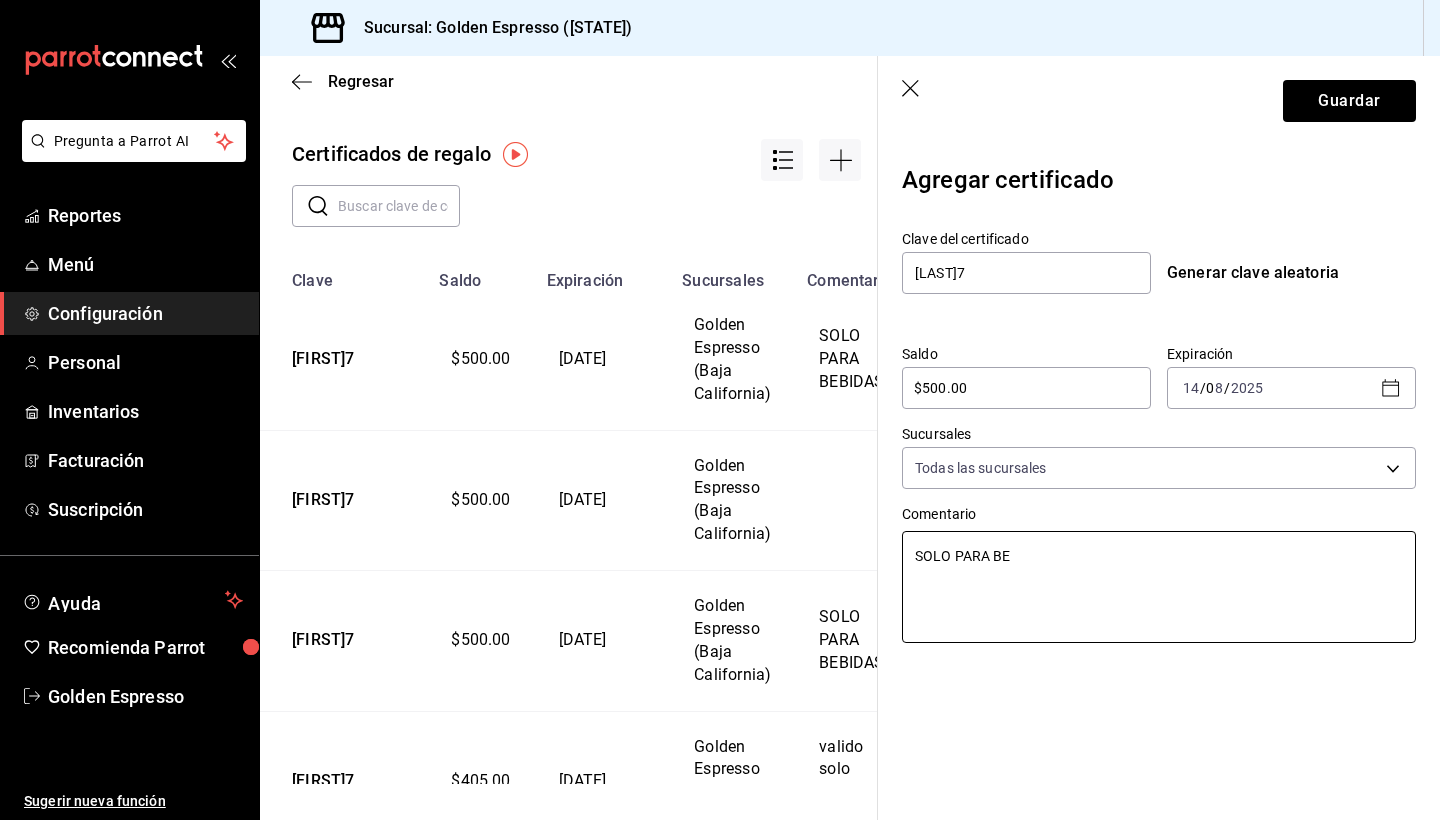 type on "x" 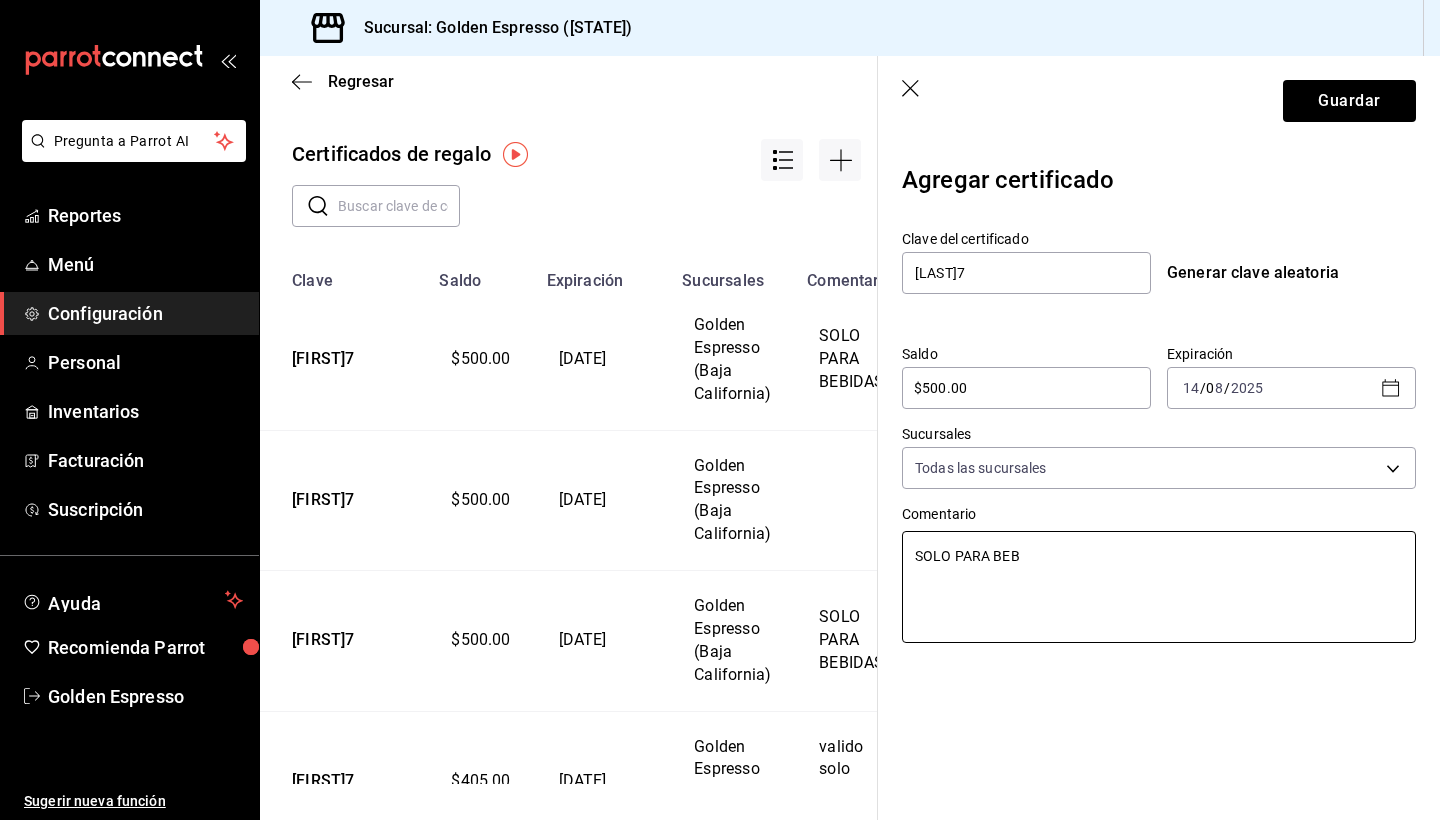 type on "x" 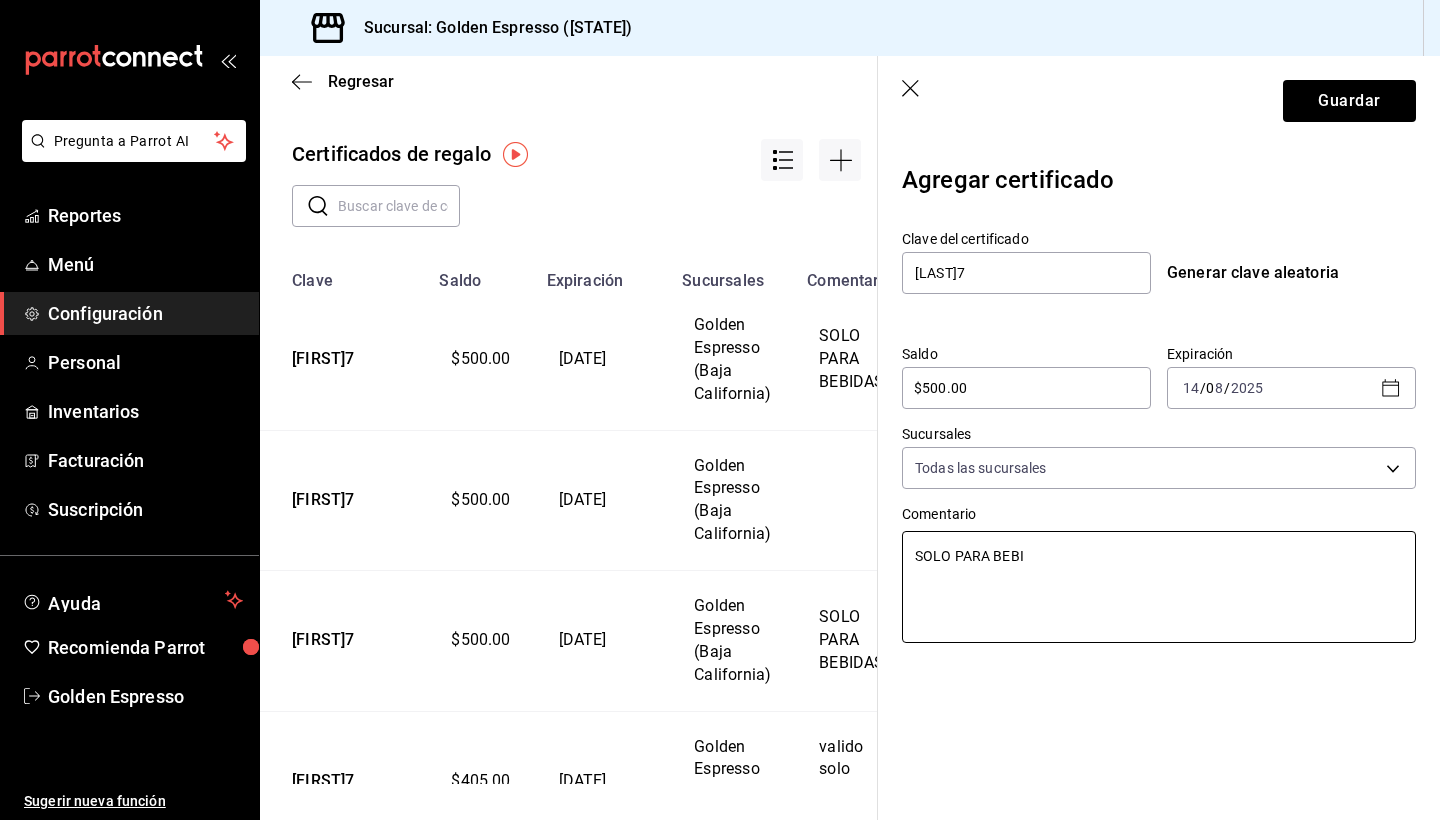 type on "SOLO PARA BEBID" 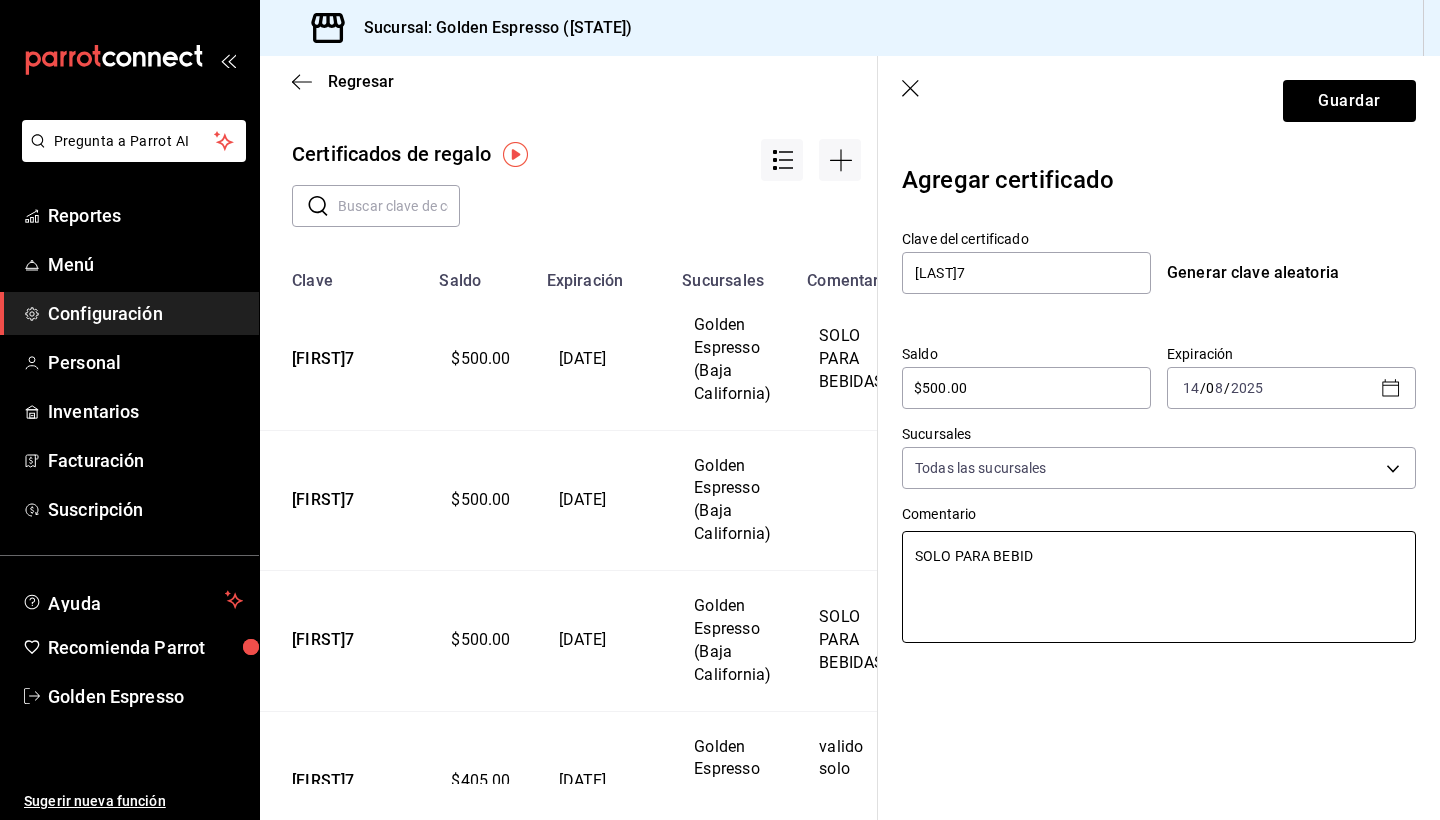 type on "x" 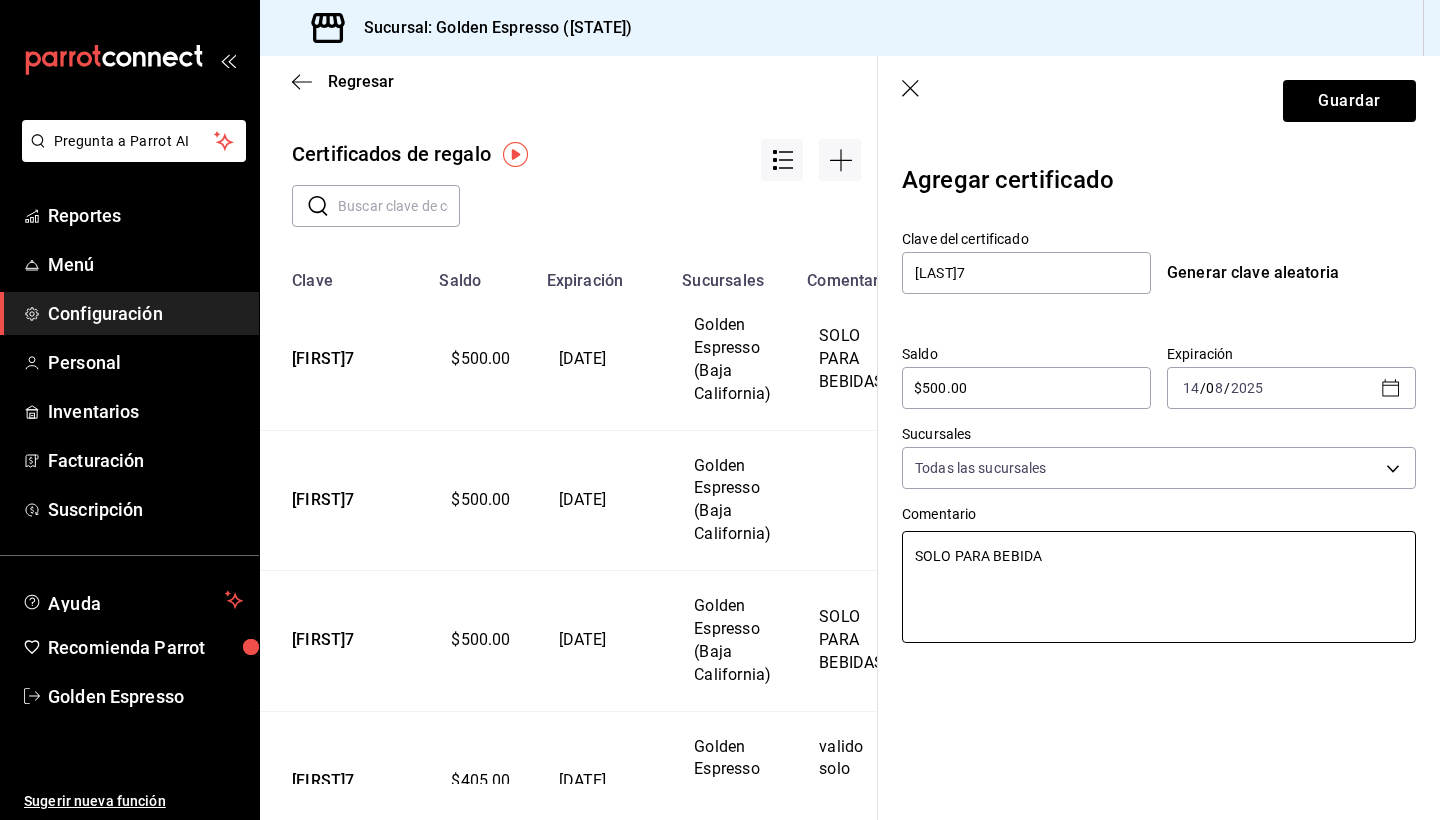 type on "x" 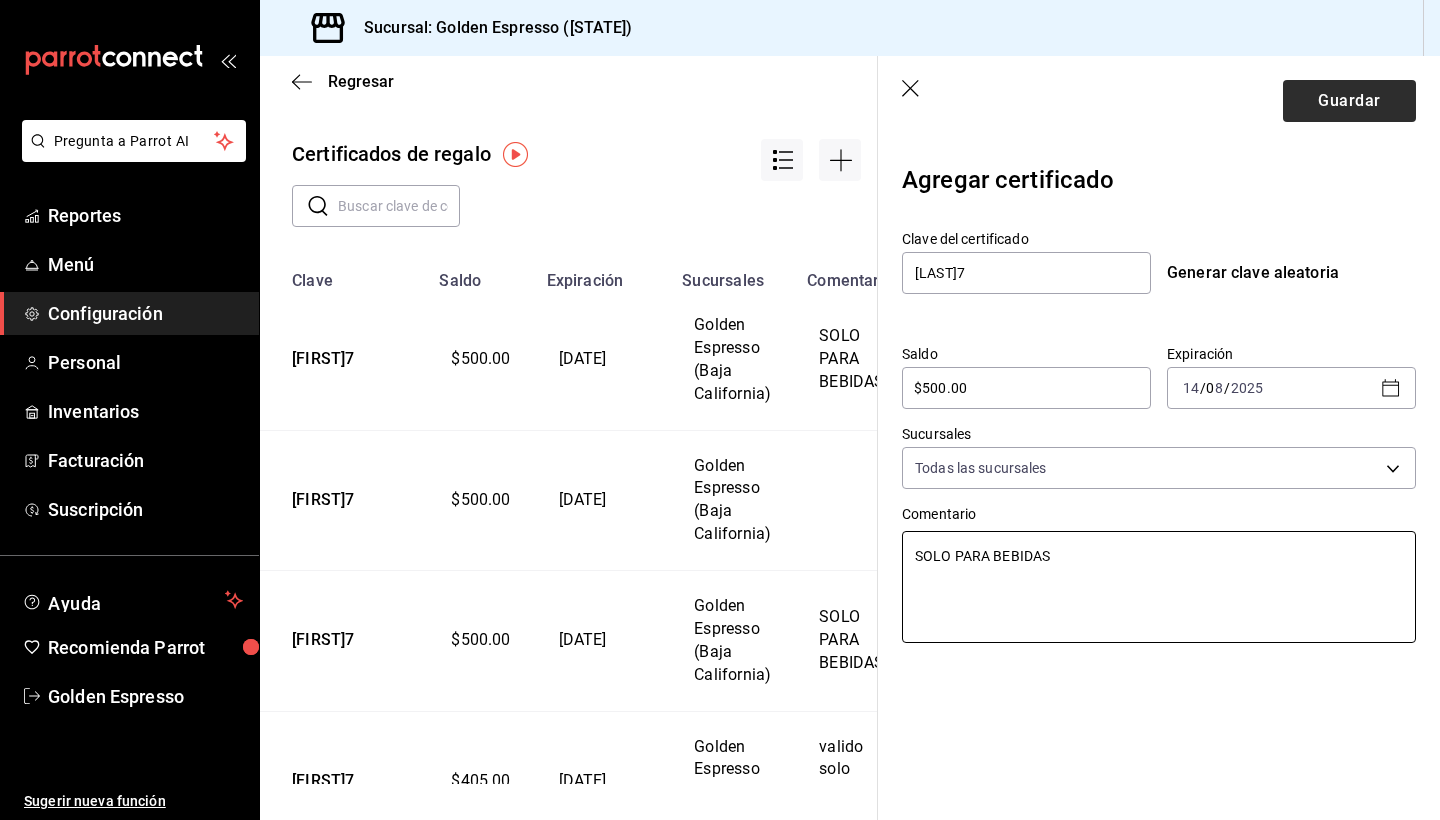 type on "x" 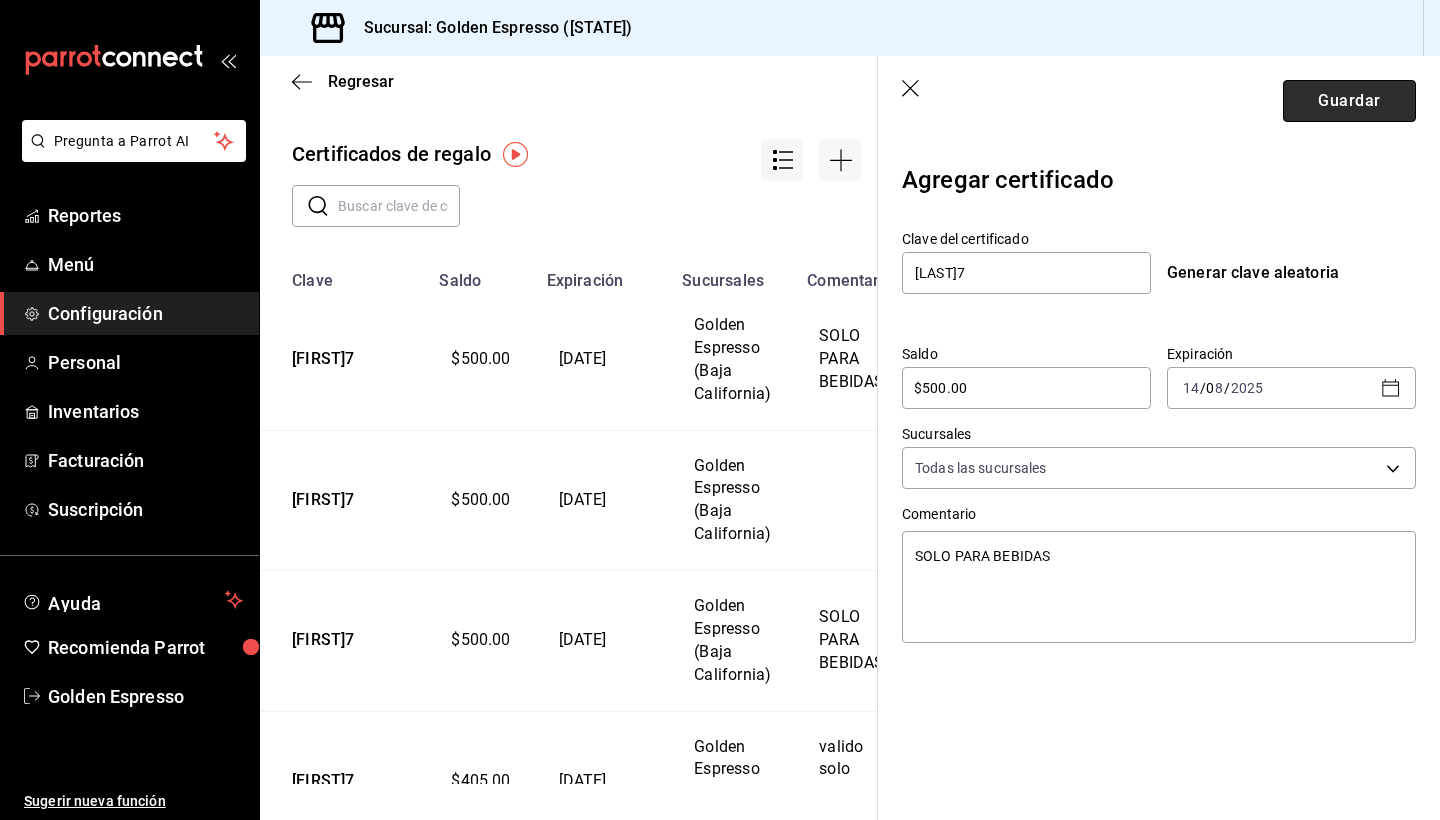 click on "Guardar" at bounding box center (1349, 101) 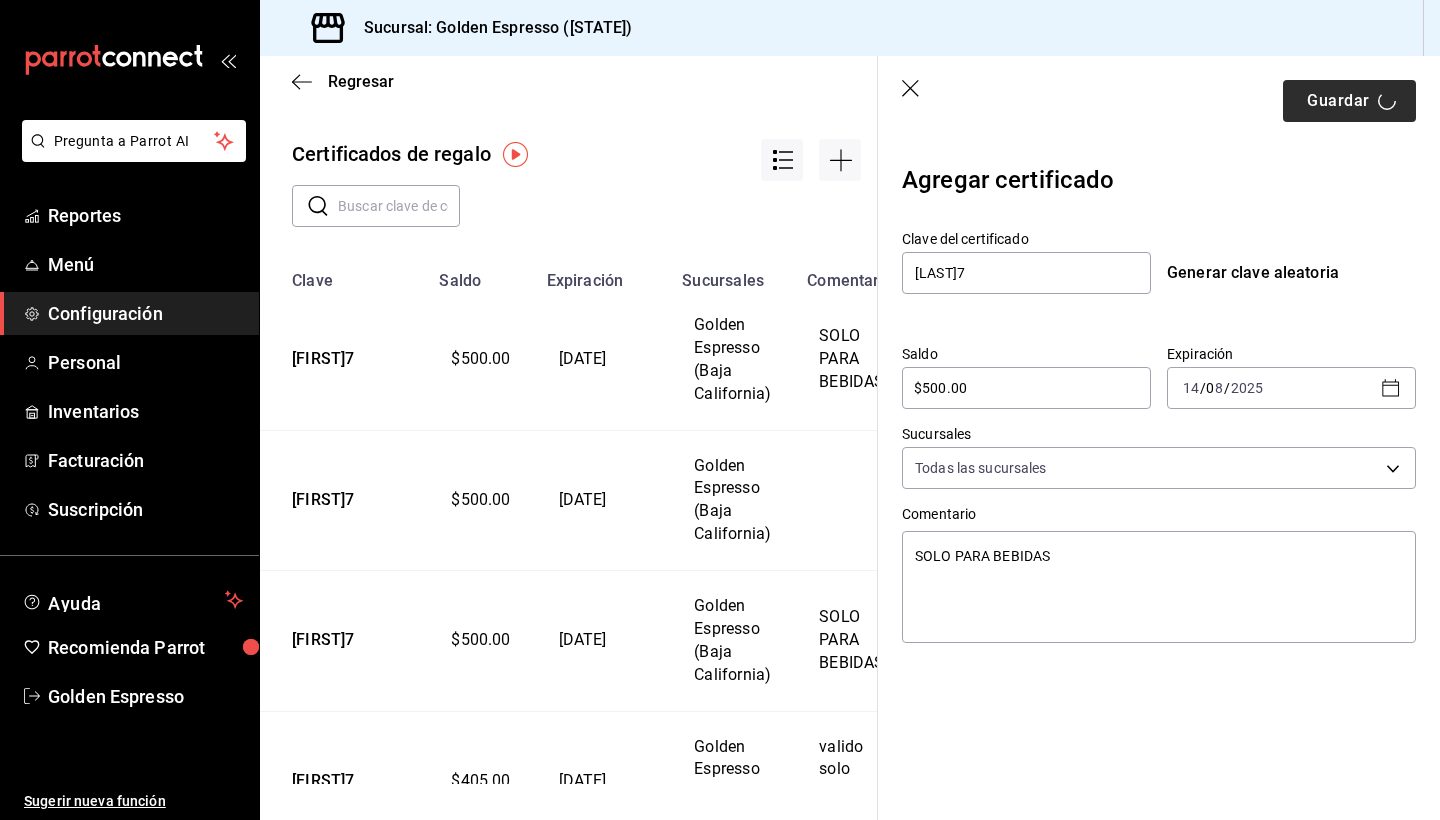 type on "x" 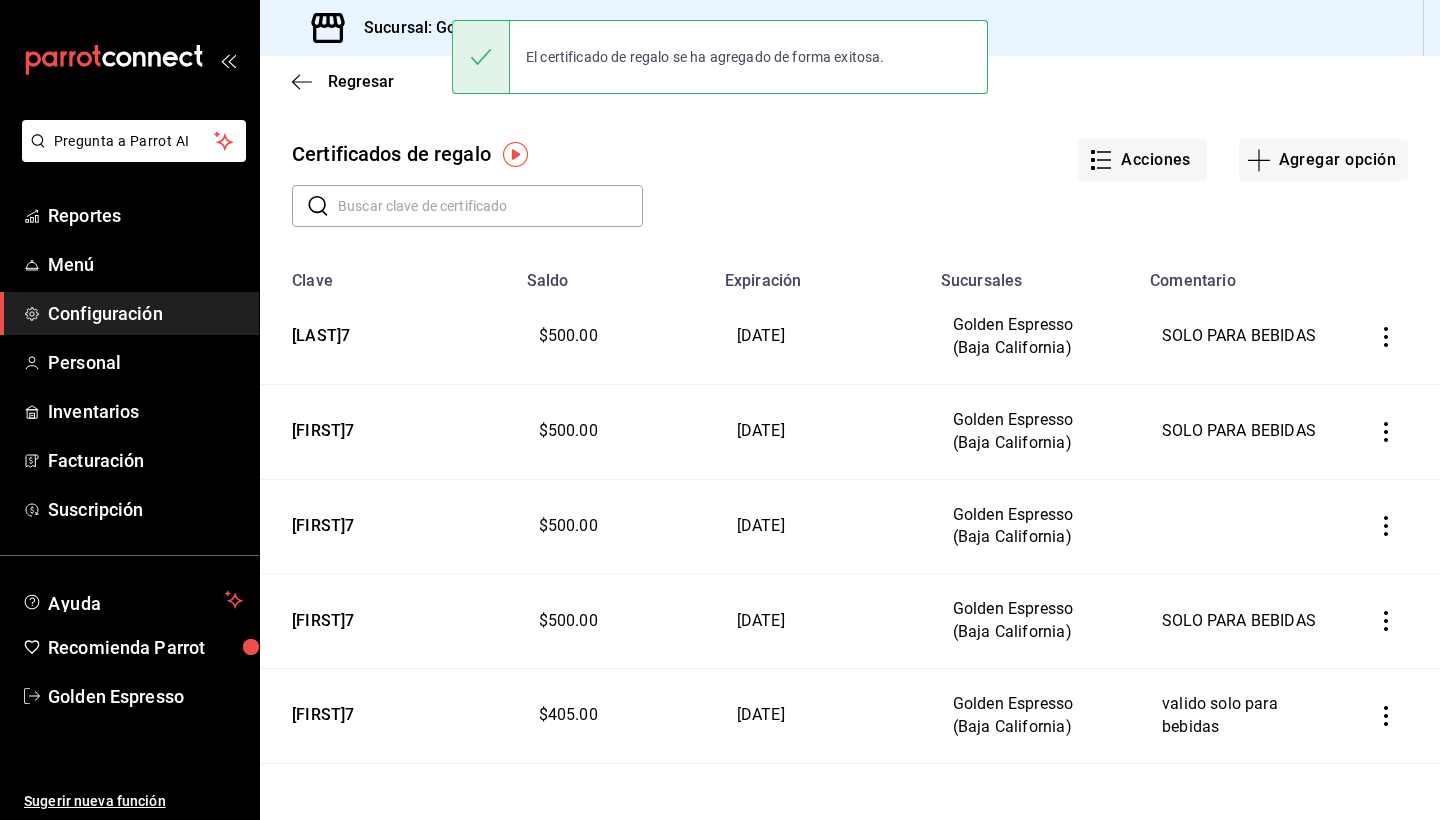click 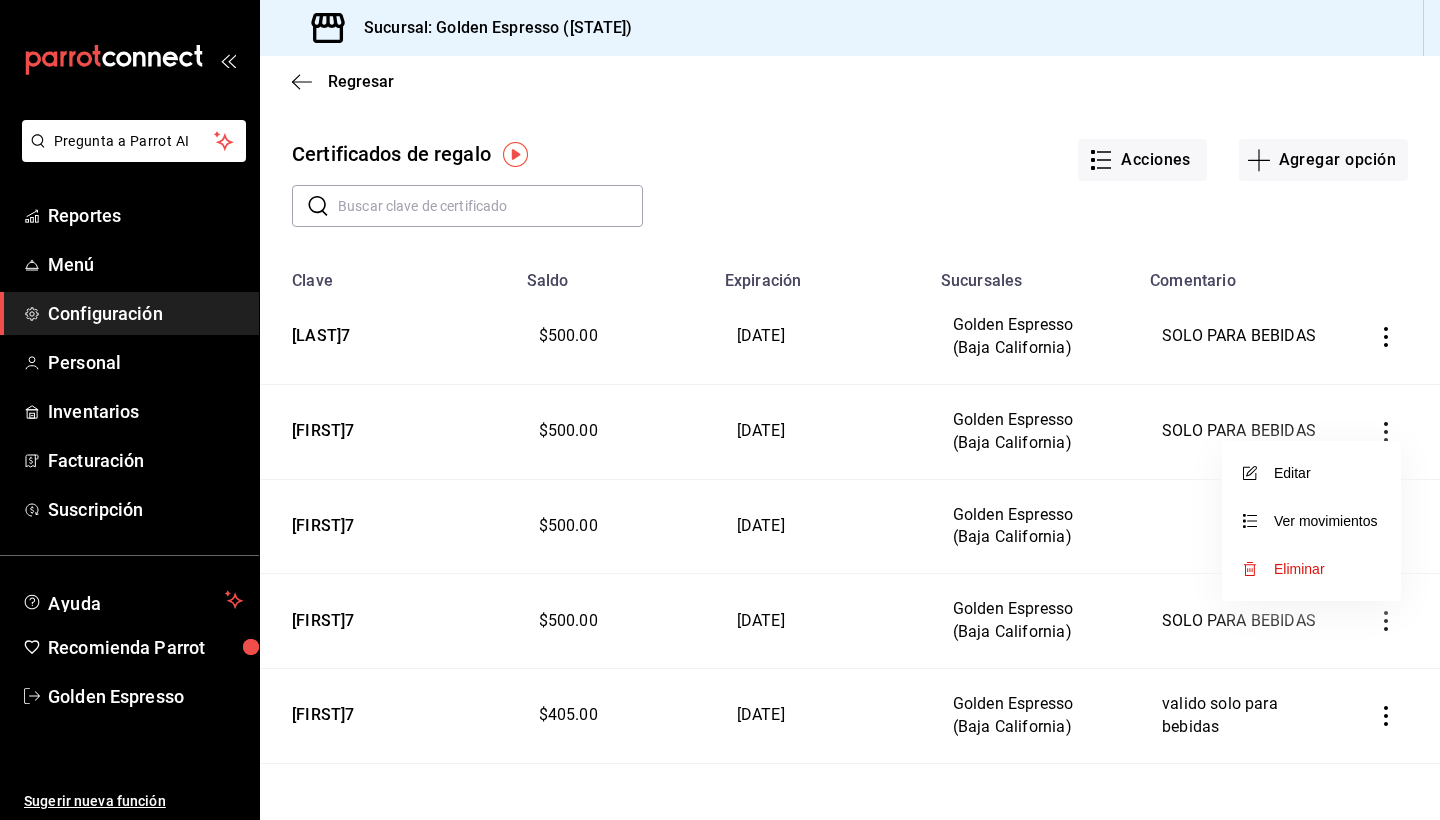 click on "Editar" at bounding box center (1311, 473) 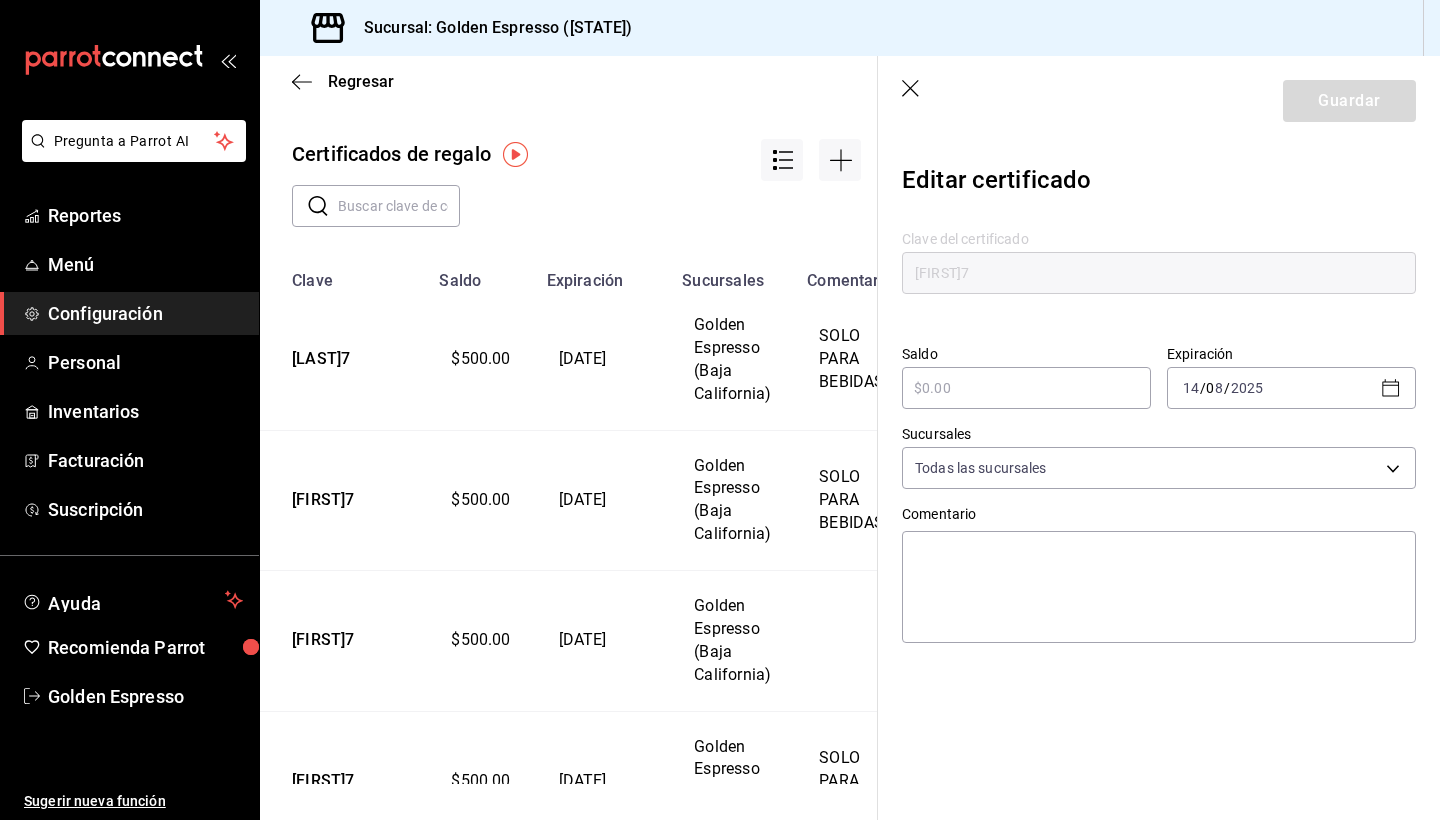type on "$500.00" 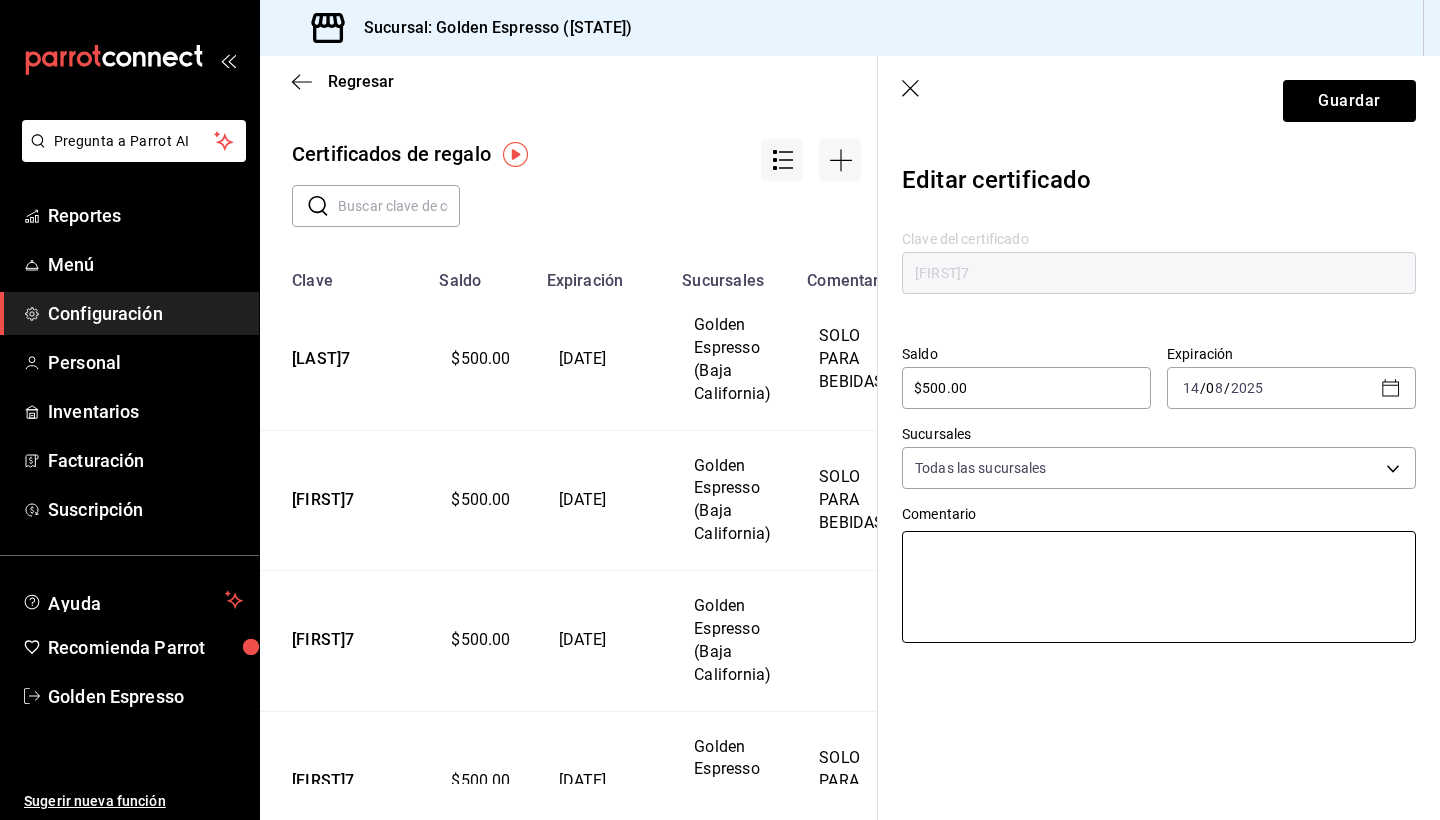 type on "S" 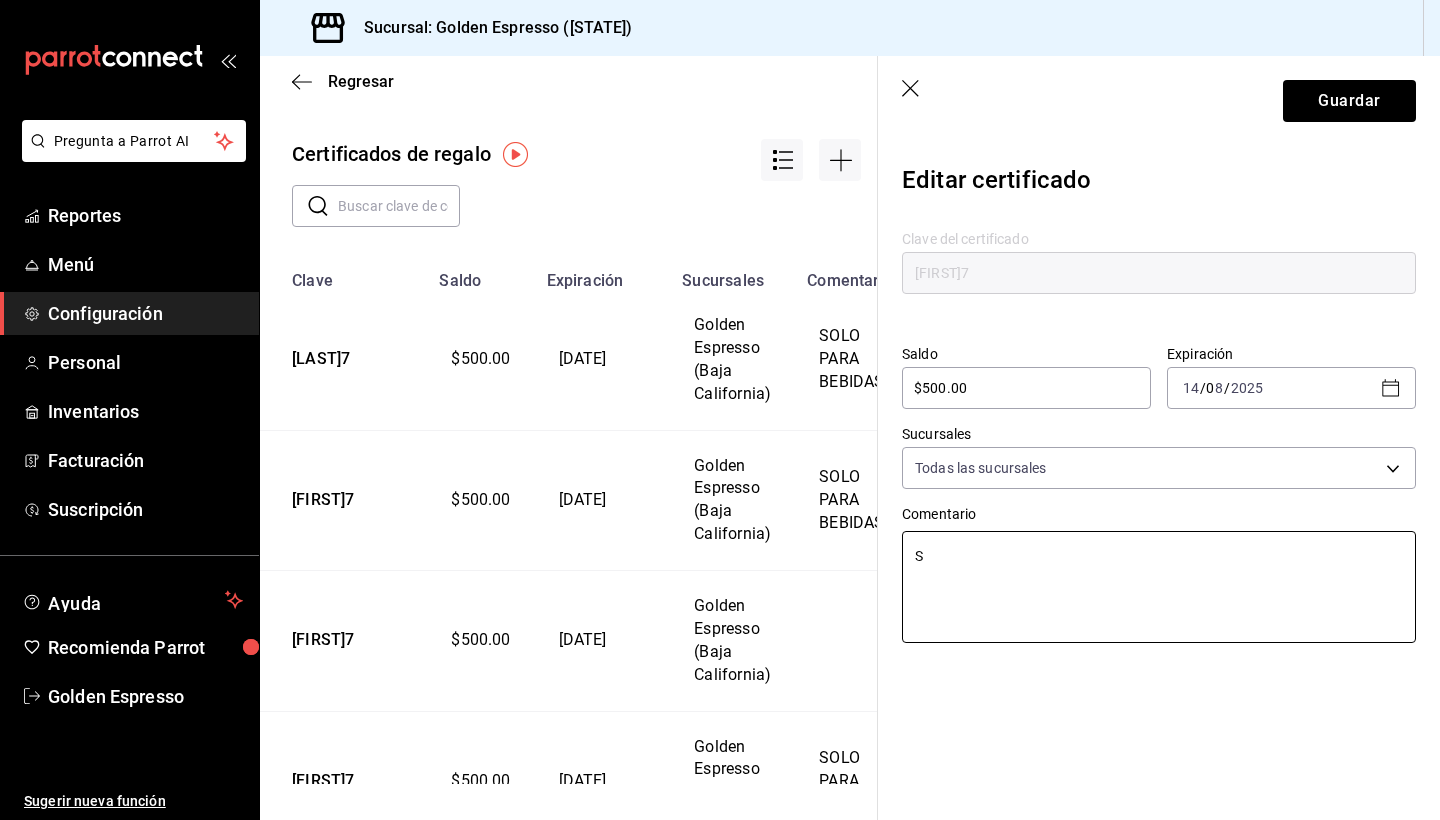 type on "x" 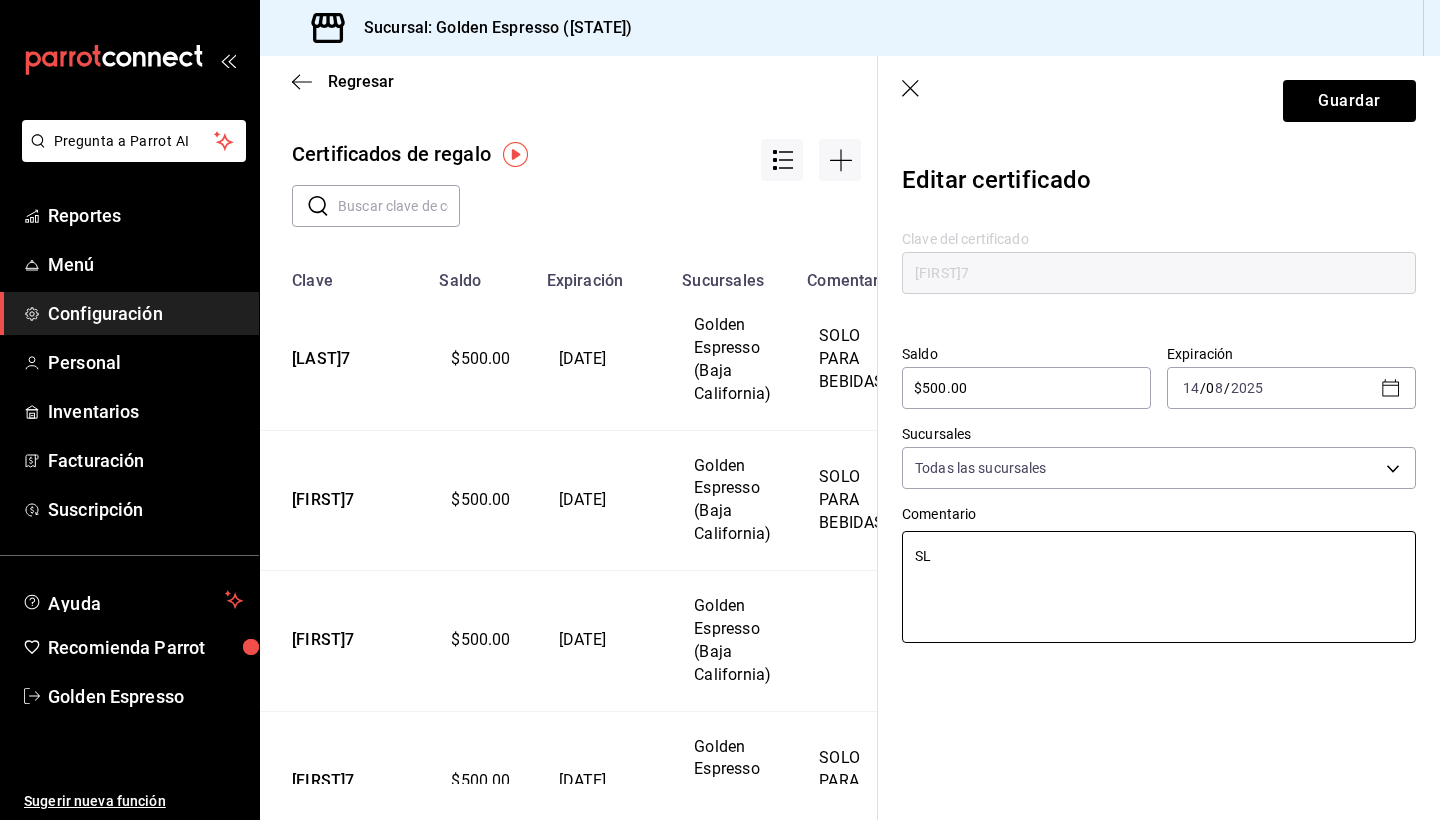 type on "x" 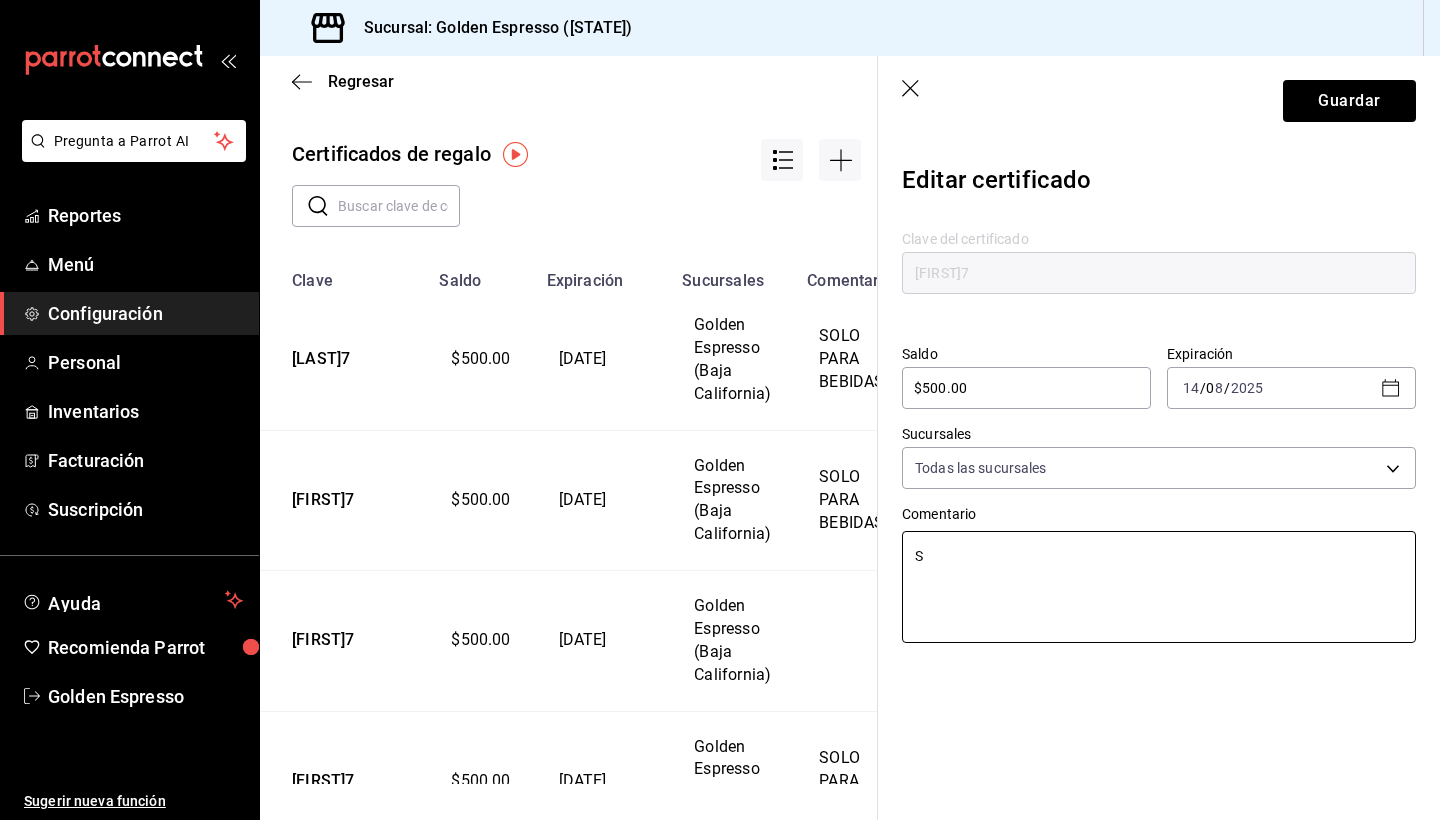 type on "x" 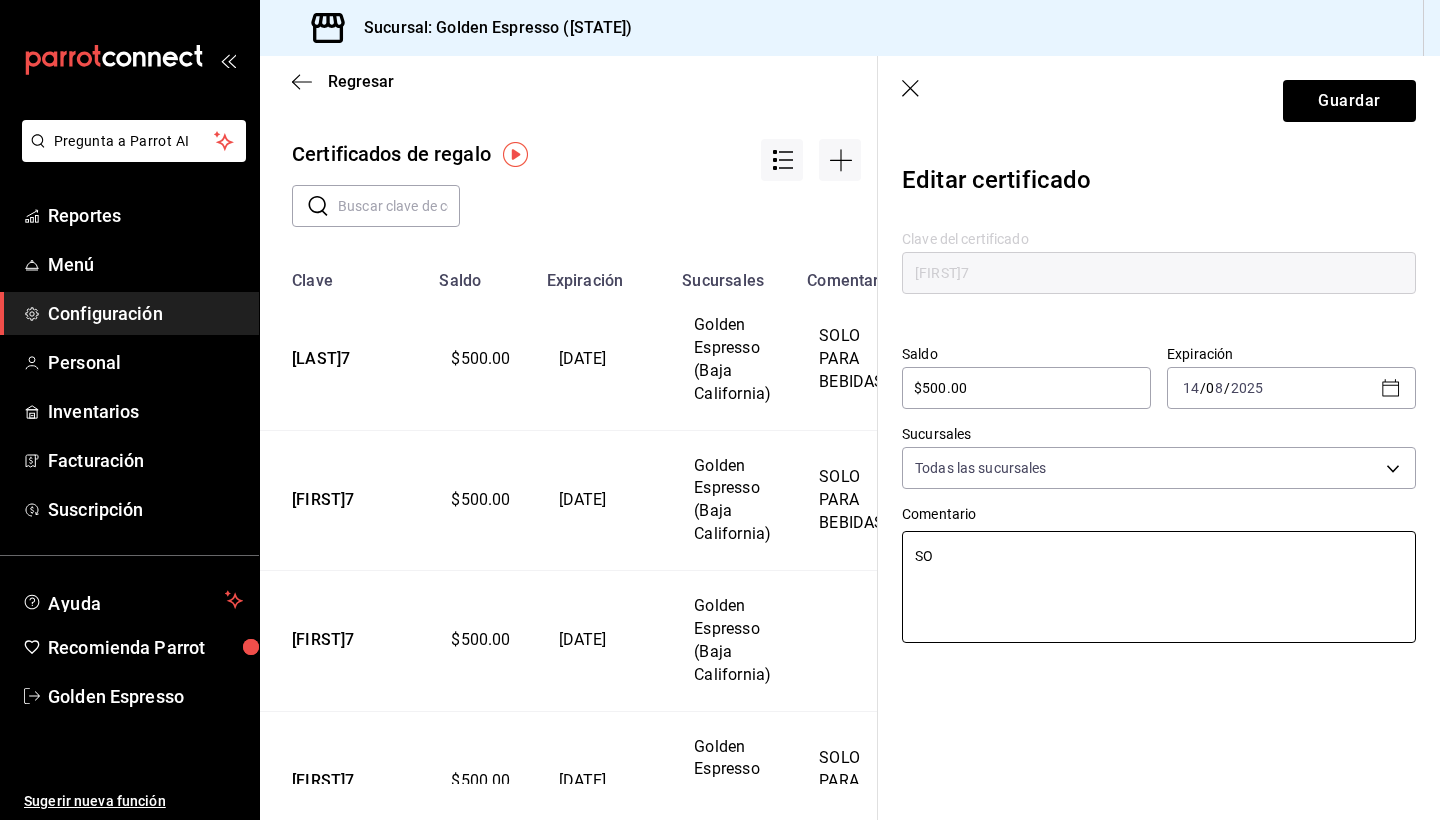 type on "x" 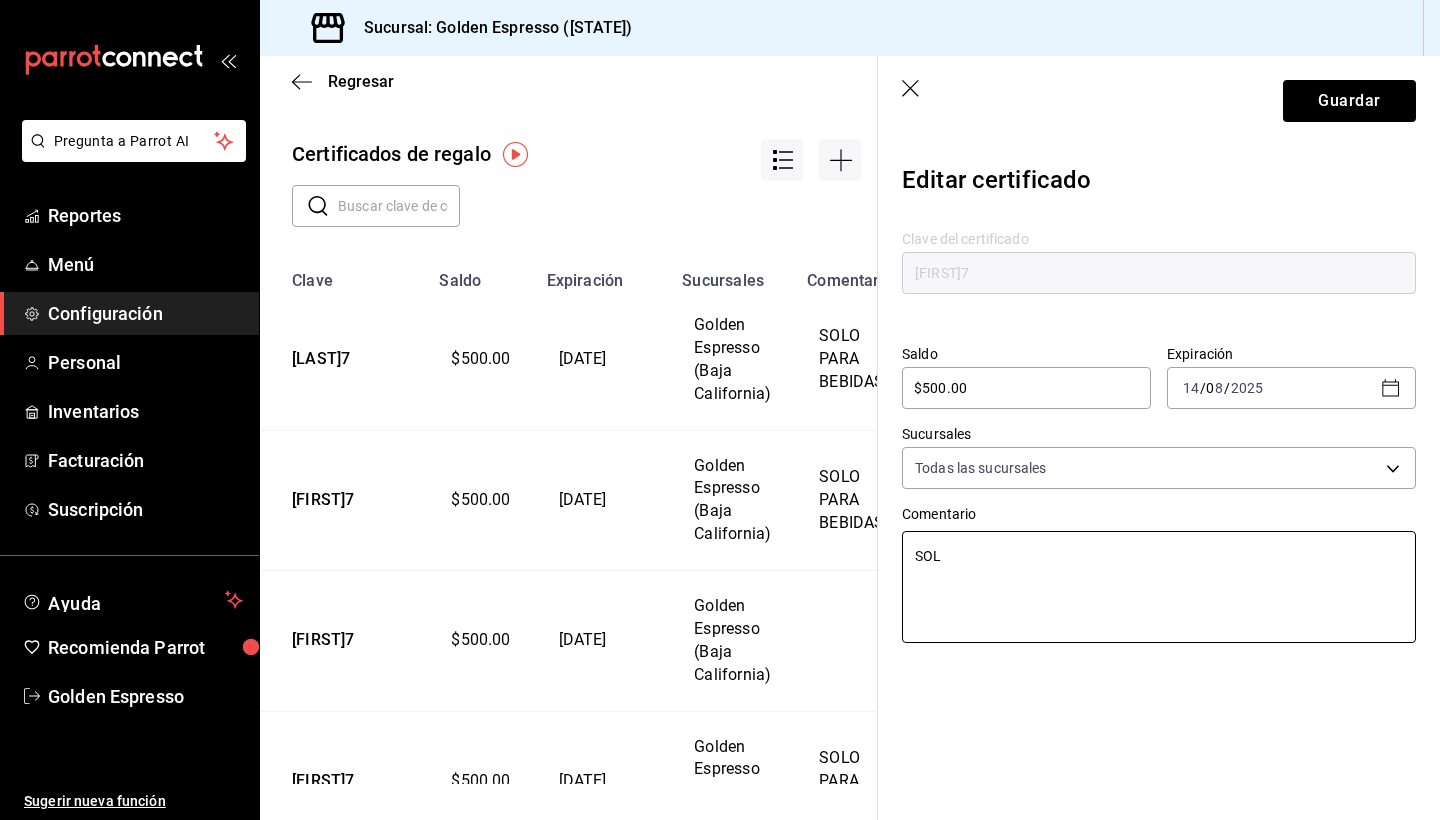 type on "x" 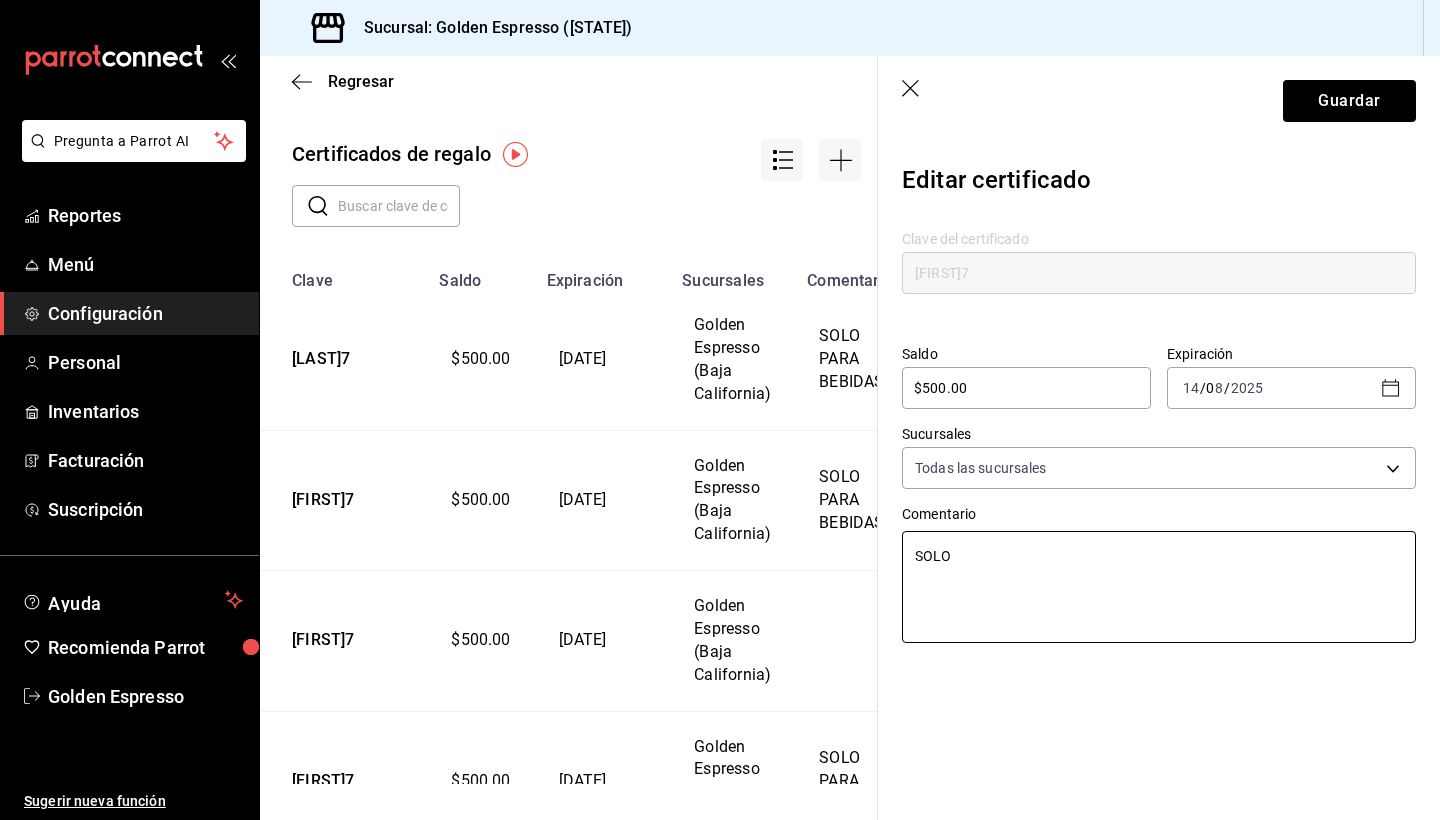 type on "x" 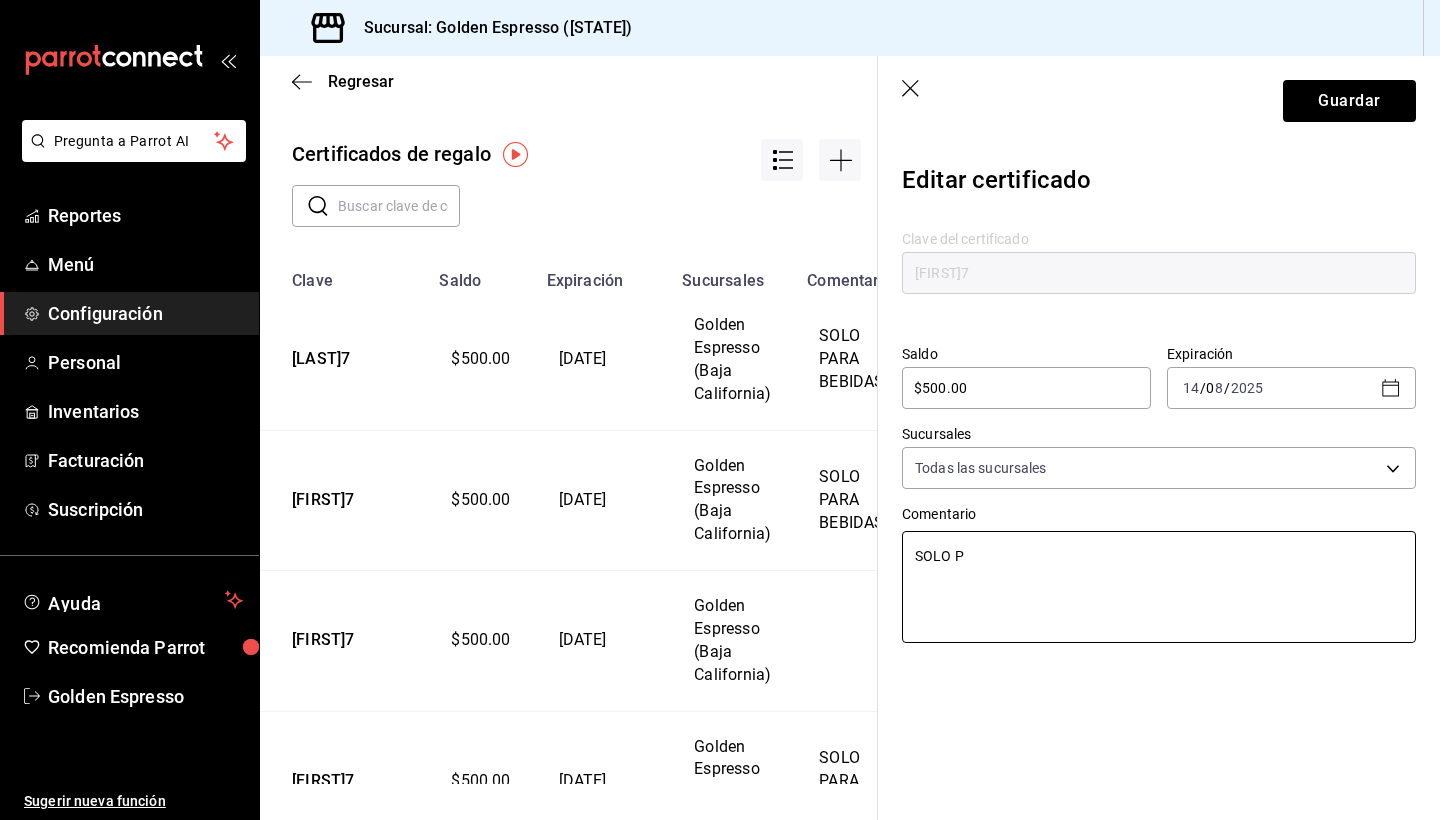 type on "x" 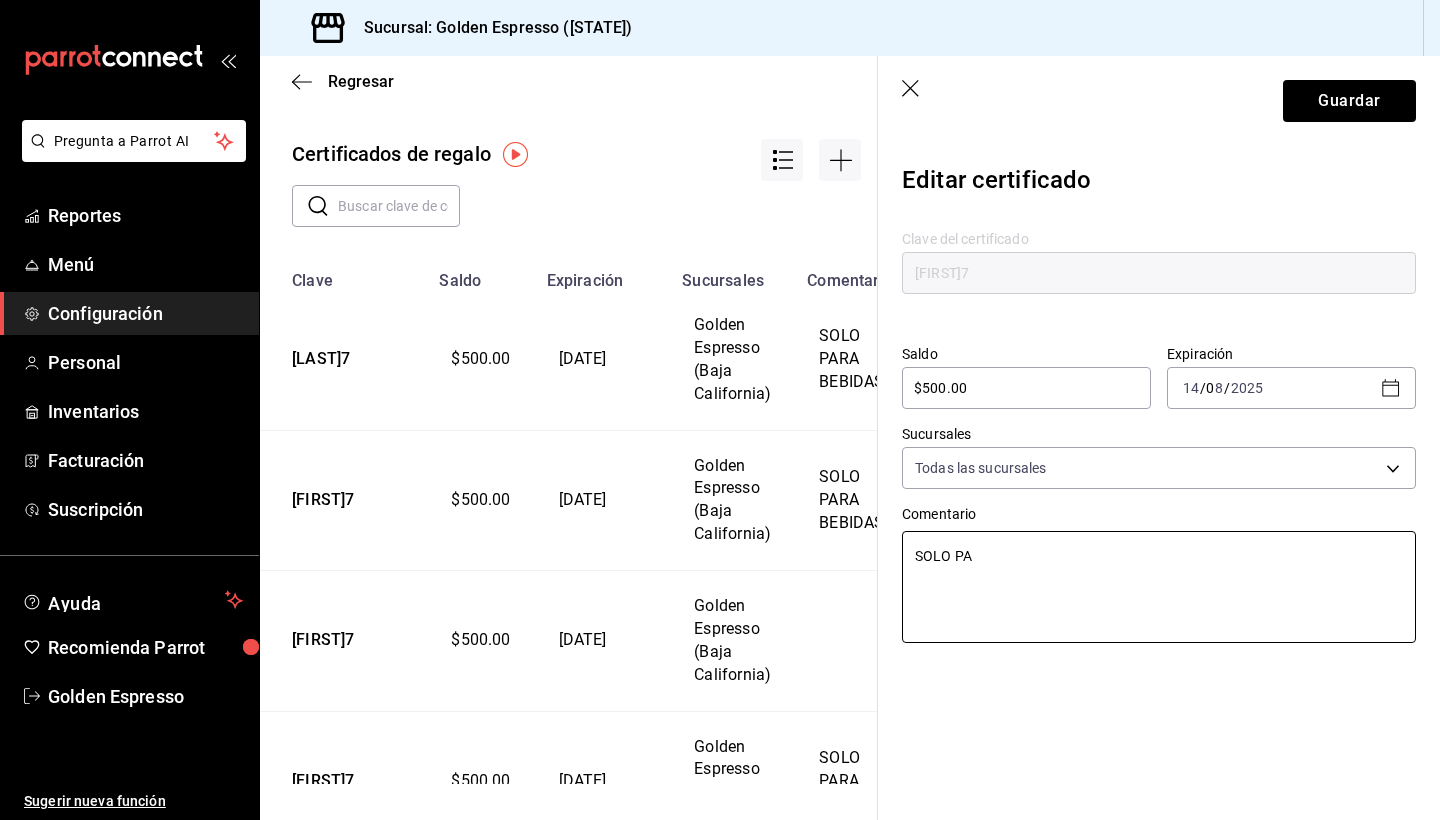 type on "SOLO PAR" 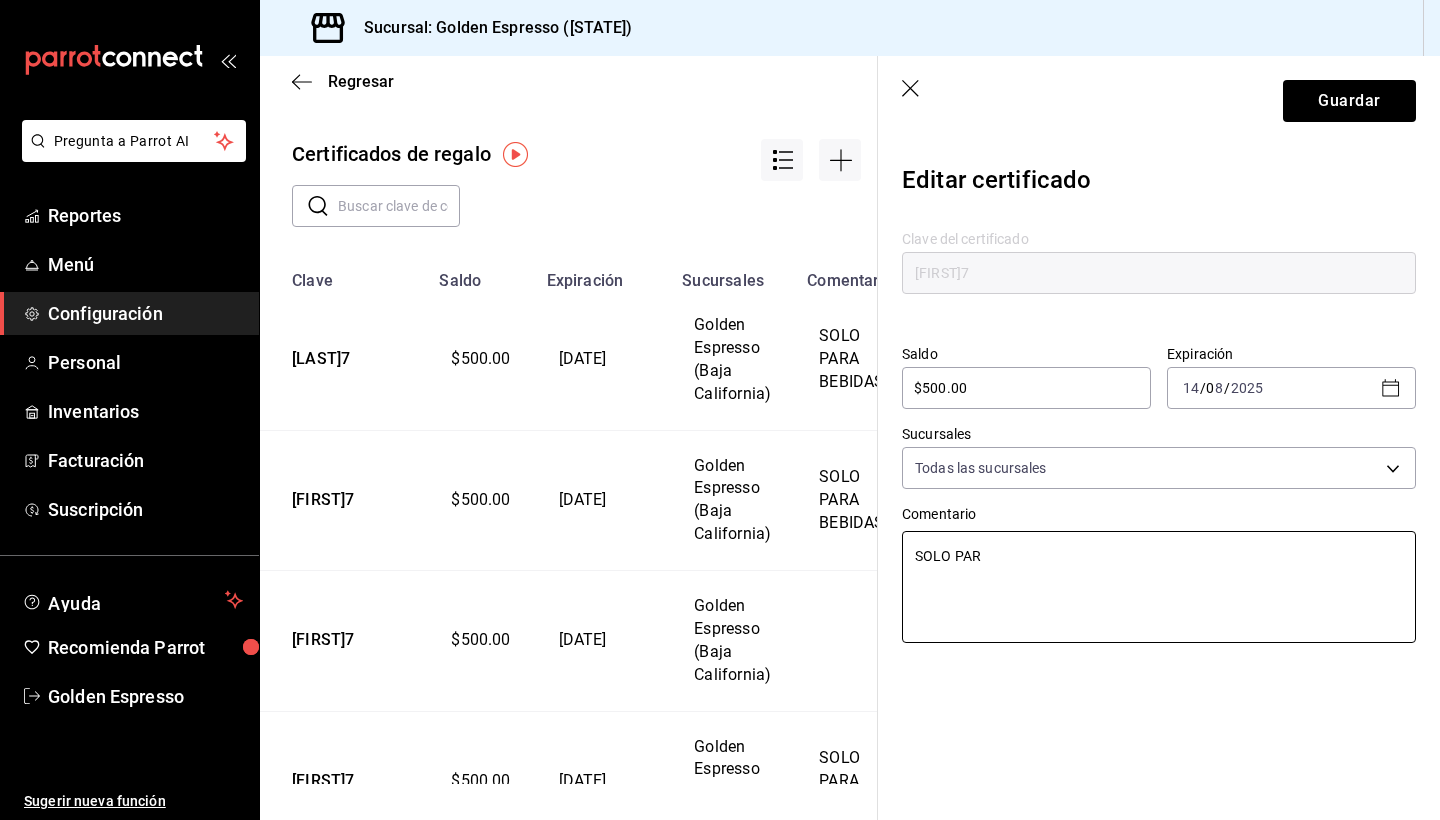 type on "x" 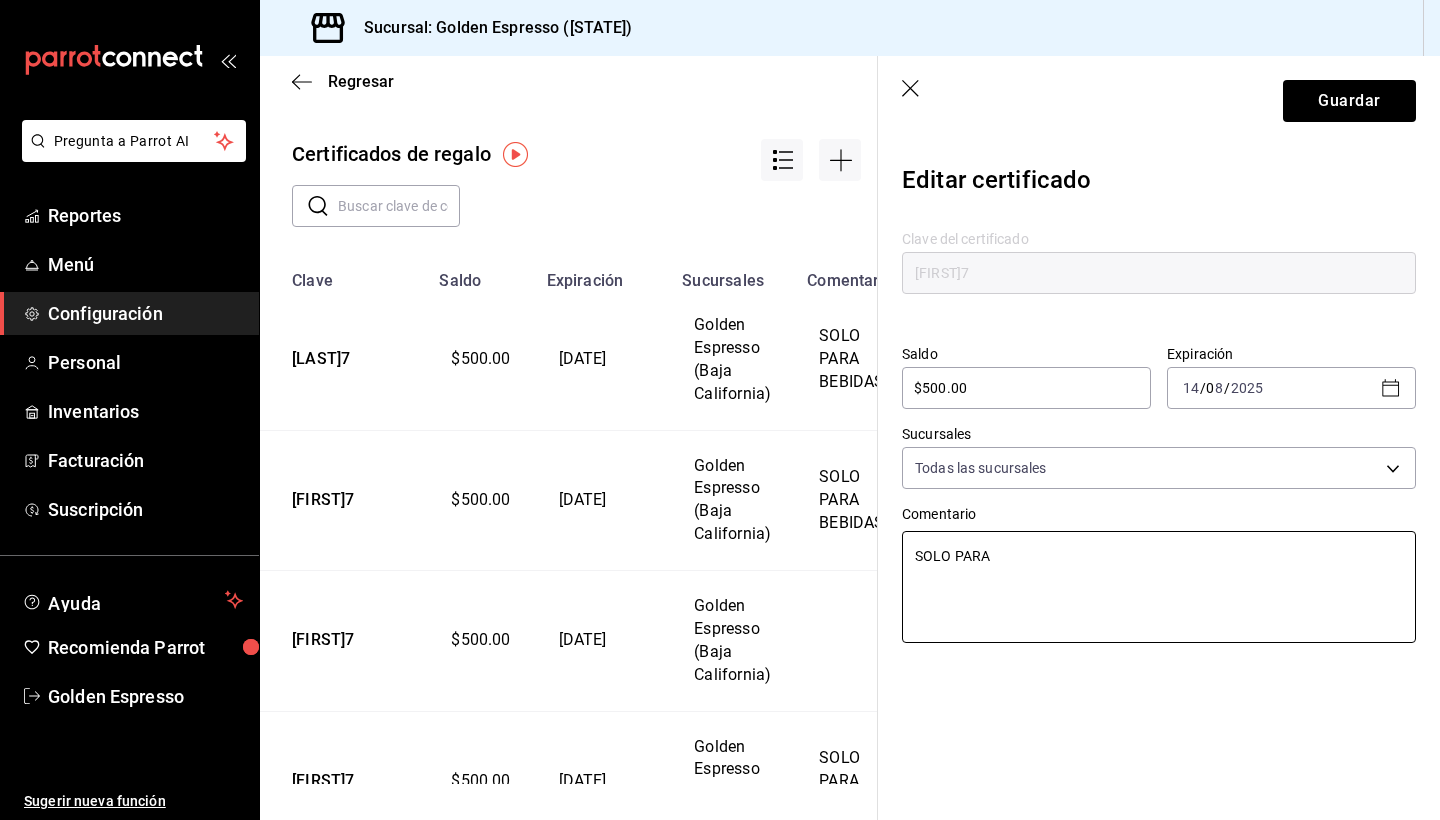 type on "x" 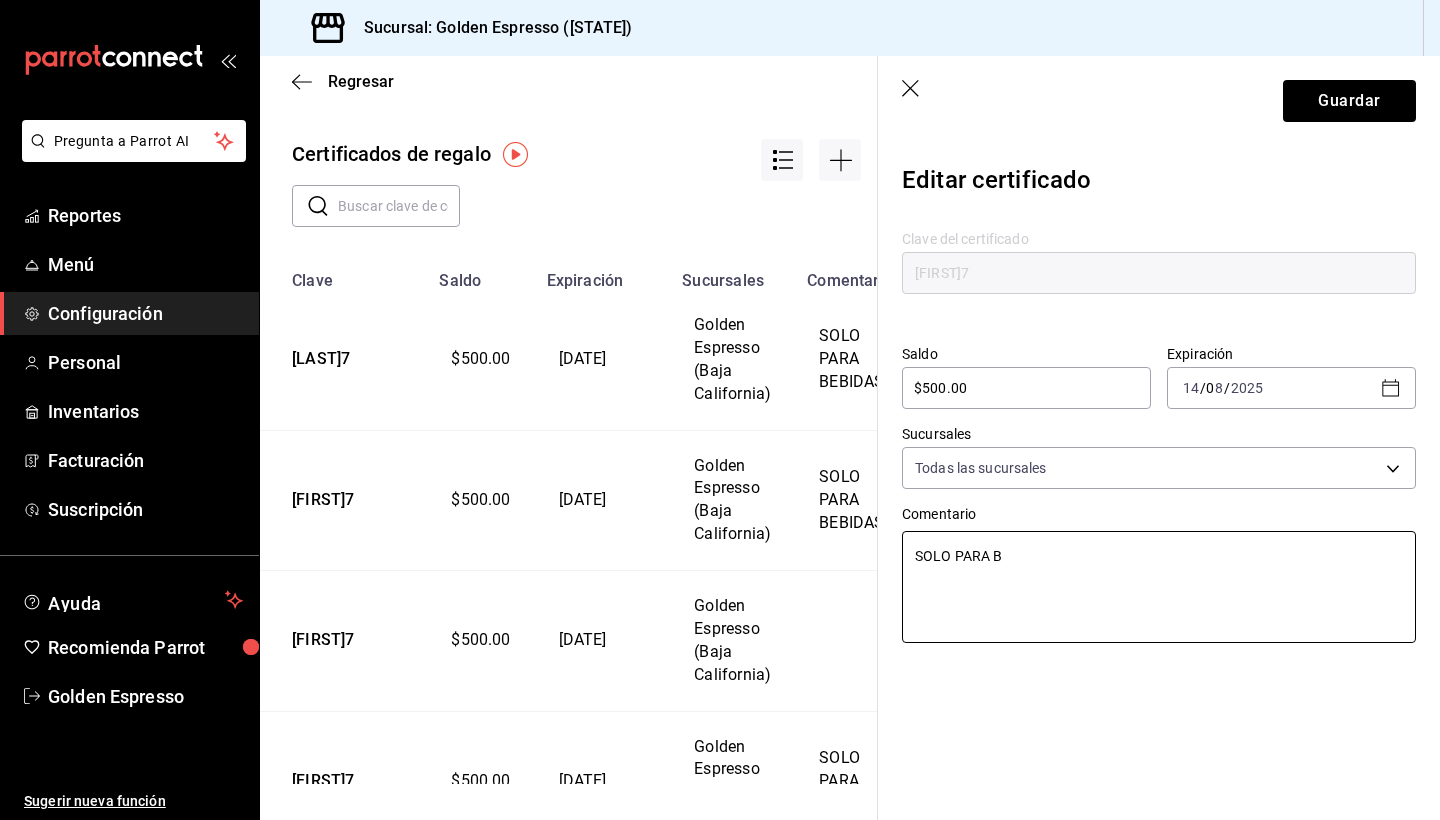type on "x" 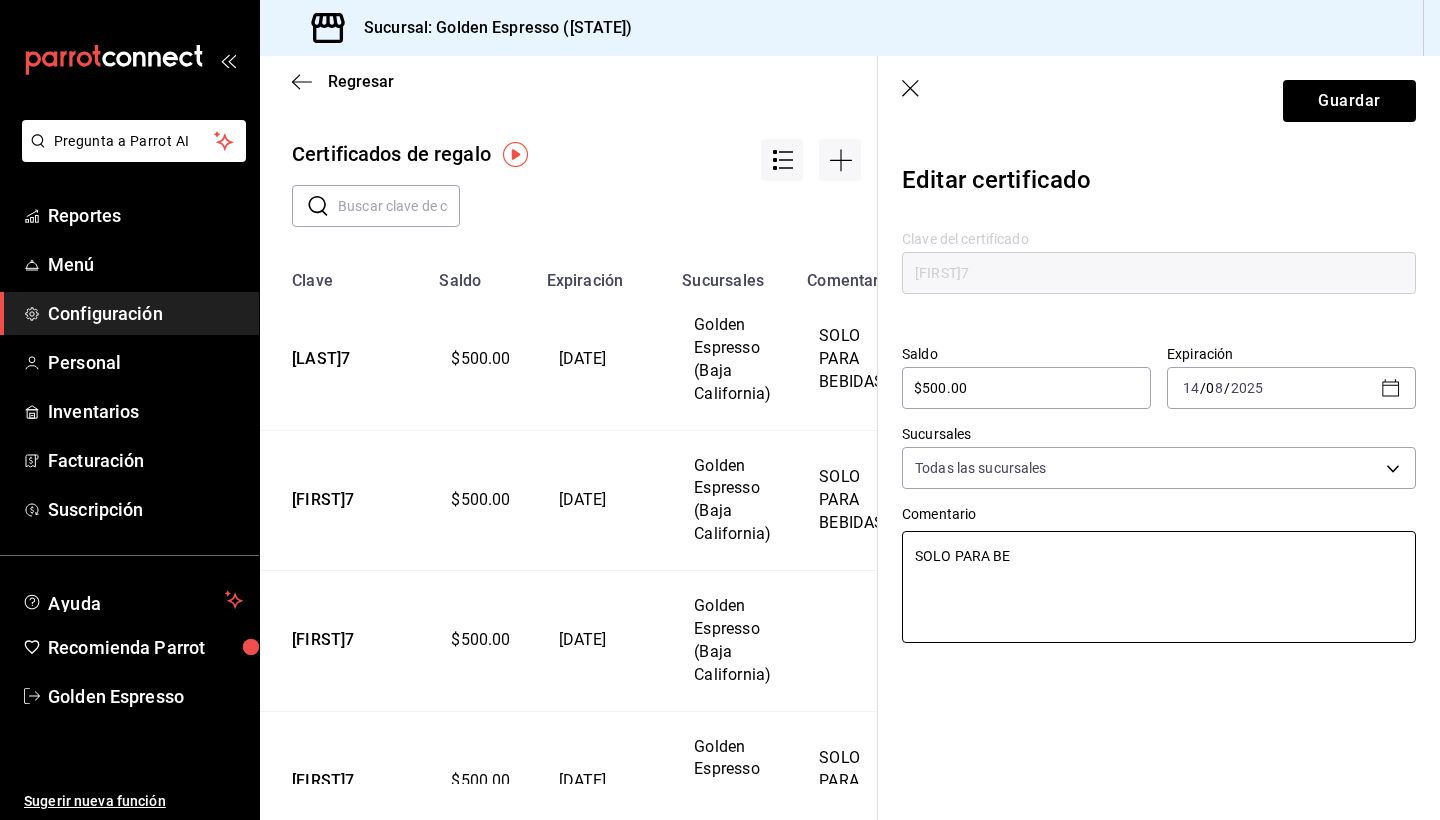 type on "SOLO PARA BEB" 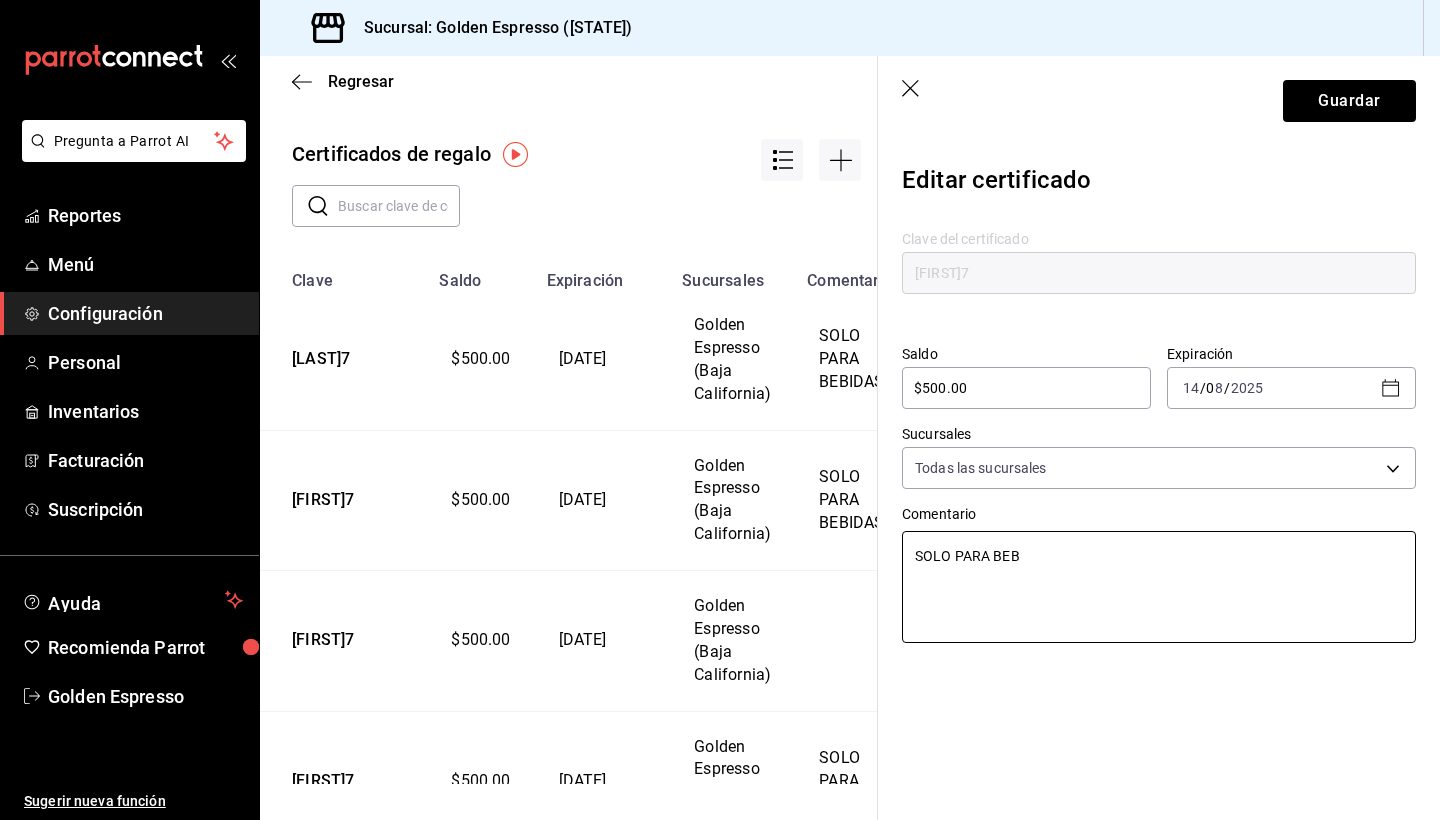 type on "x" 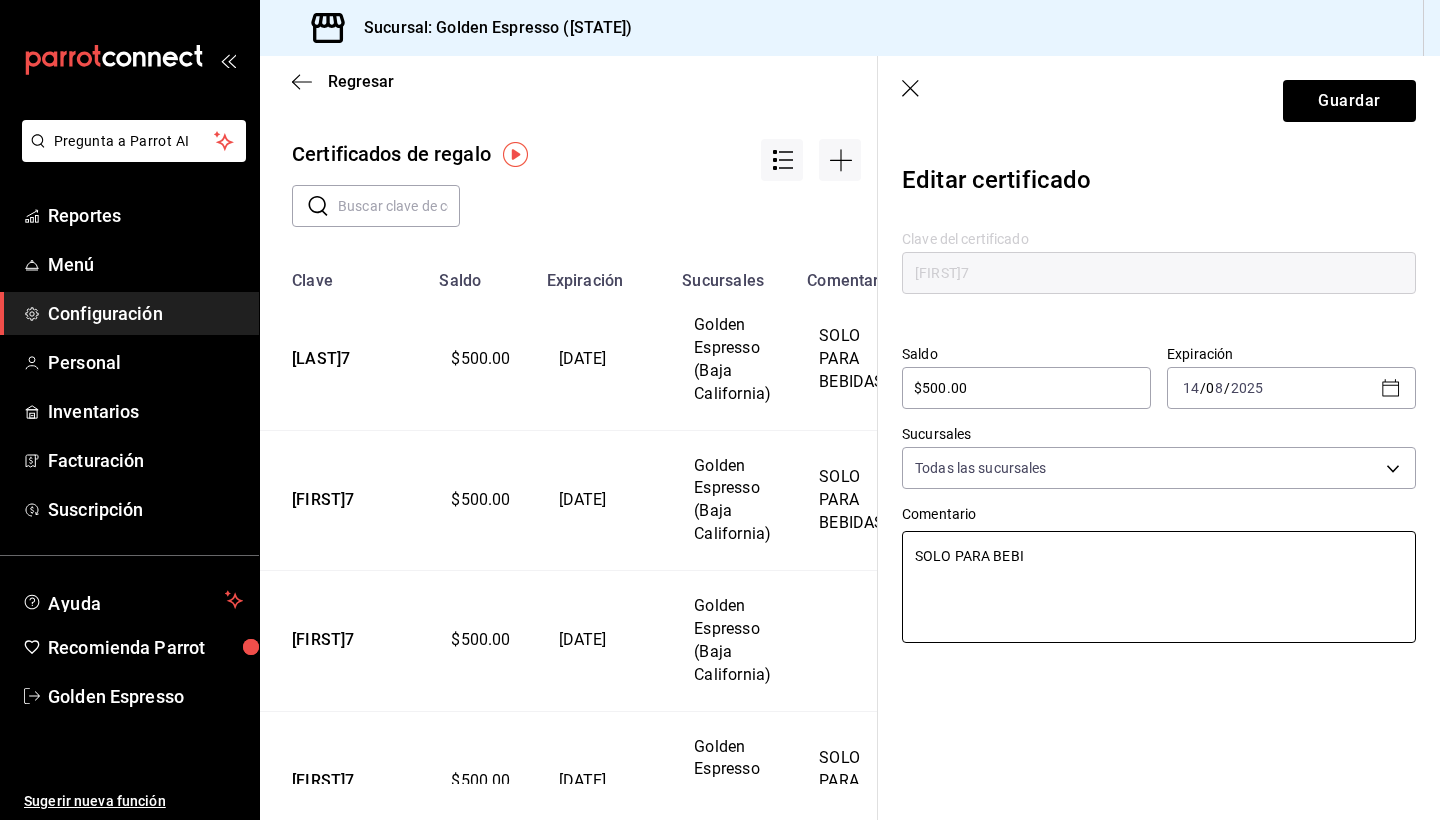type on "x" 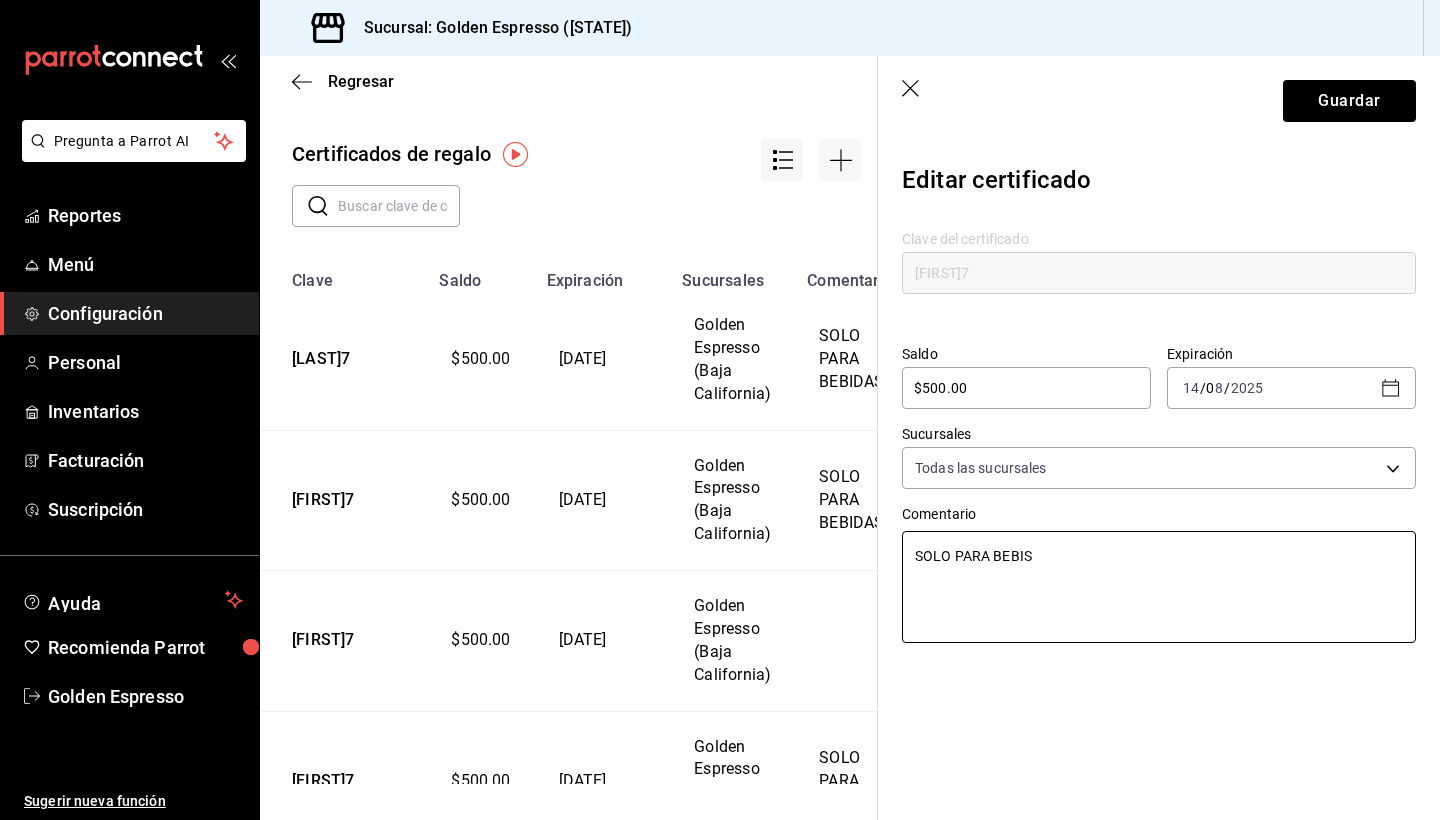 type on "x" 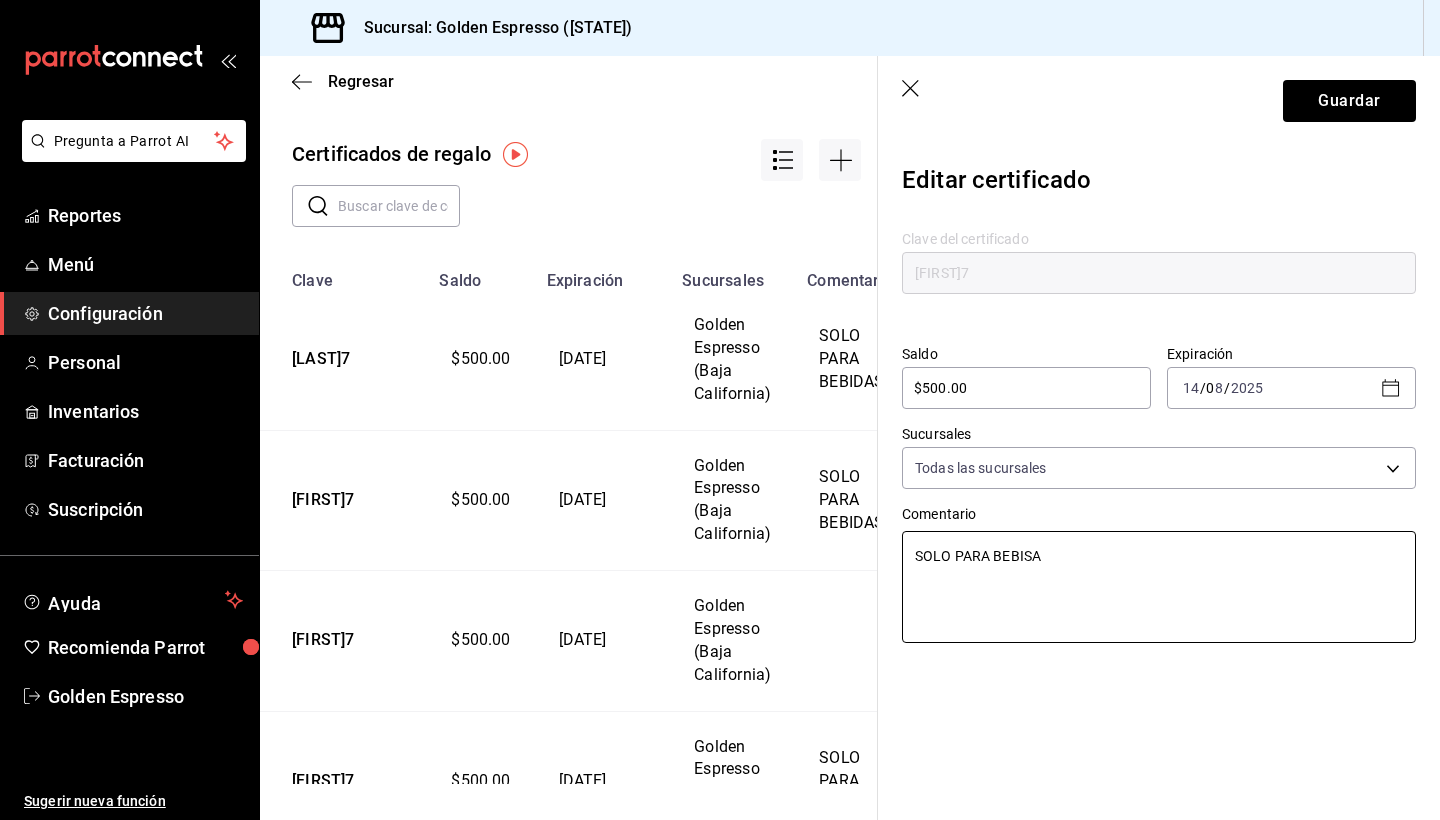 type on "SOLO PARA BEBISAS" 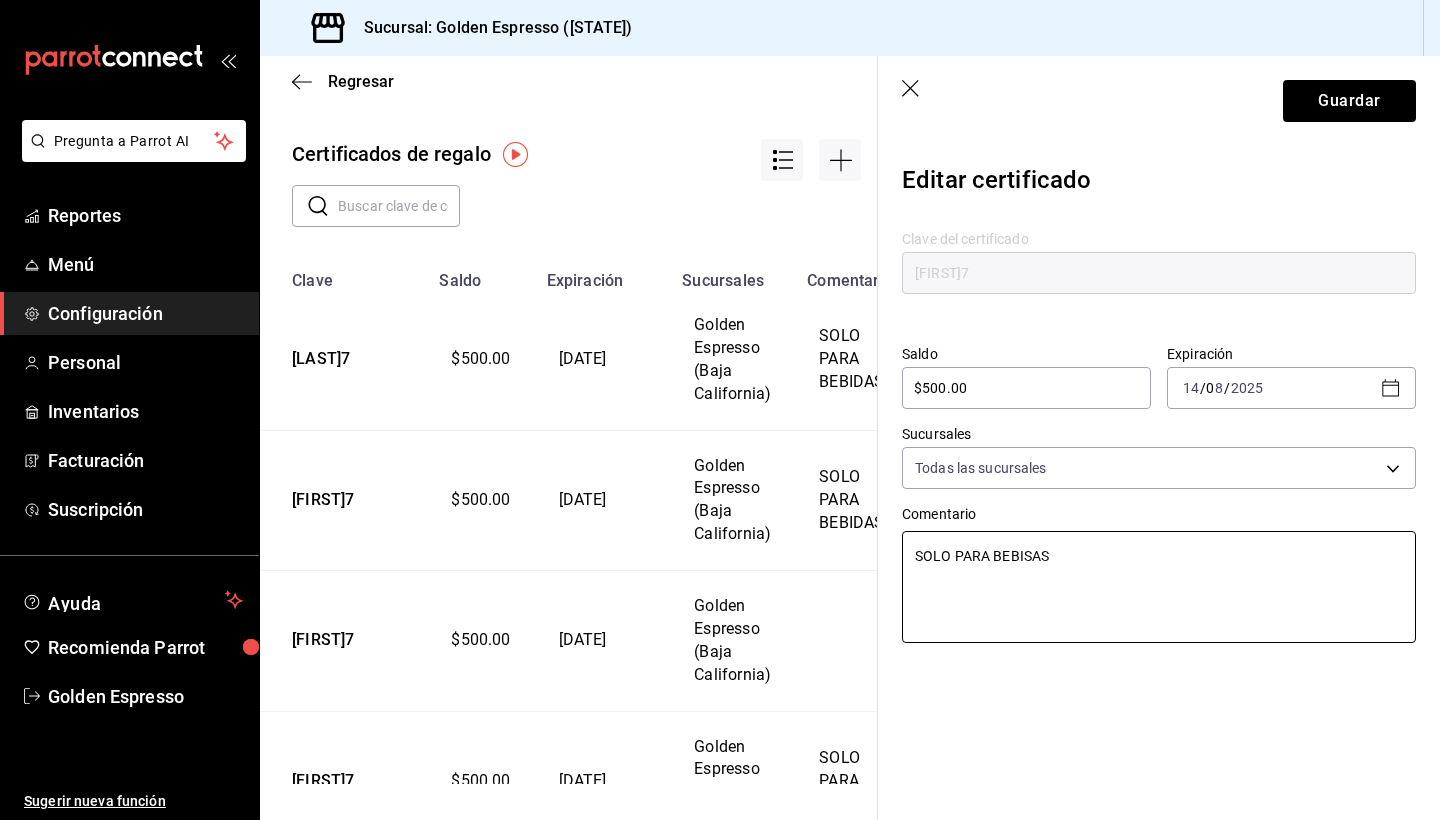 type on "x" 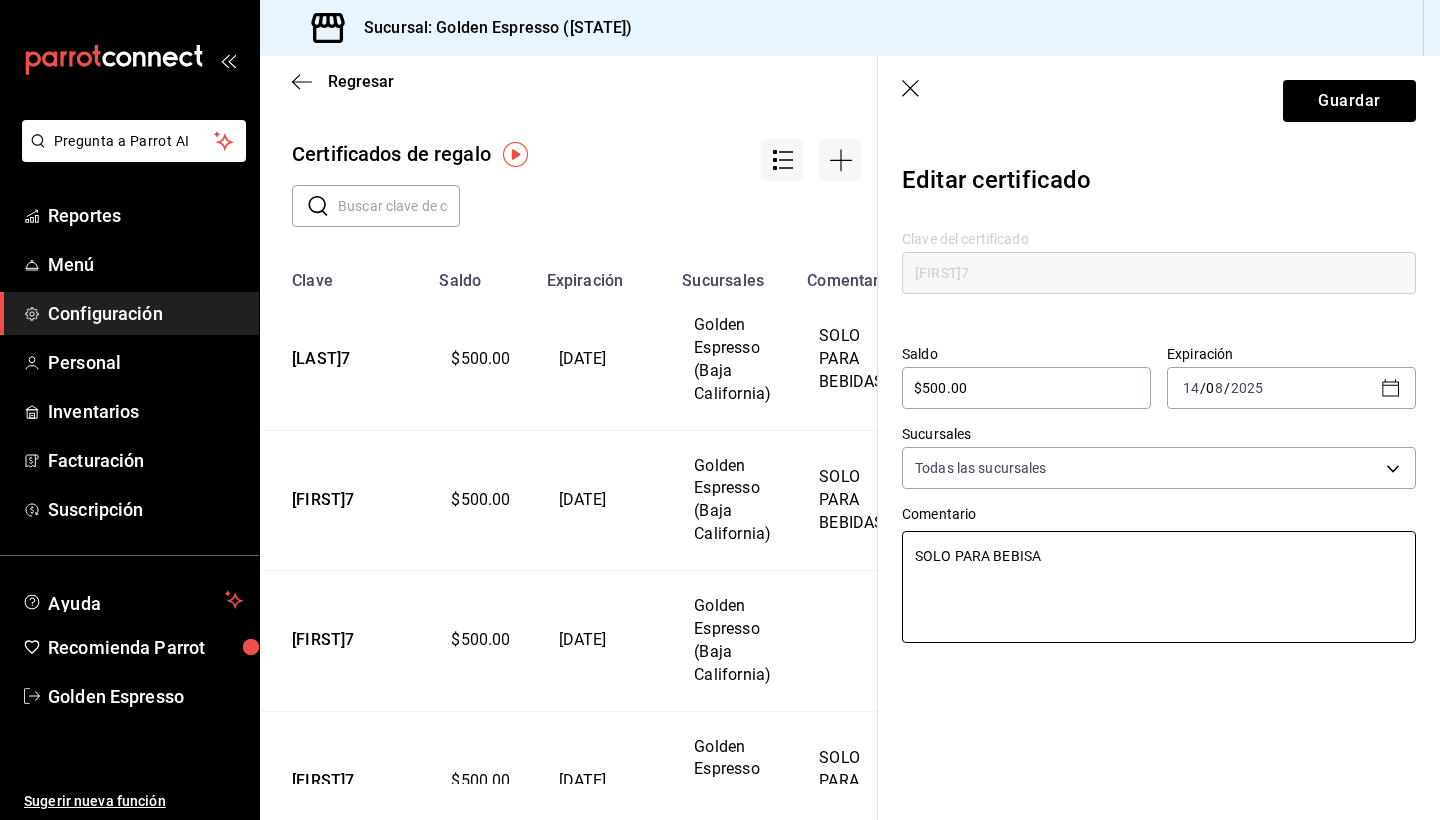 type on "SOLO PARA BEBIS" 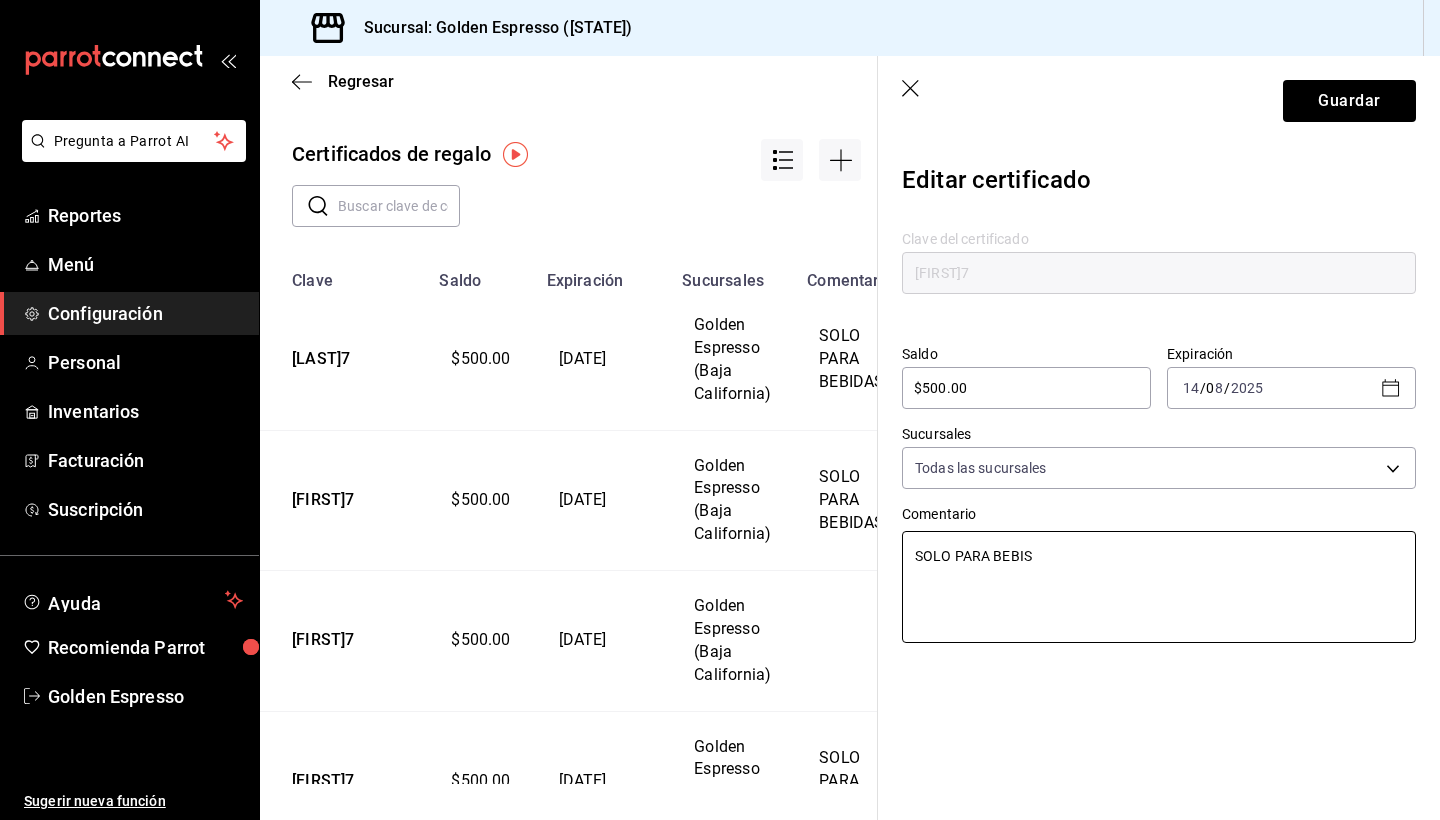 type on "x" 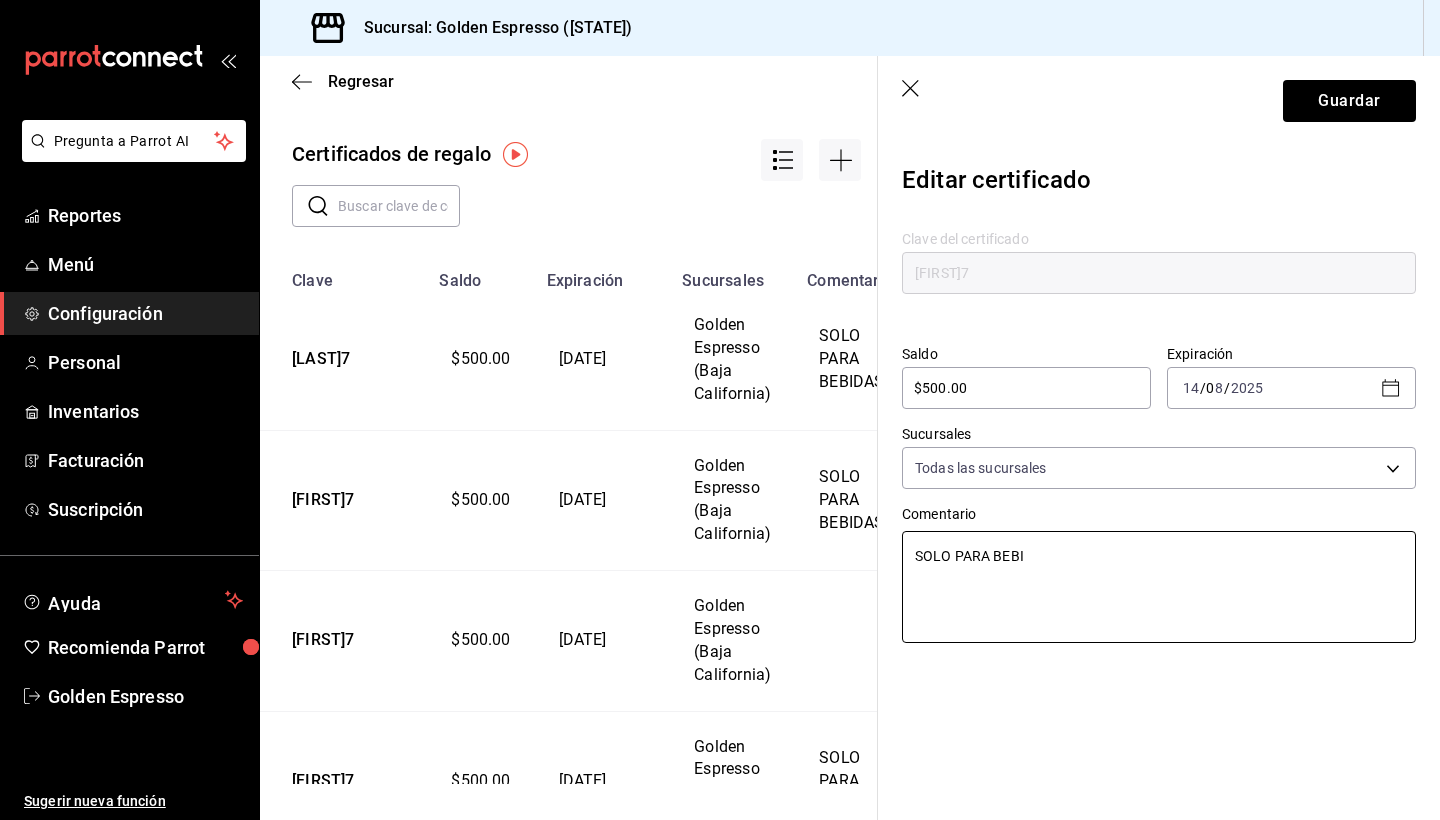type on "x" 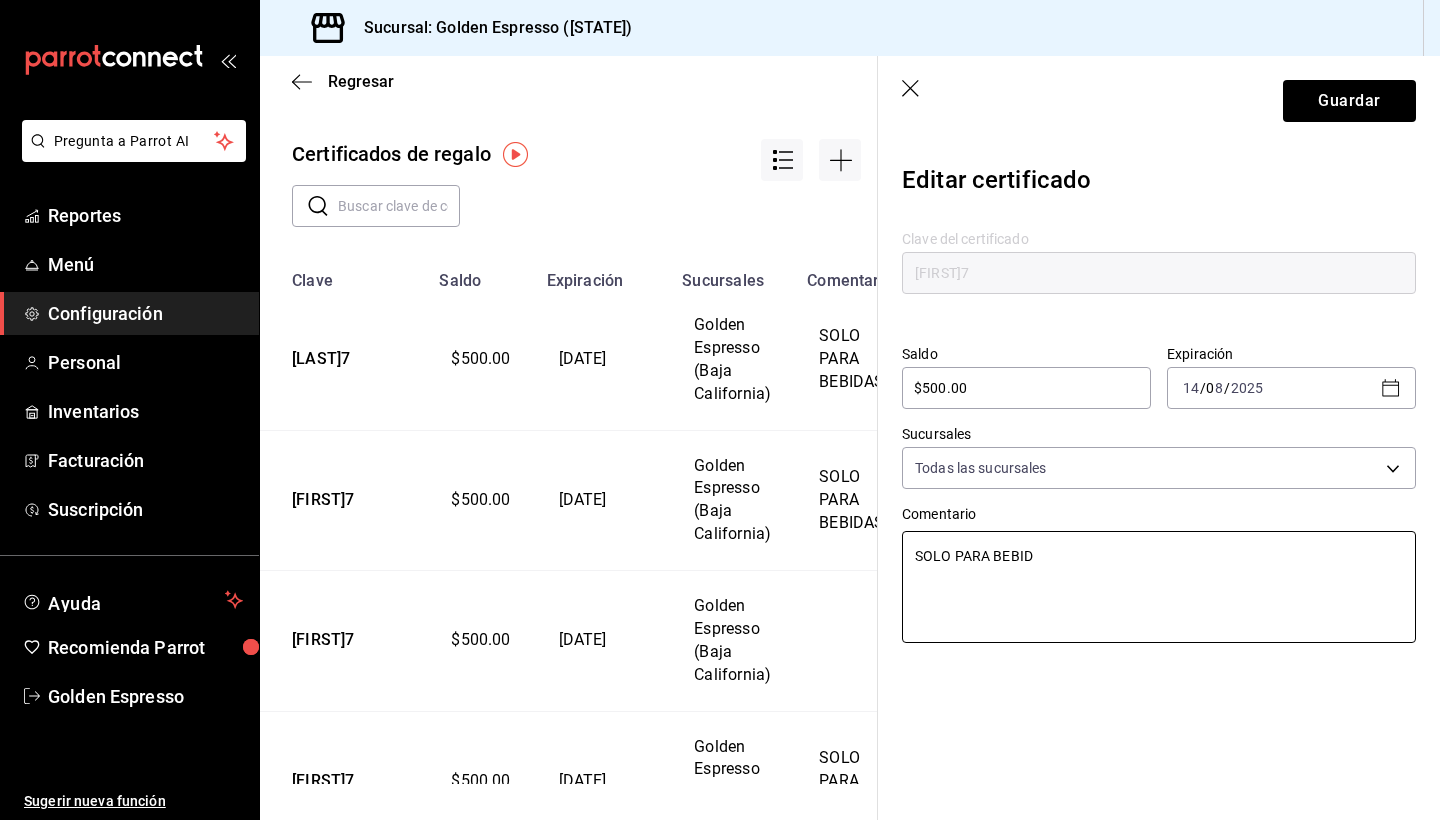 type on "x" 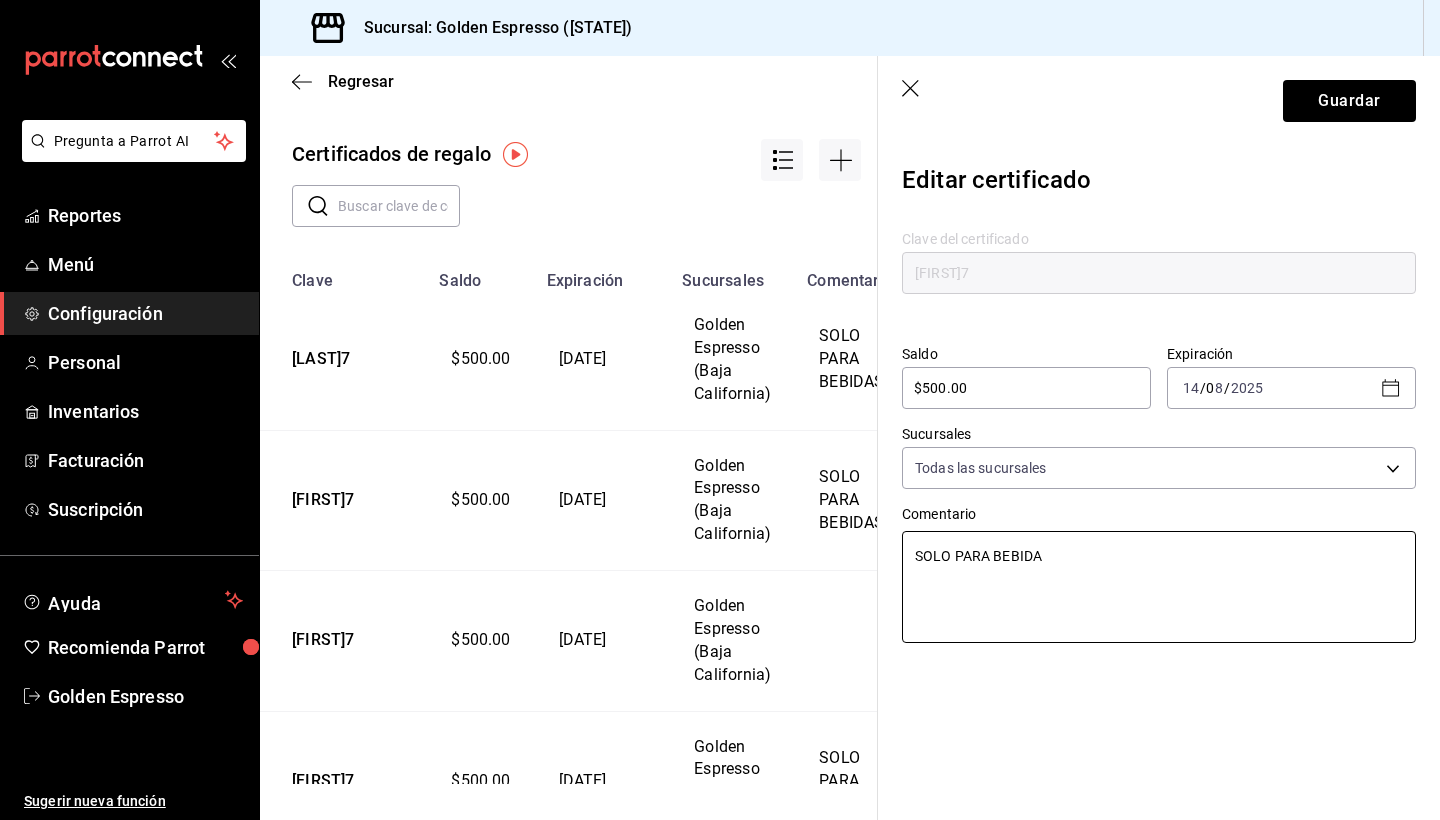 type on "SOLO PARA BEBIDAS" 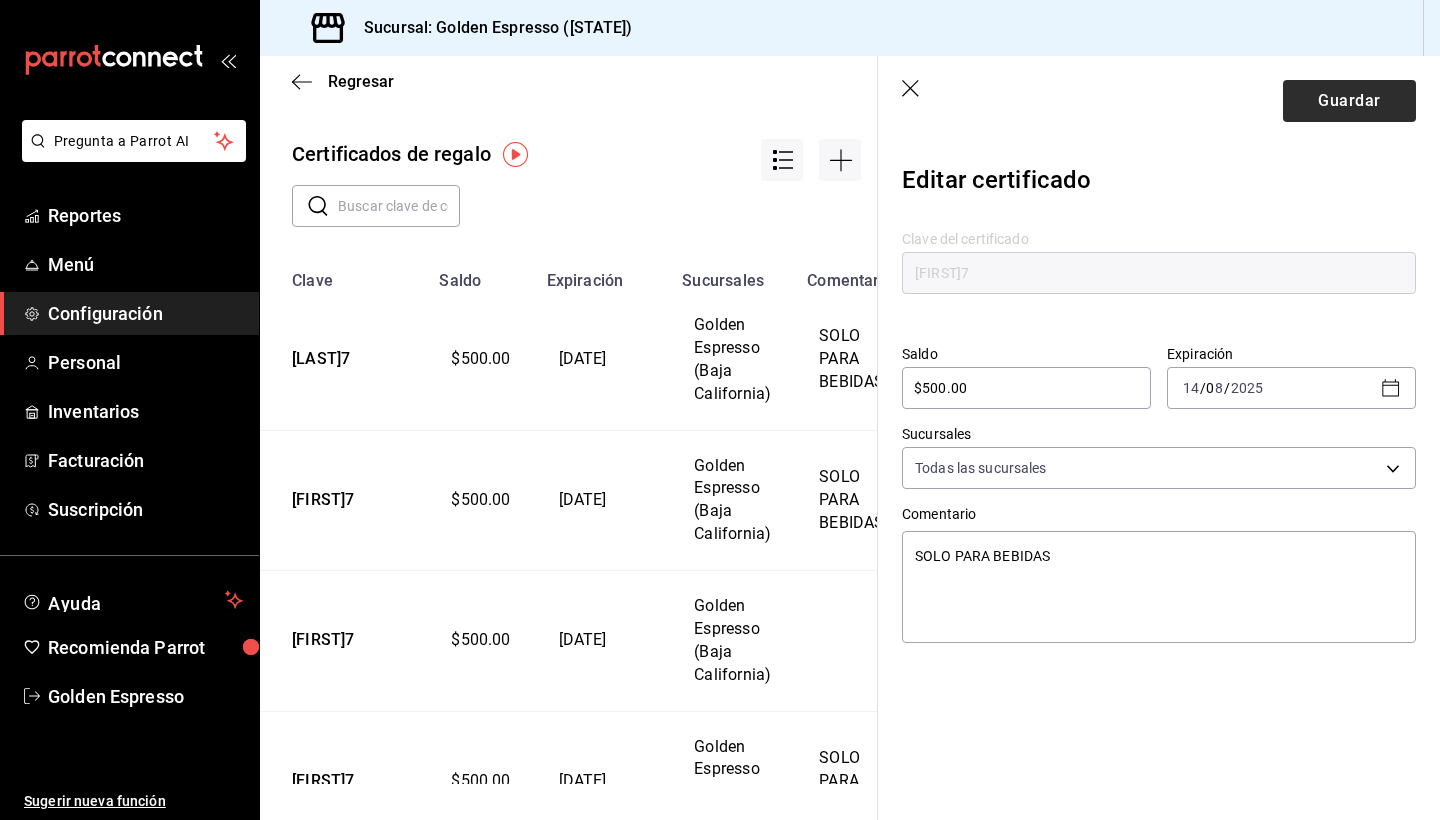 type on "x" 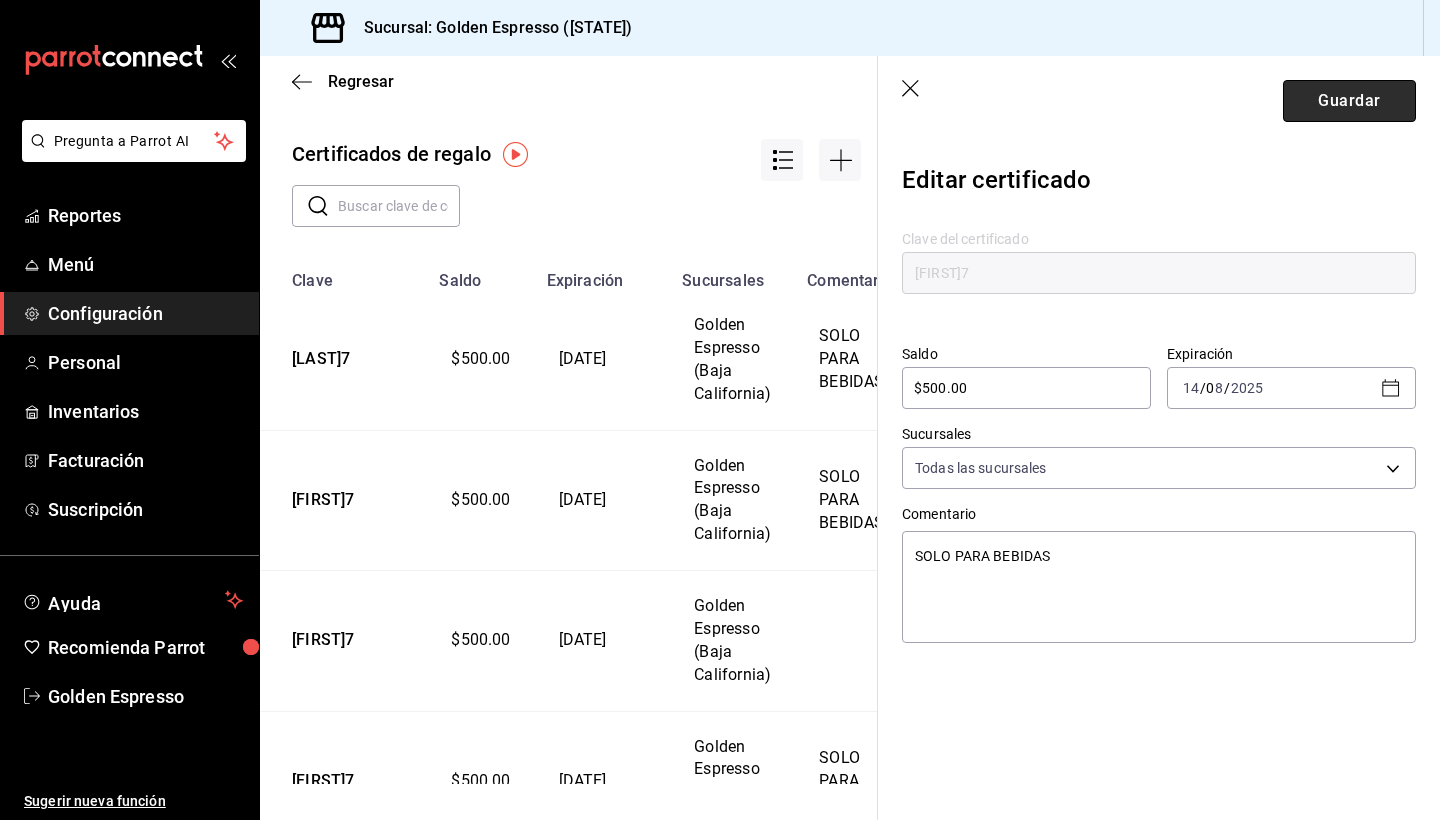 click on "Guardar" at bounding box center [1349, 101] 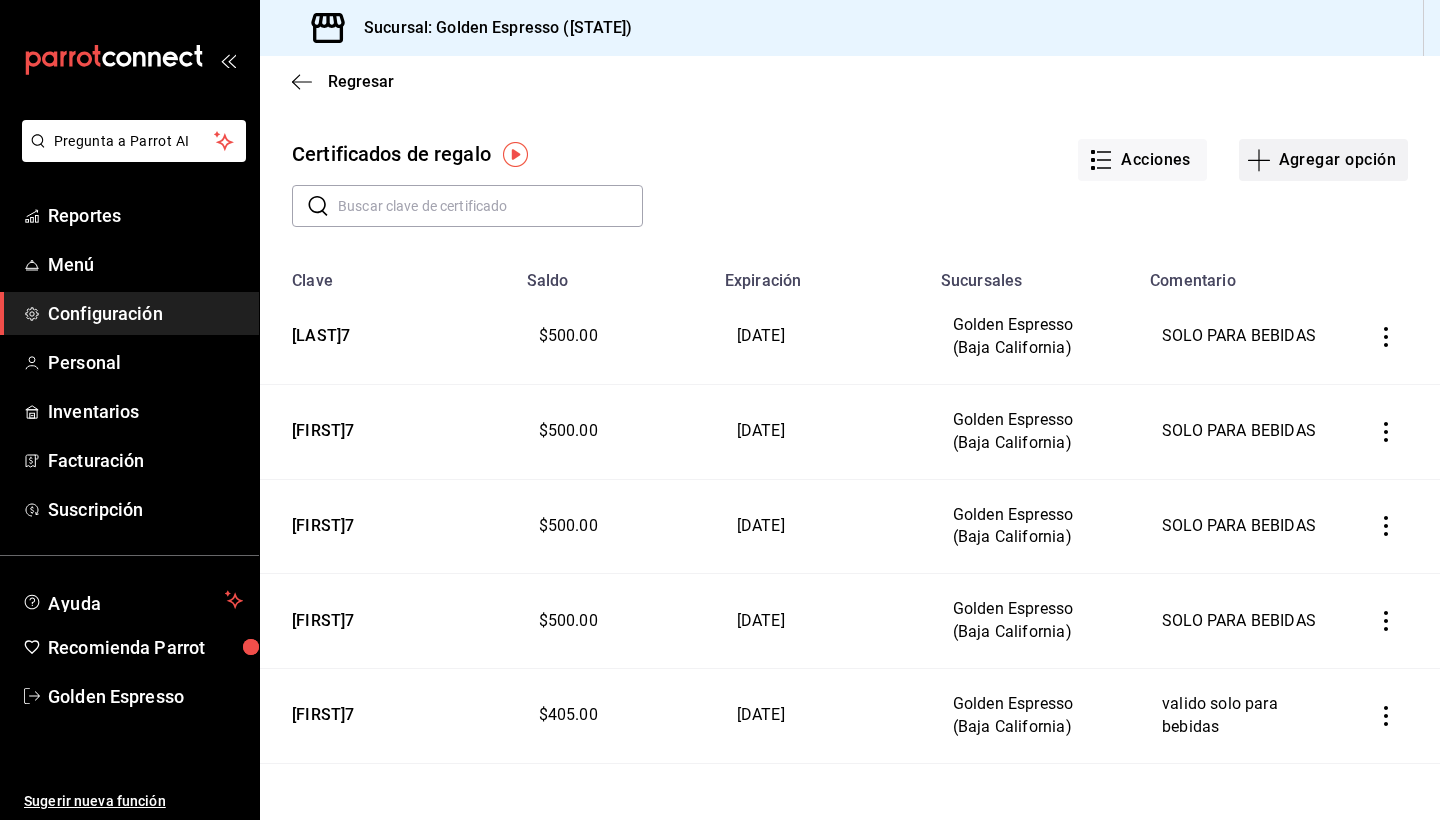 click on "Agregar opción" at bounding box center (1323, 160) 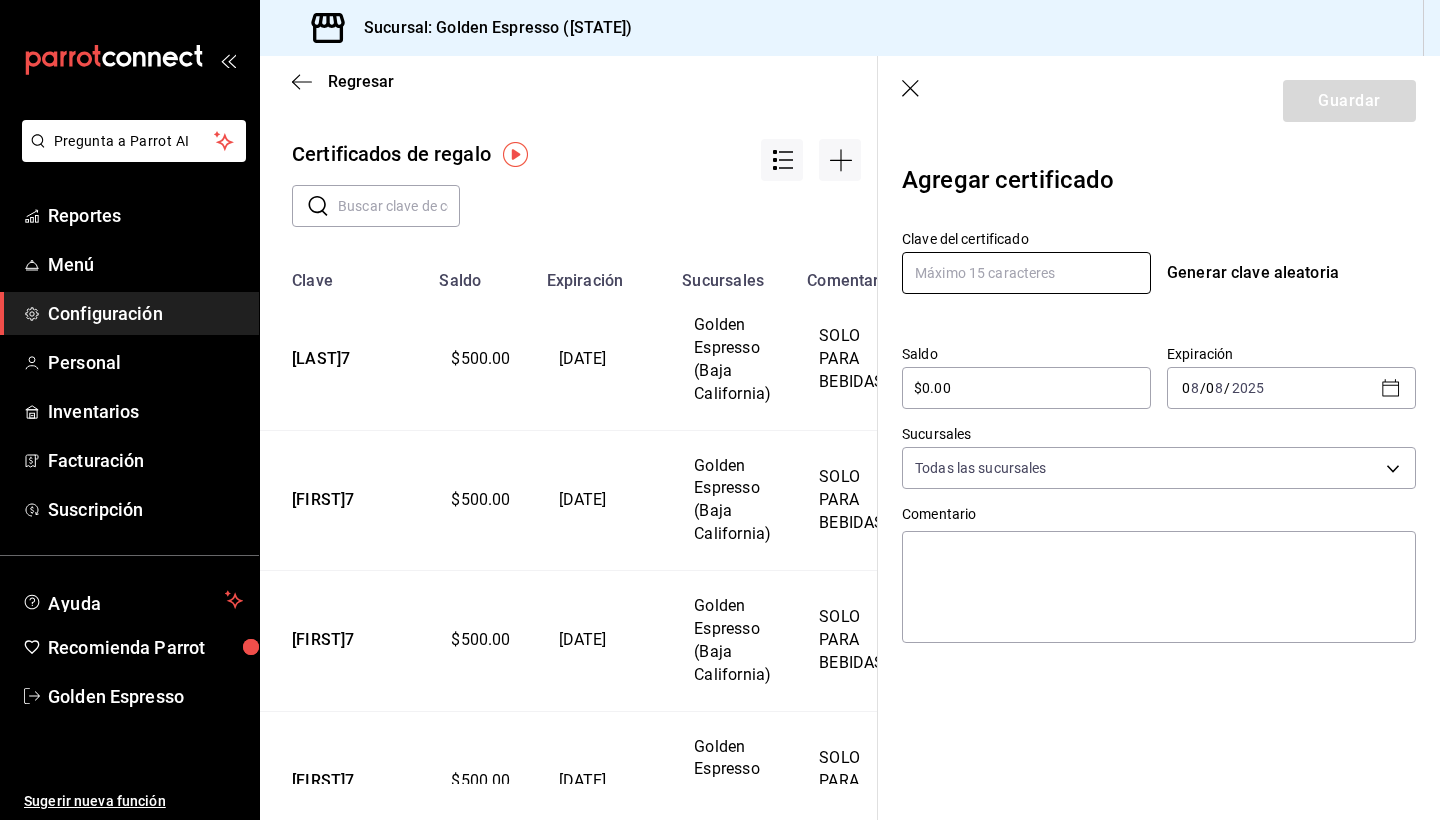 click at bounding box center (1026, 273) 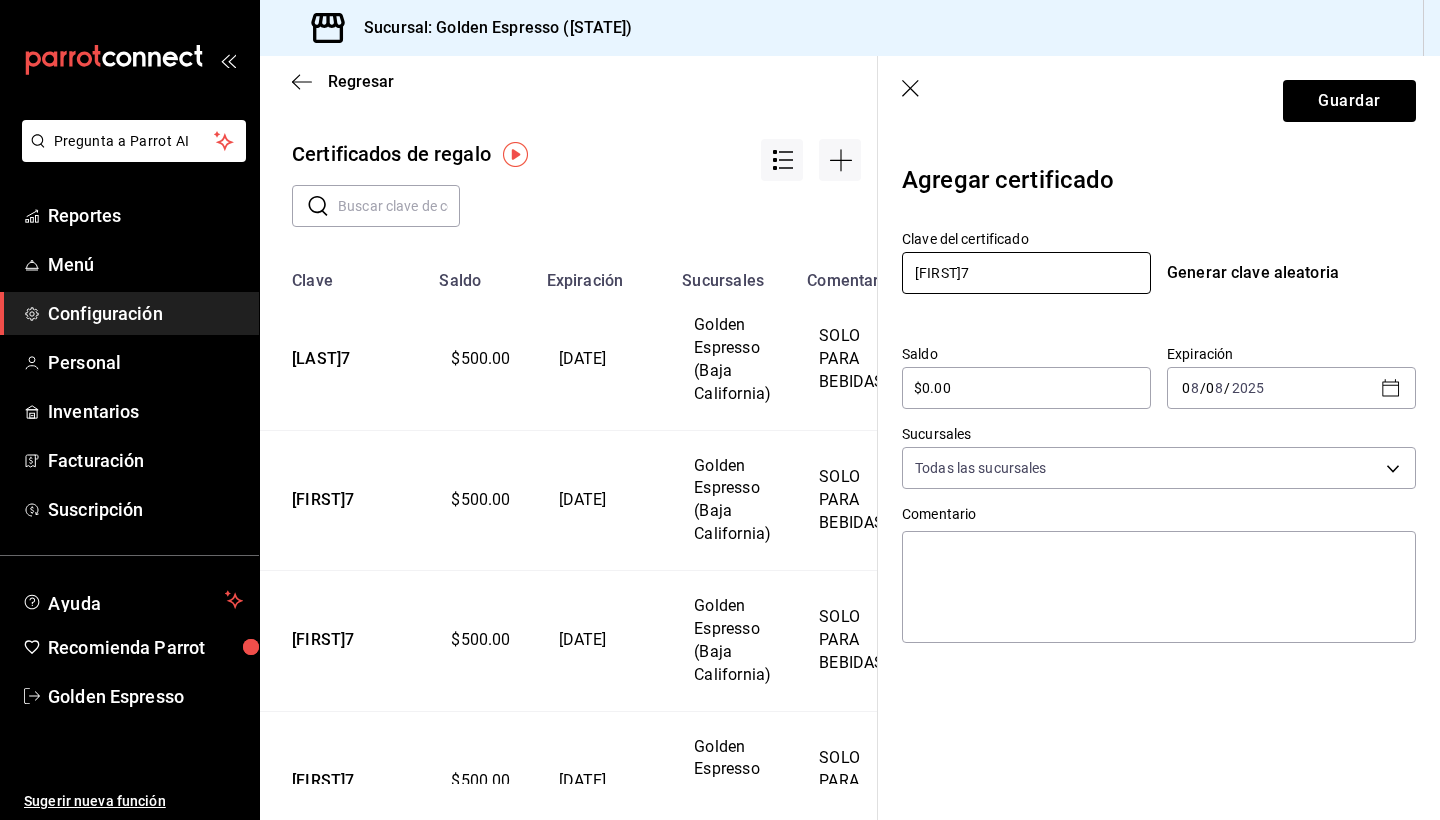 type on "[FIRST]7" 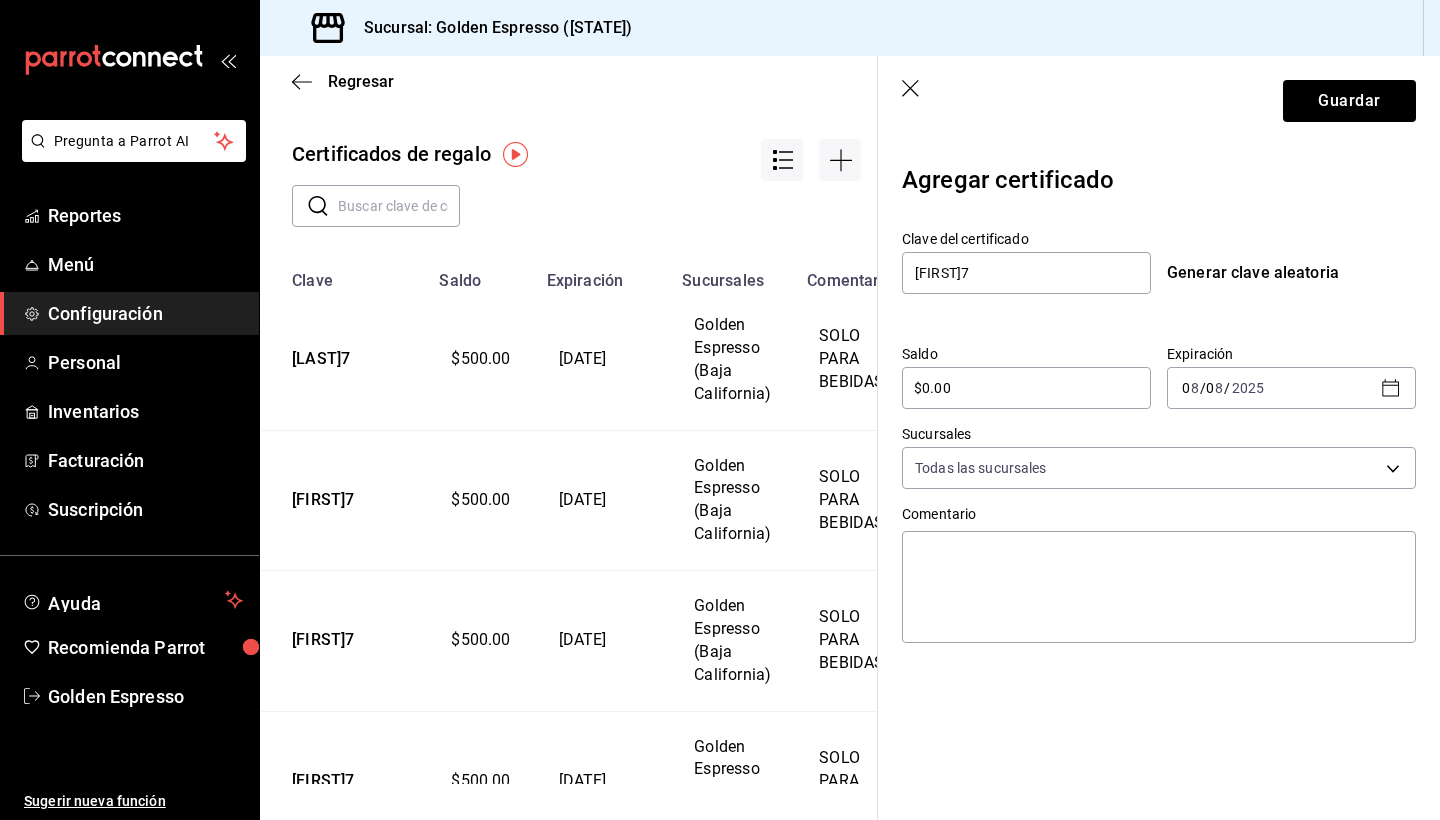 click on "$0.00 ​" at bounding box center [1026, 388] 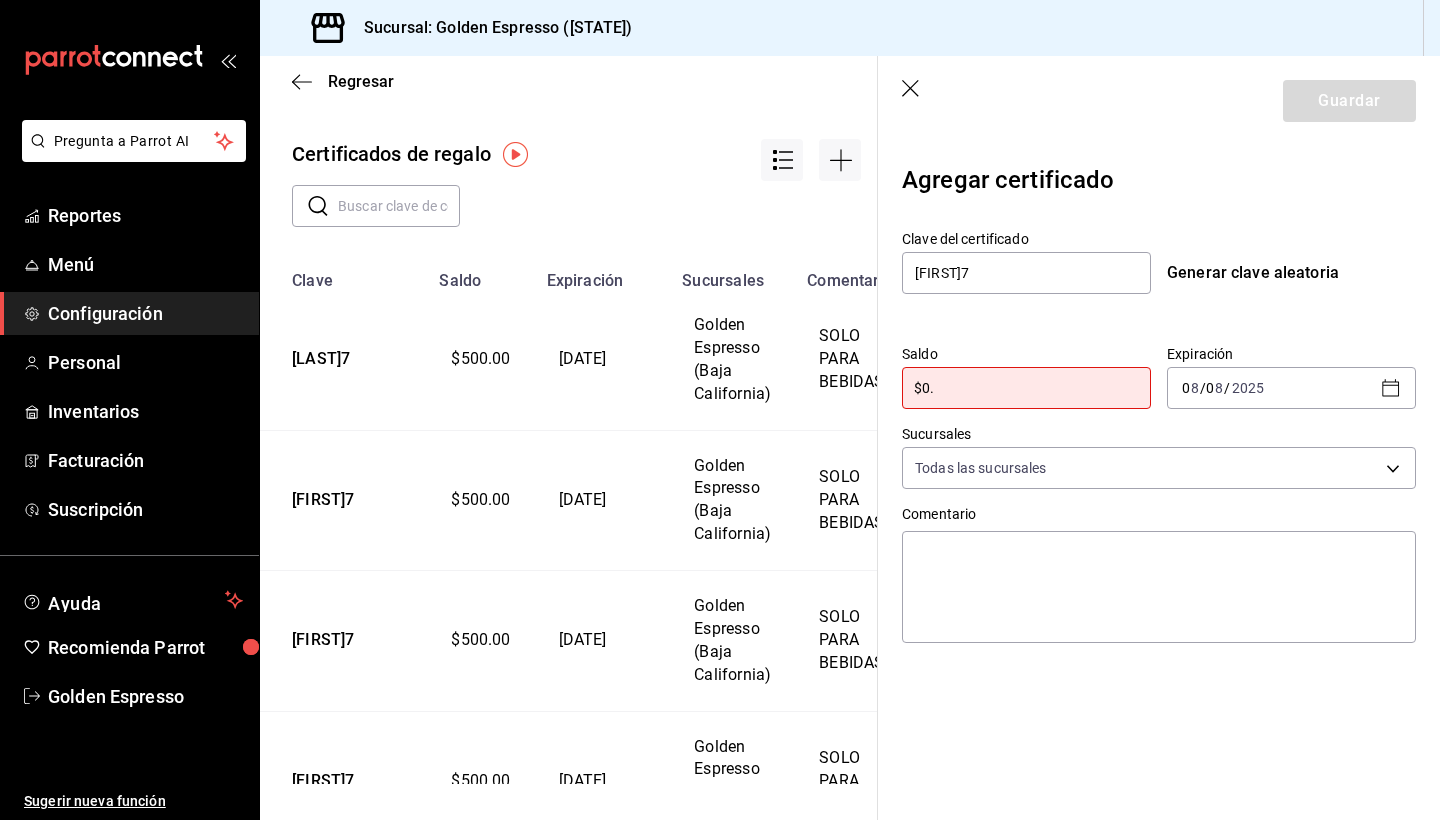 type on "$0" 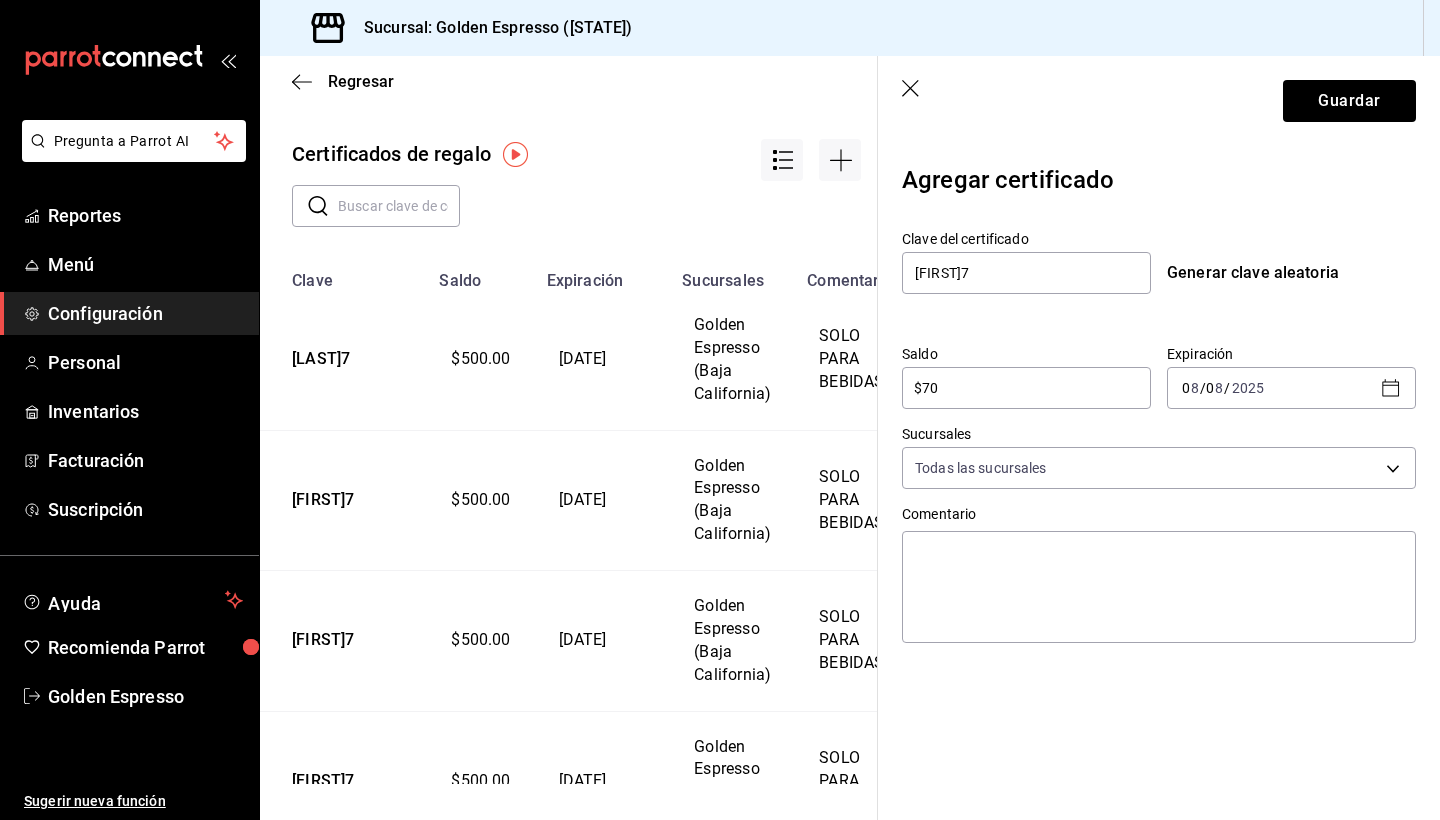type on "$700" 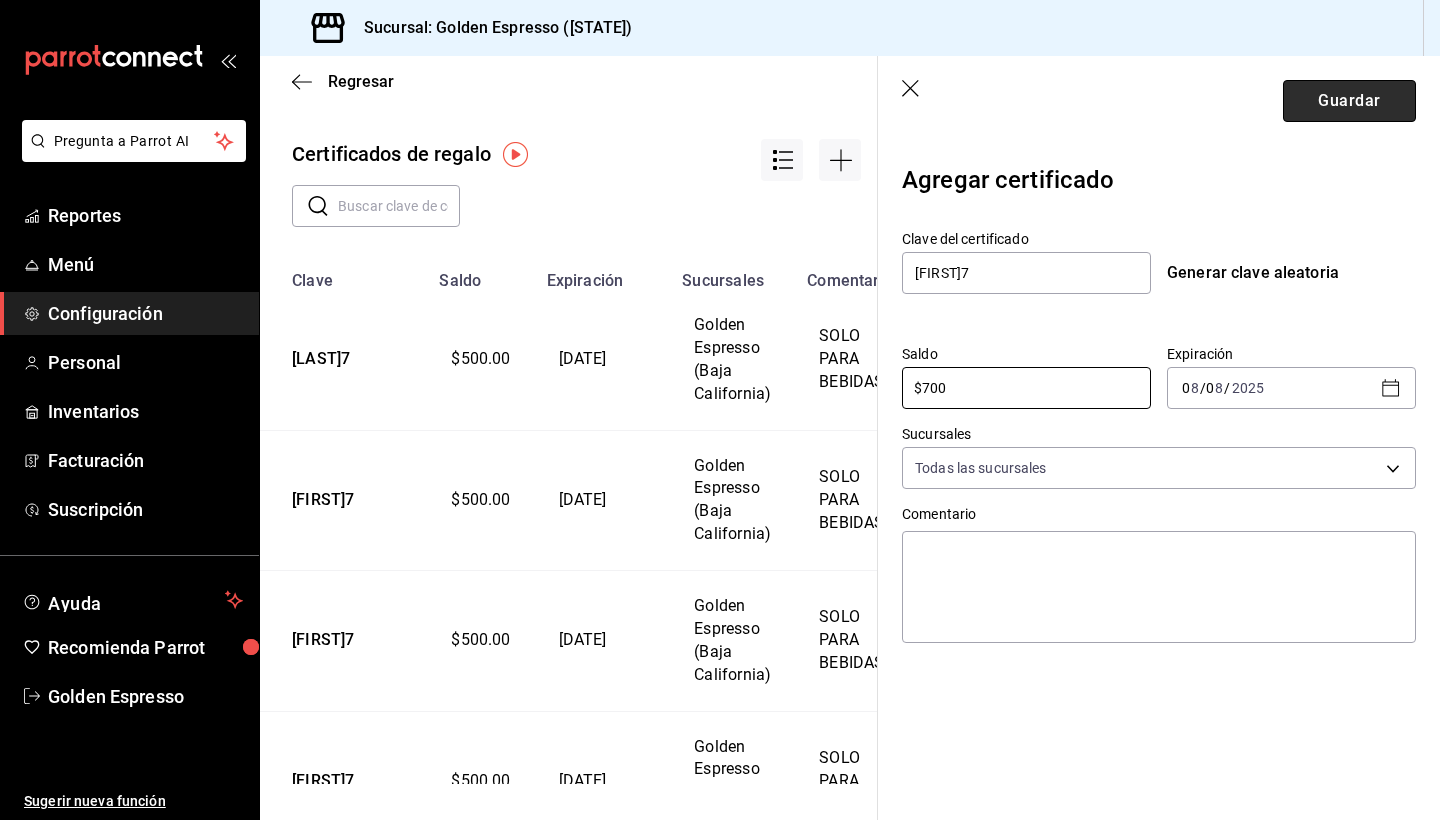 click on "Guardar" at bounding box center (1349, 101) 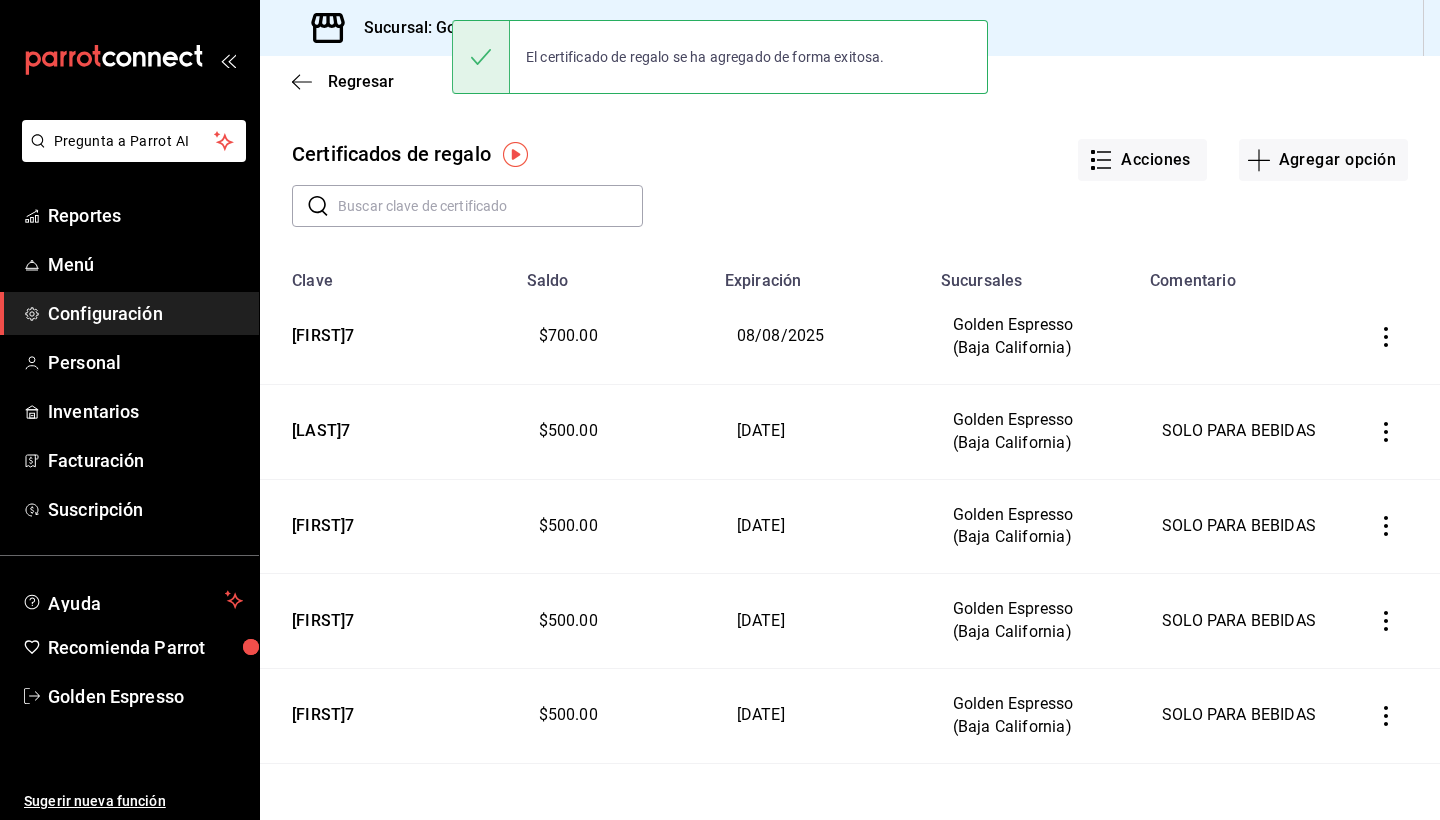click 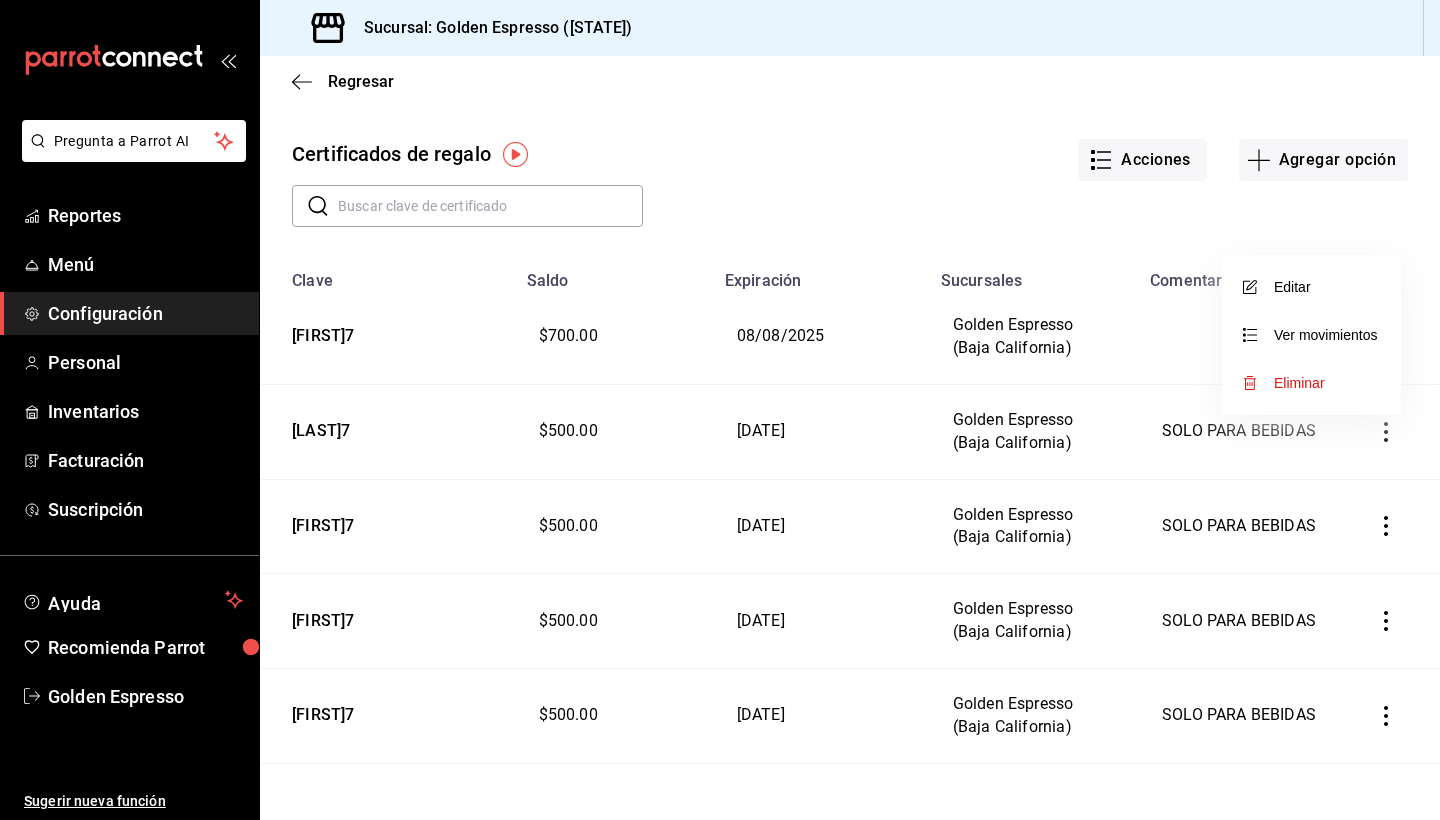 click at bounding box center (720, 410) 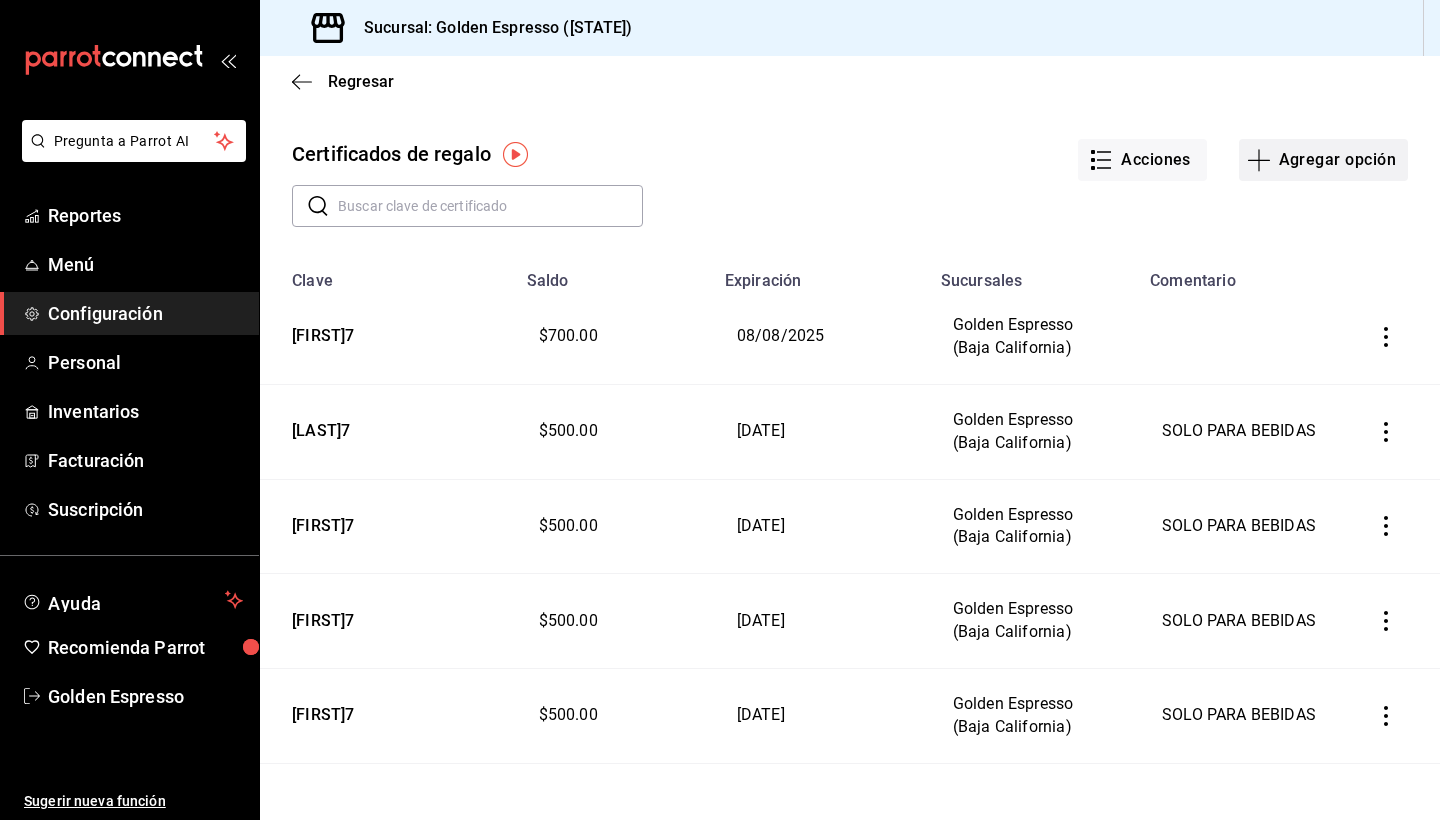 click on "Agregar opción" at bounding box center [1323, 160] 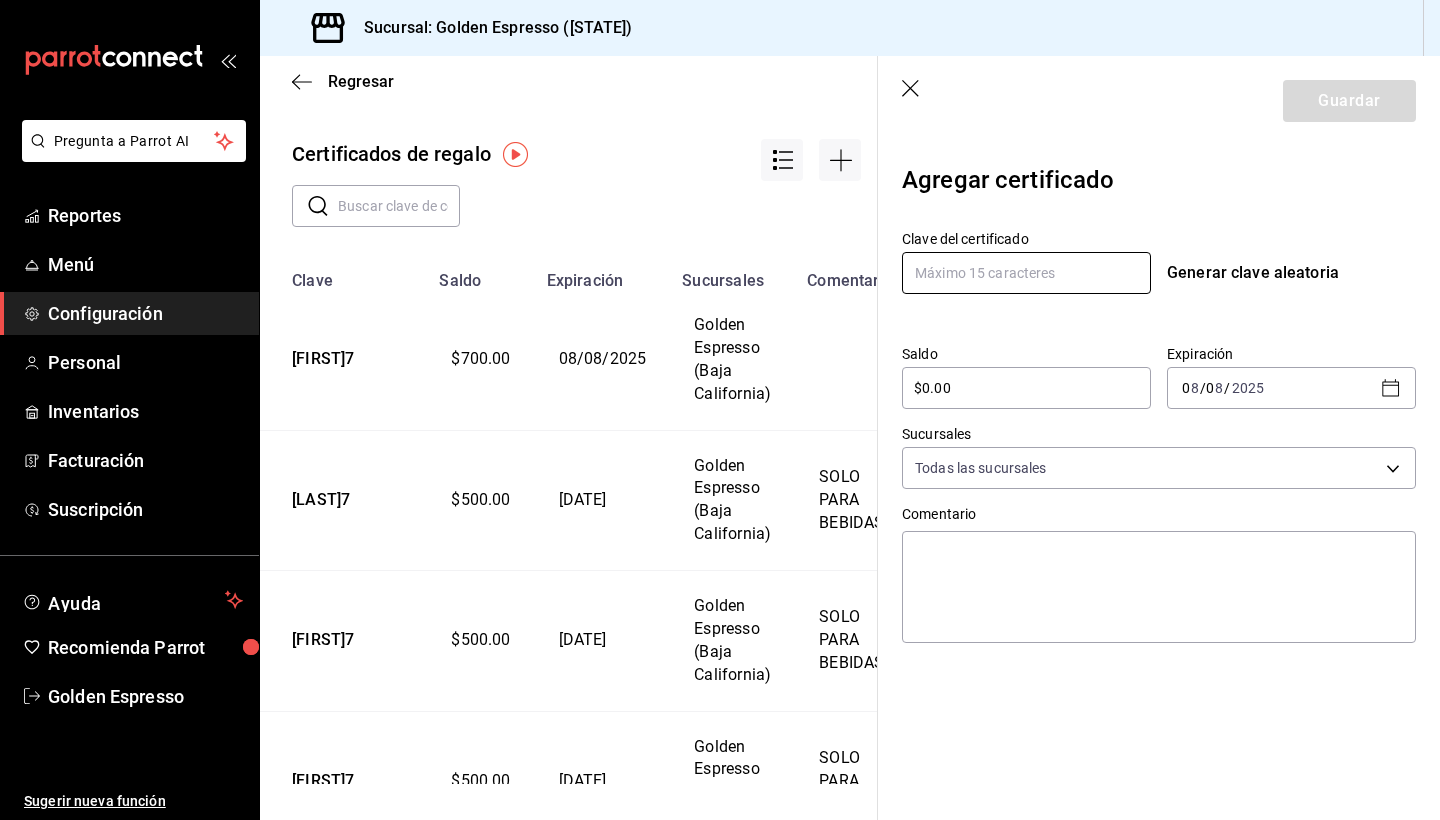 click at bounding box center [1026, 273] 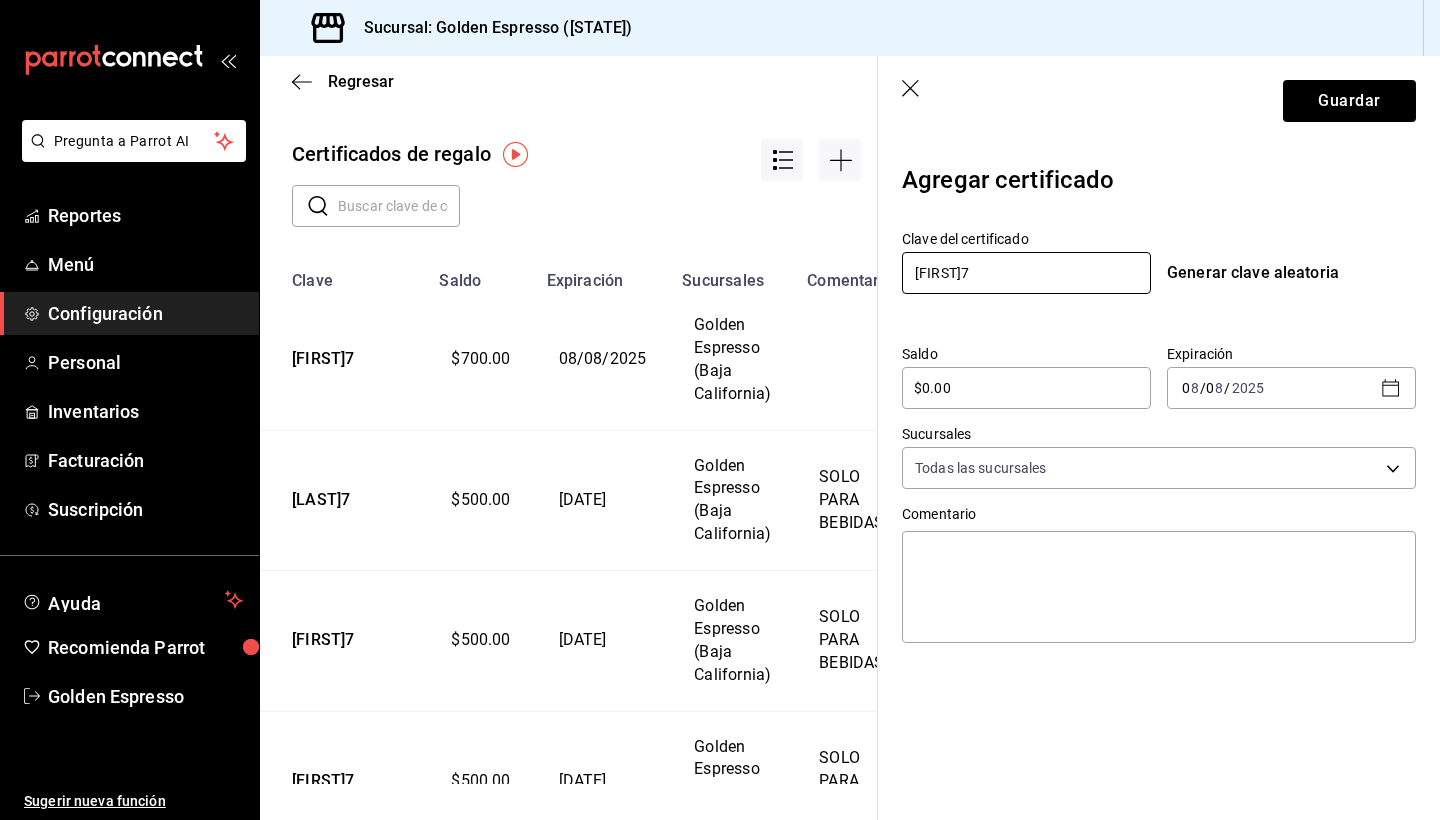 type on "[FIRST]7" 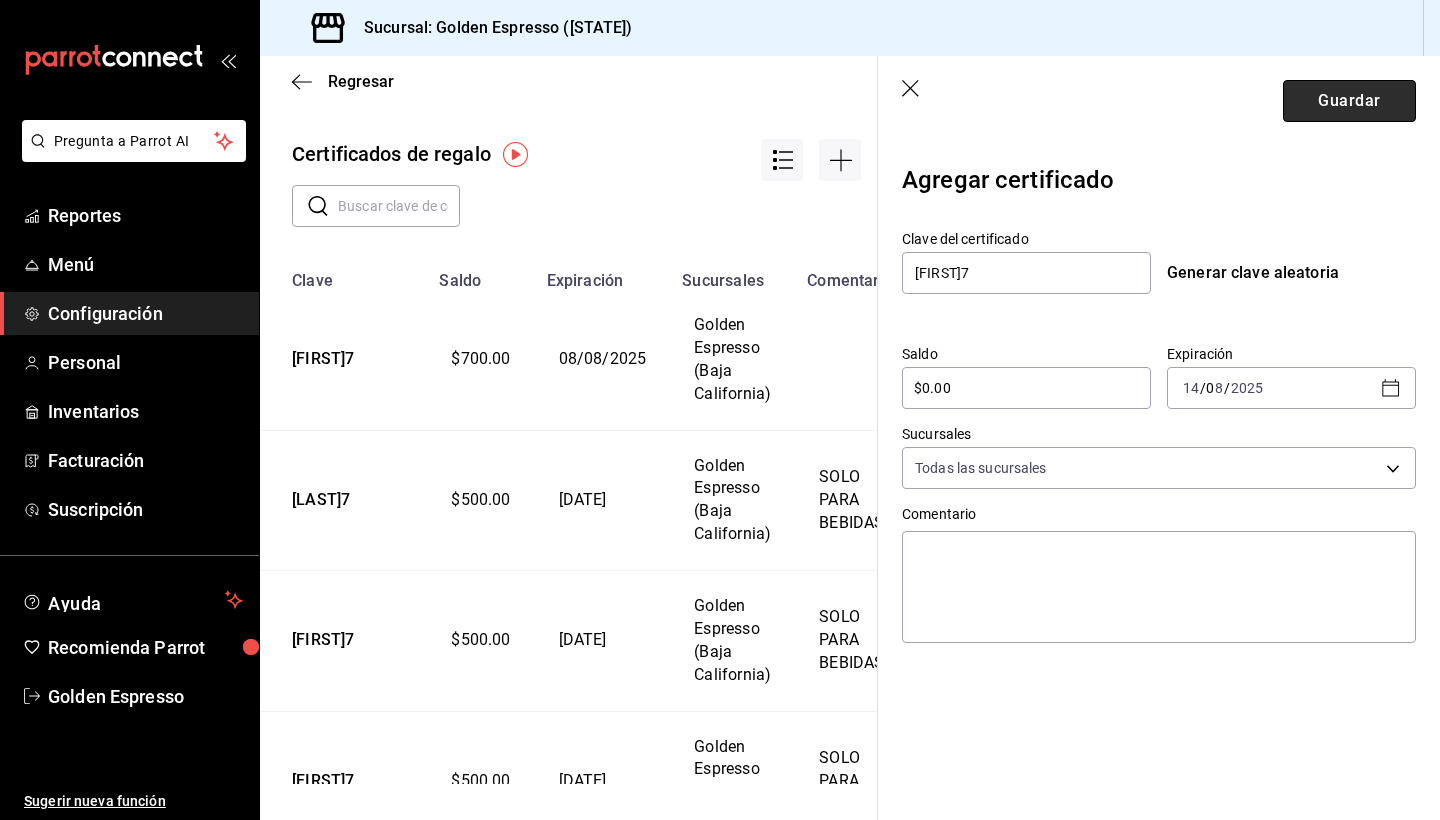 click on "Guardar" at bounding box center [1349, 101] 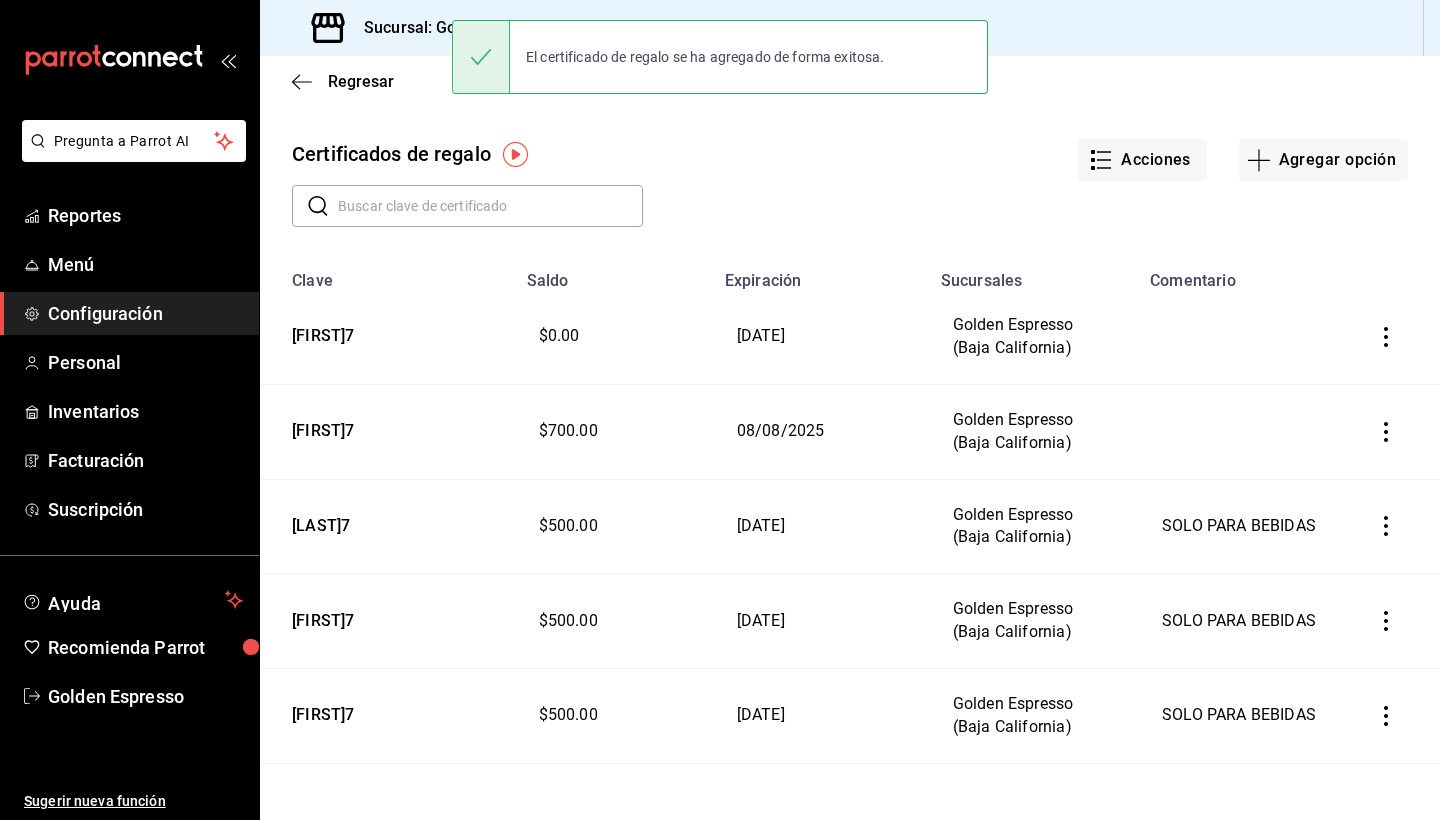 click on "Comentario" at bounding box center (1239, 274) 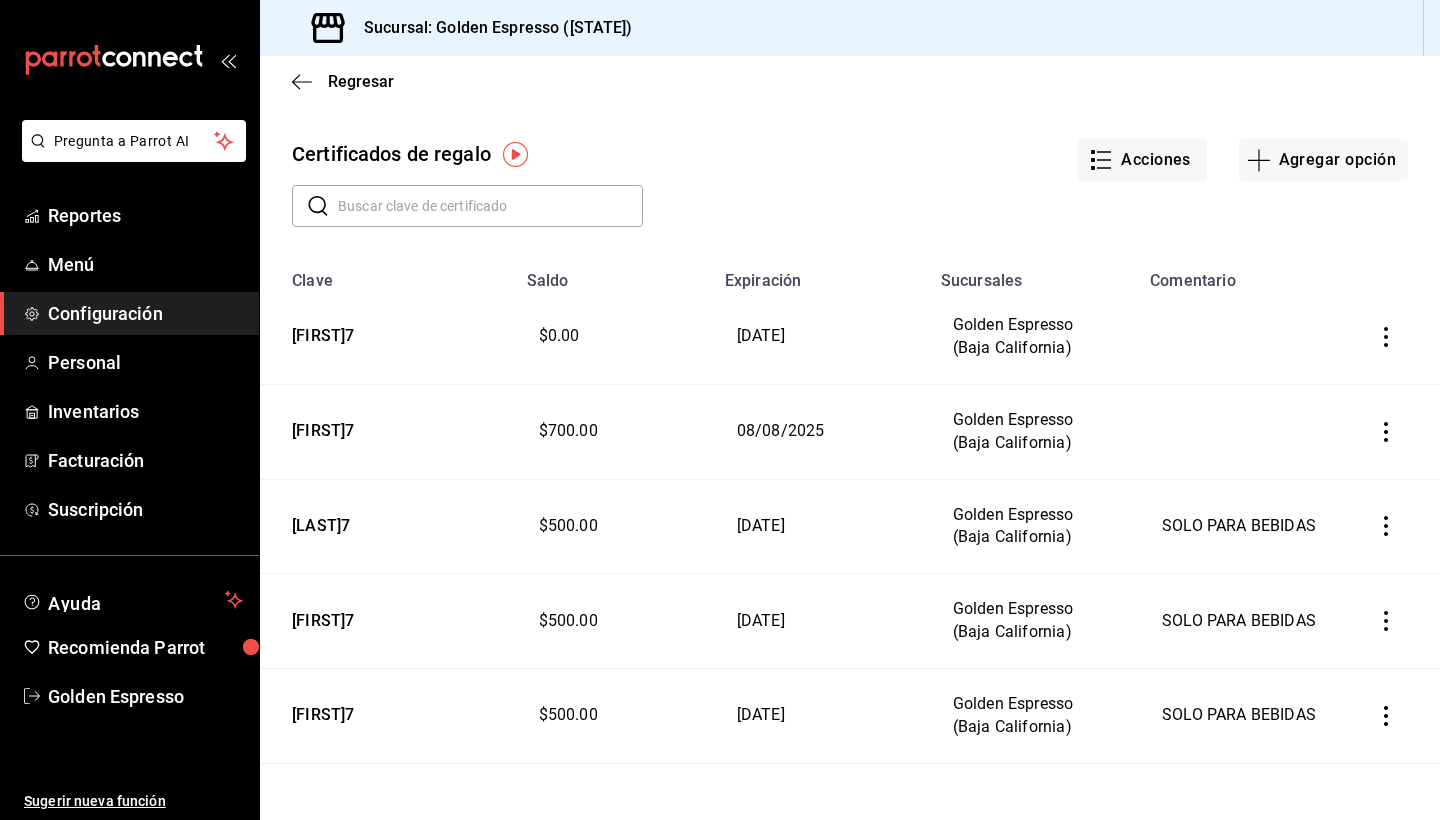 scroll, scrollTop: 0, scrollLeft: 0, axis: both 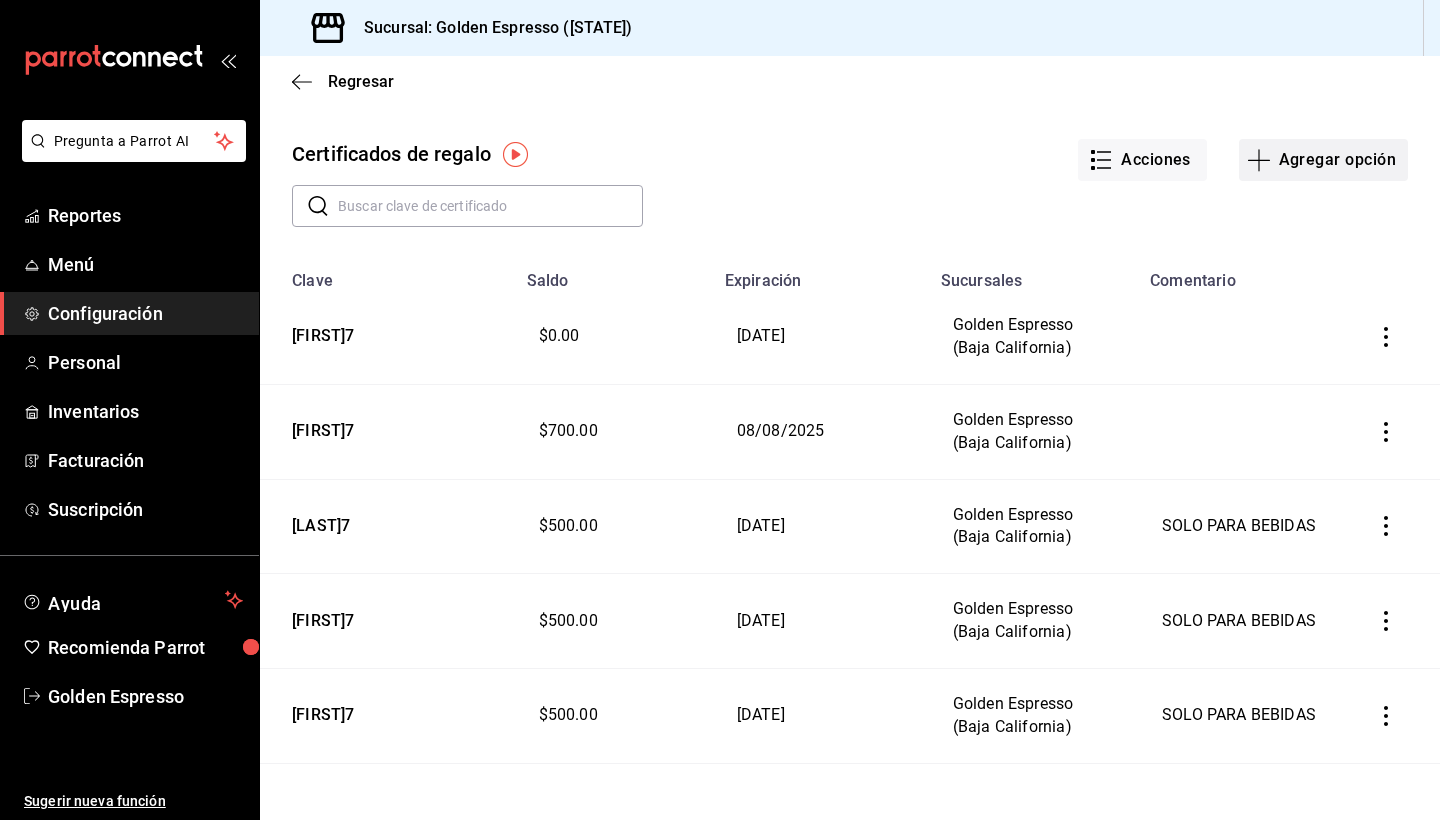 click on "Agregar opción" at bounding box center [1323, 160] 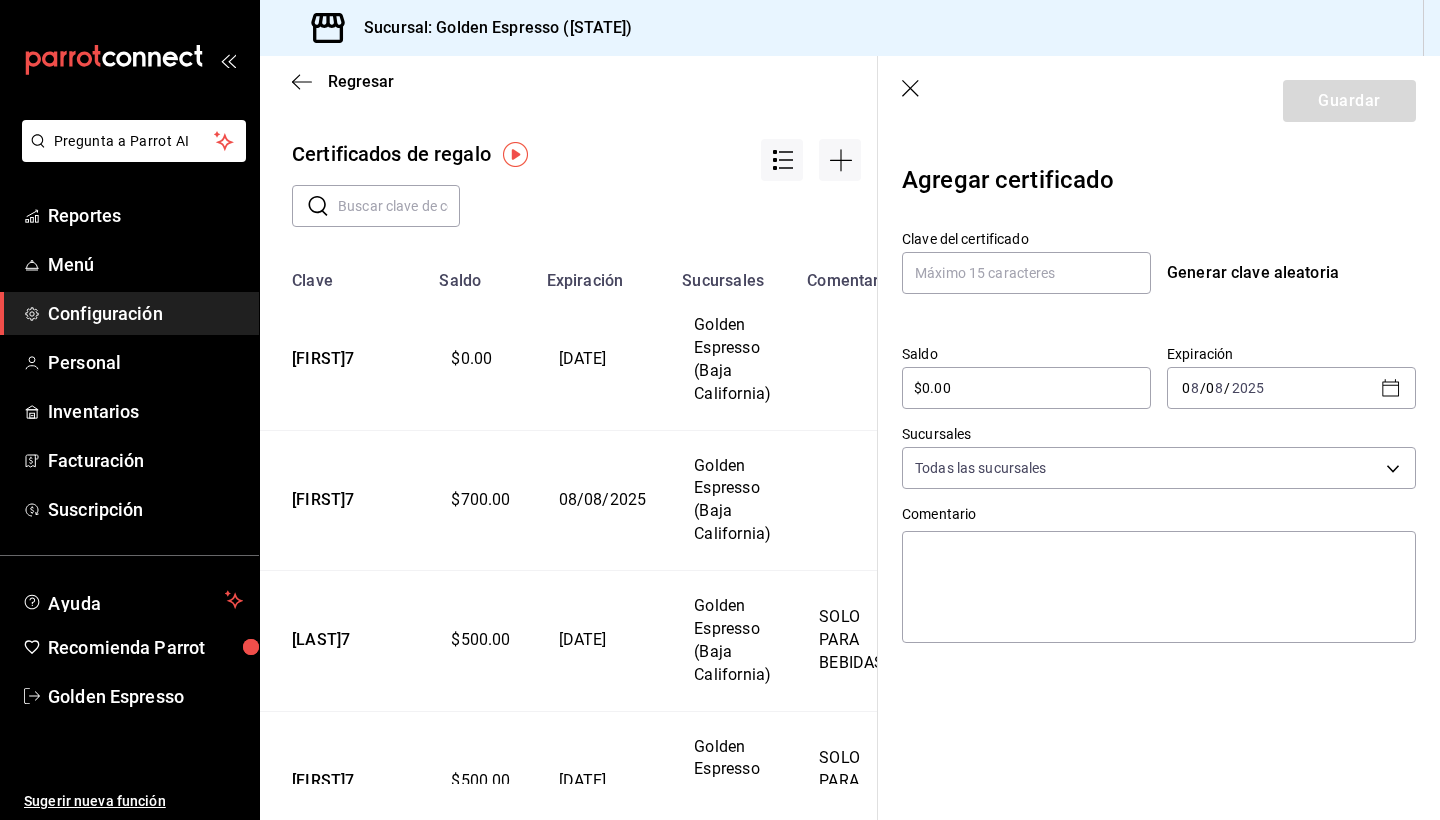 click at bounding box center (399, 206) 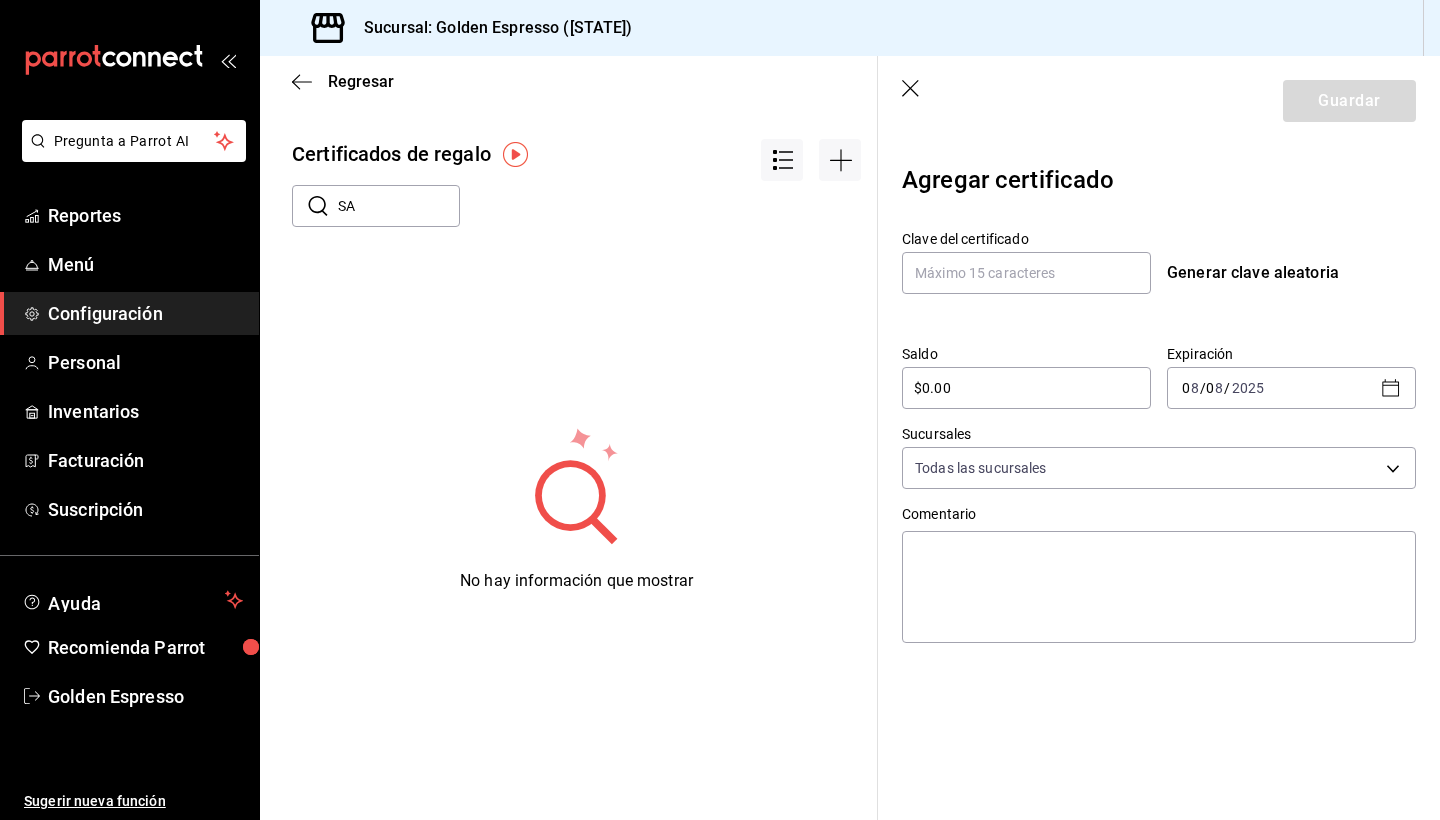 type on "S" 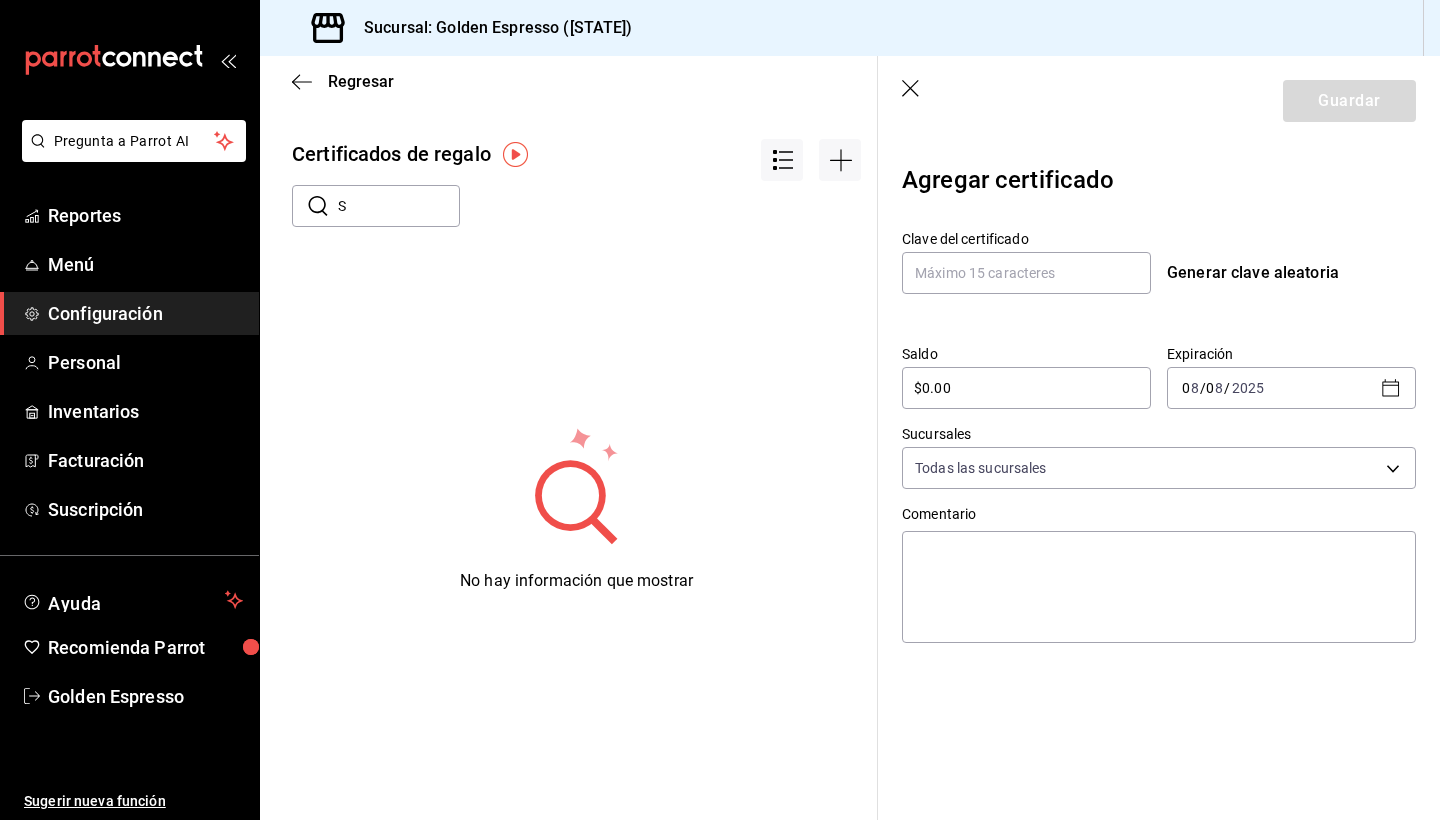 type 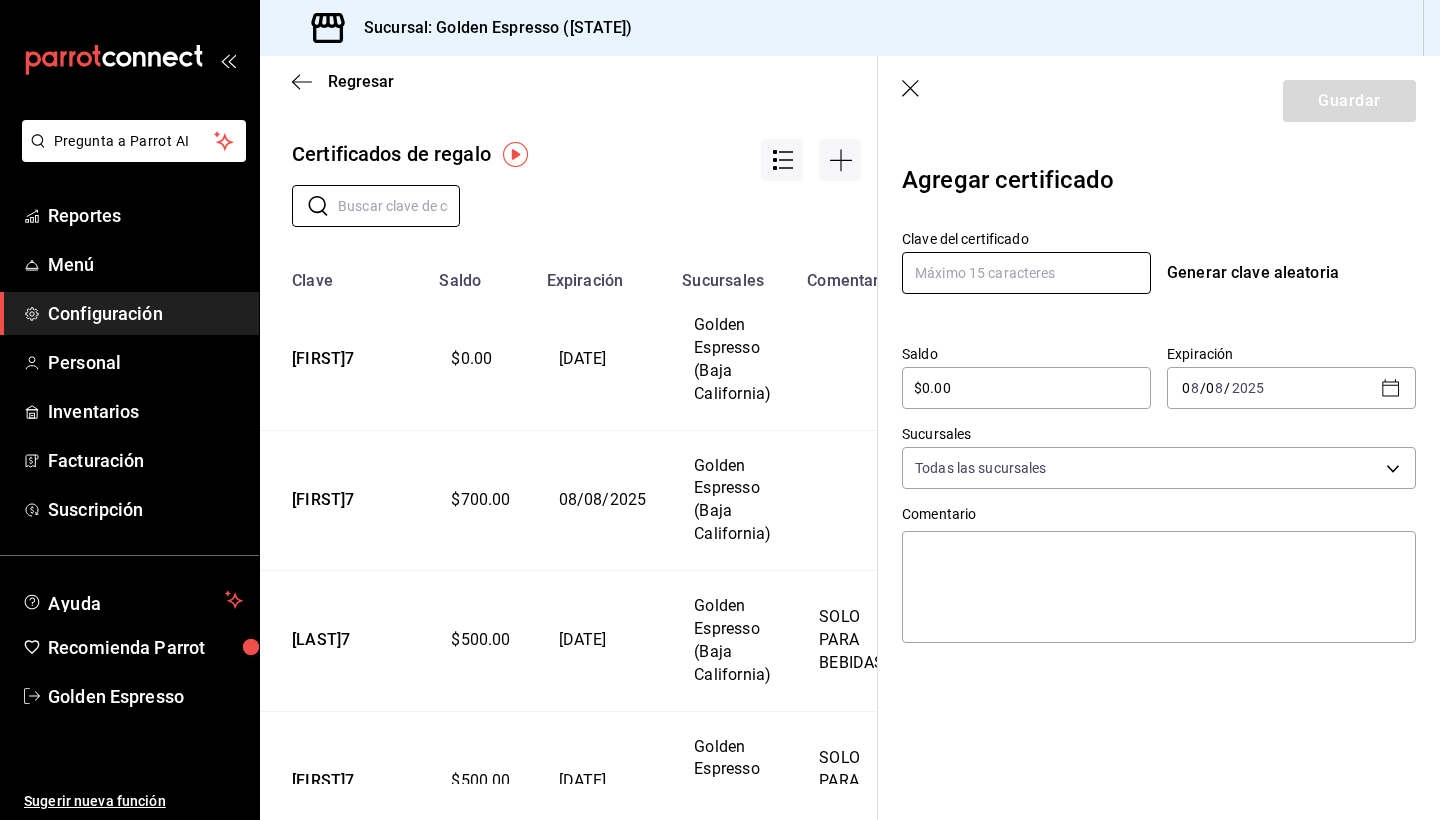 click at bounding box center [1026, 273] 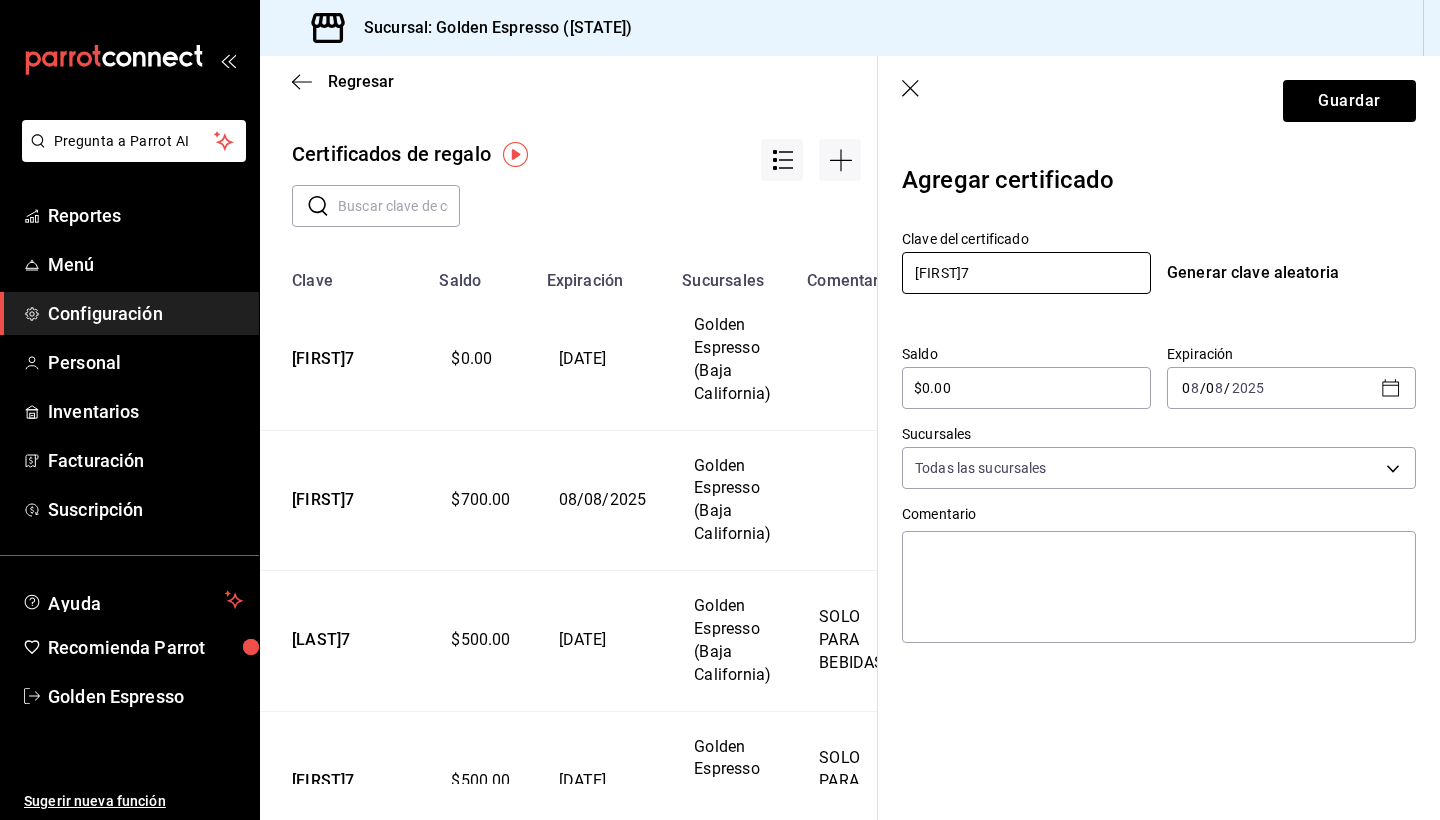 type on "[FIRST]7" 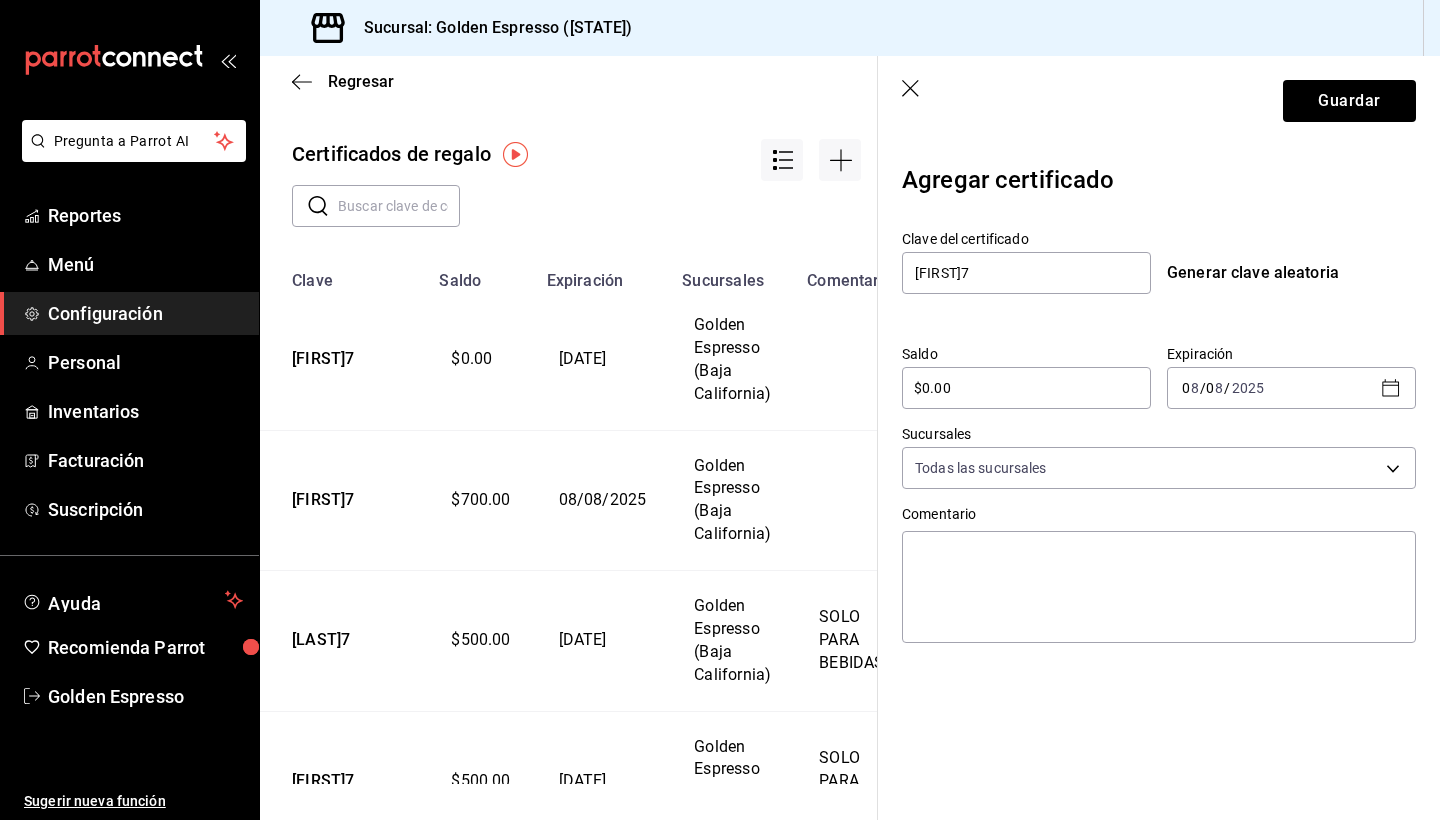 click on "$0.00 ​" at bounding box center (1026, 388) 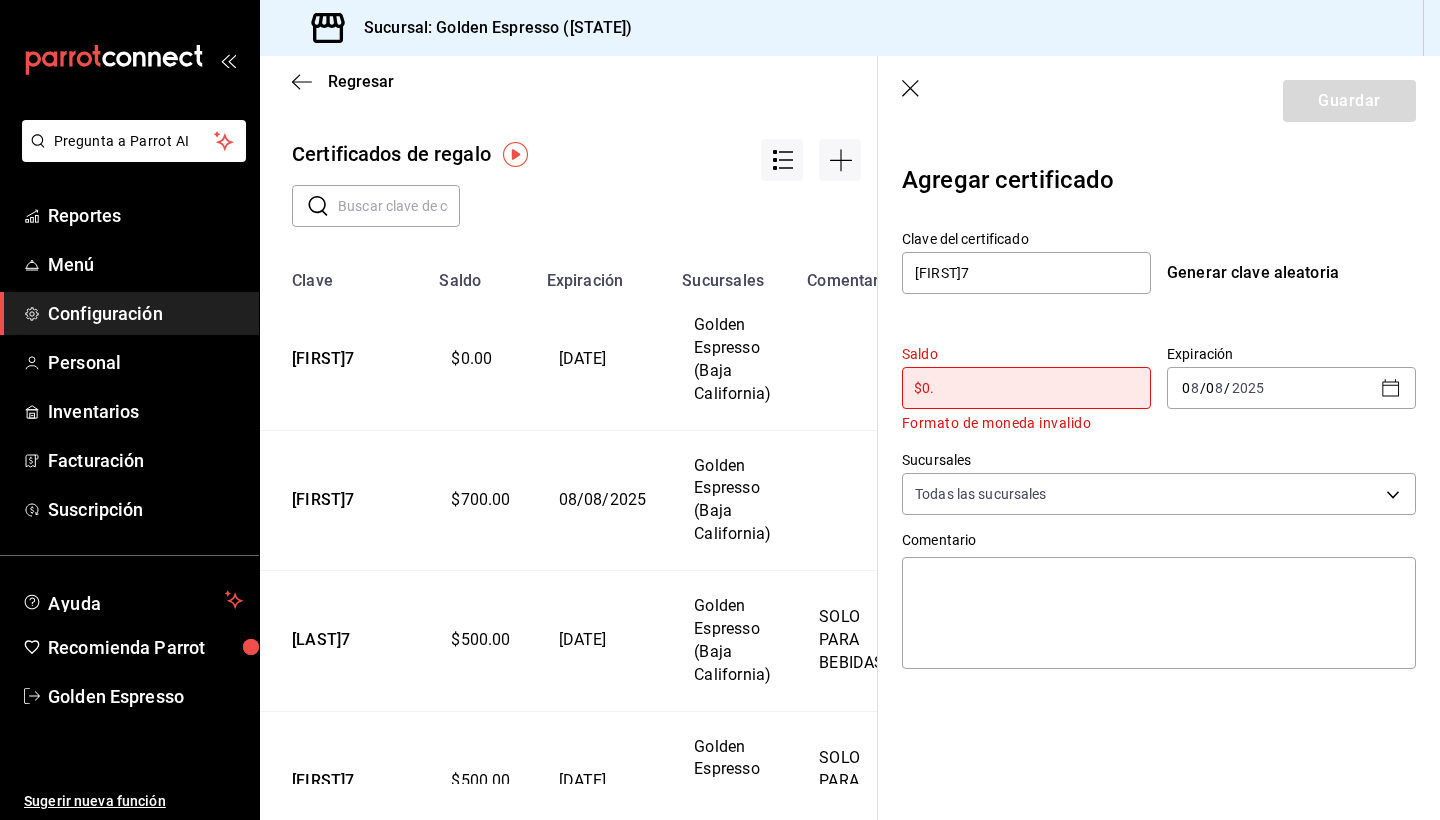 type on "$0" 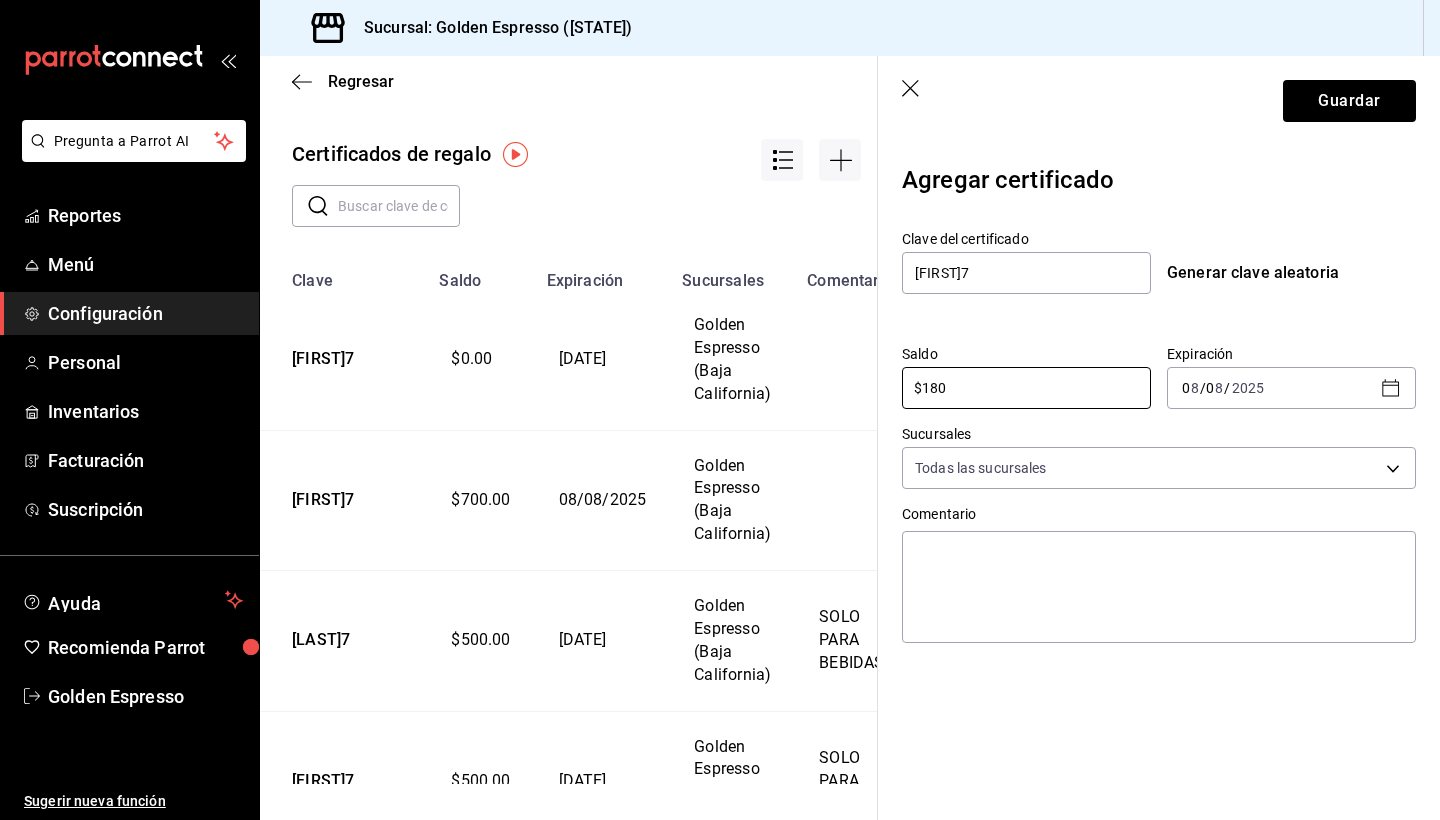 type on "$180" 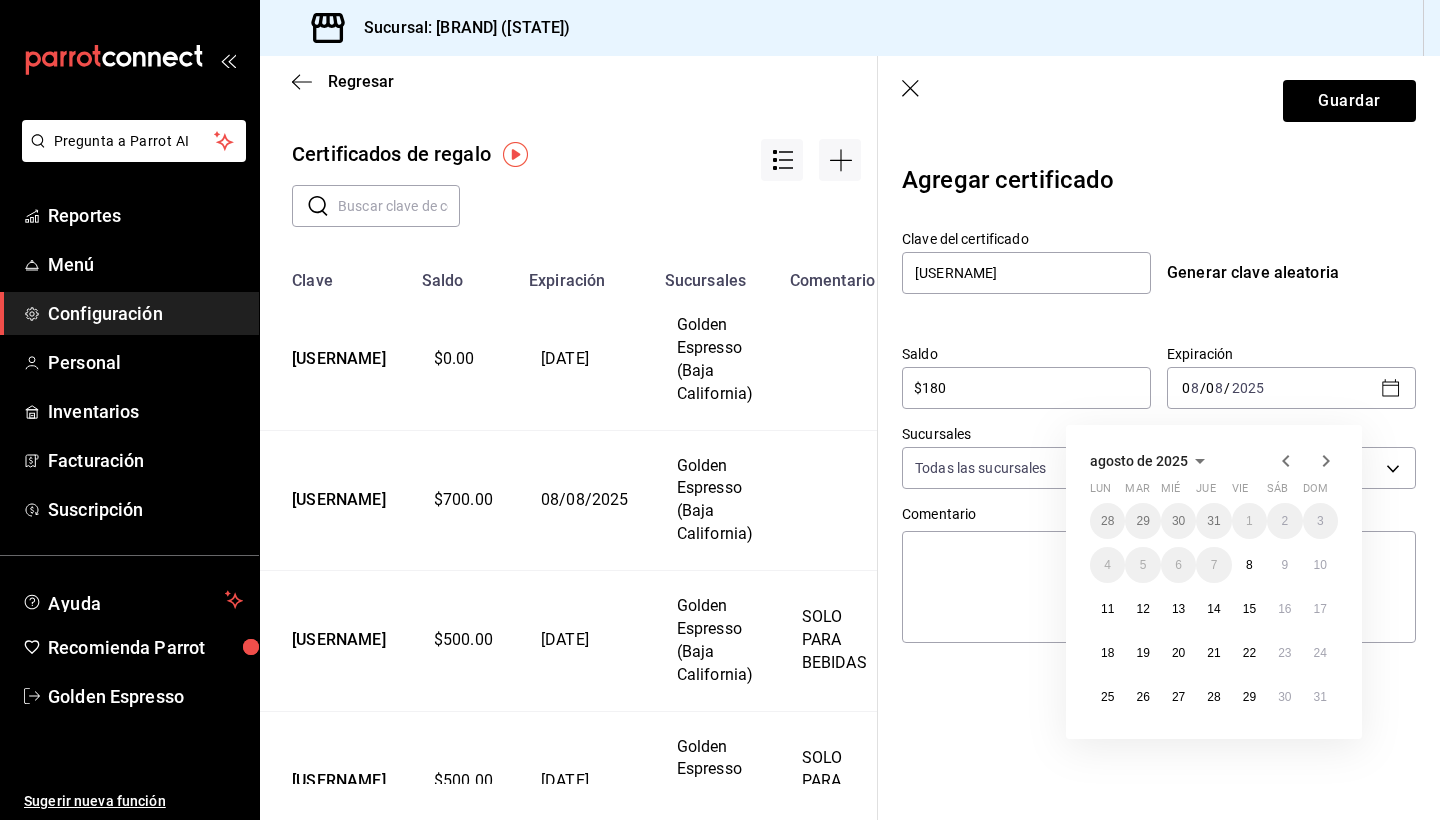 scroll, scrollTop: 0, scrollLeft: 0, axis: both 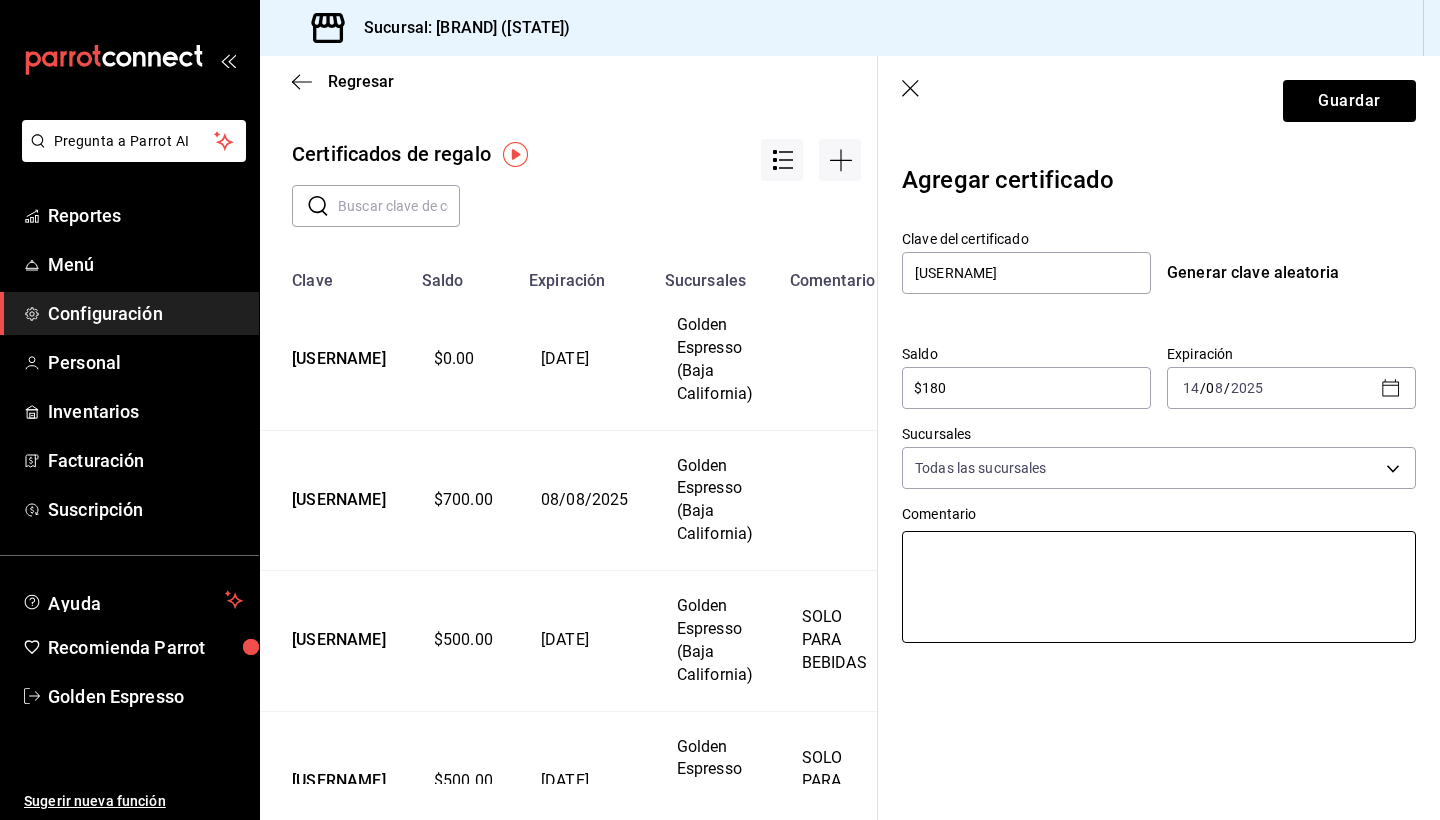 click at bounding box center (1159, 587) 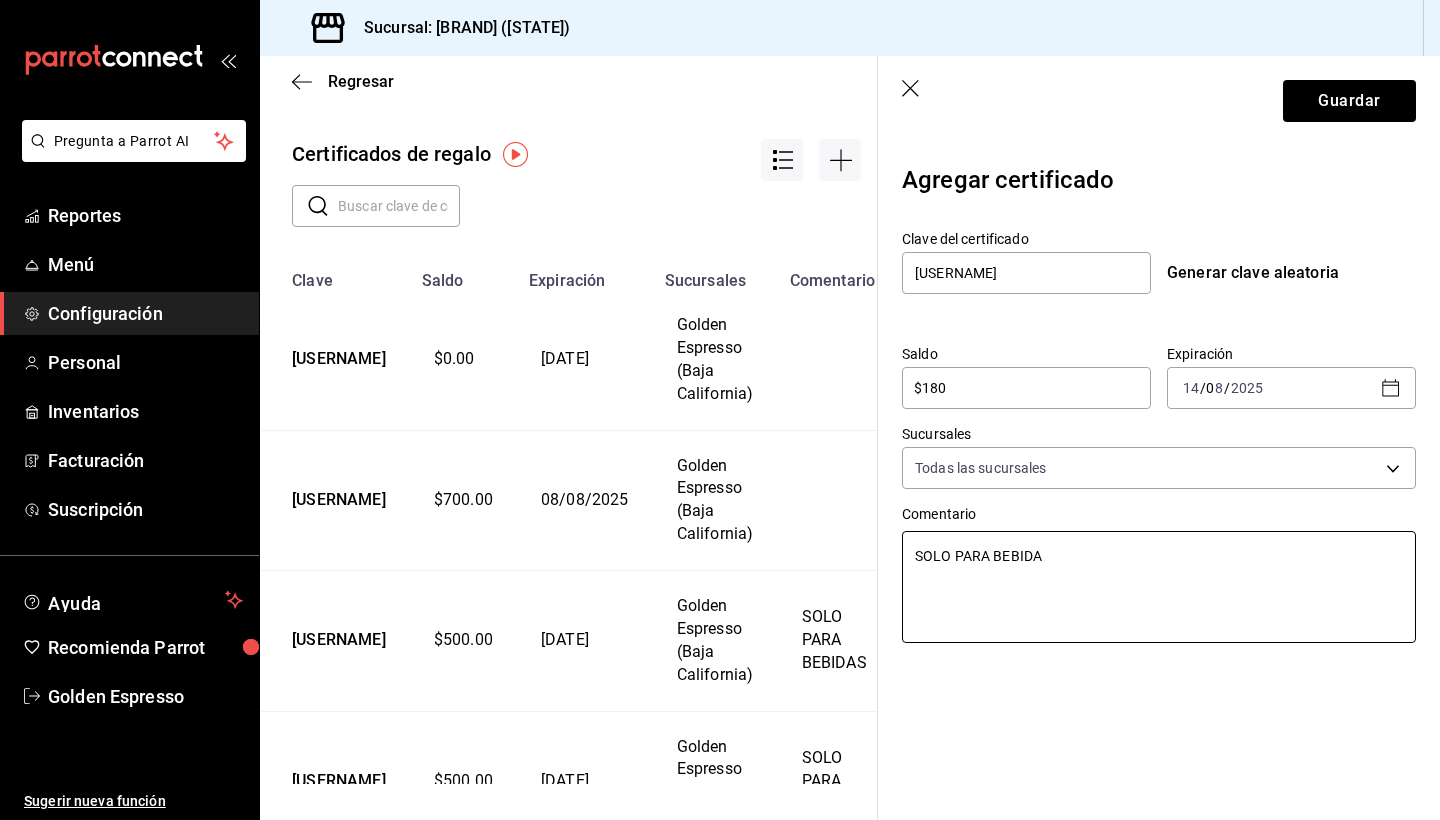 type on "SOLO PARA BEBIDAS" 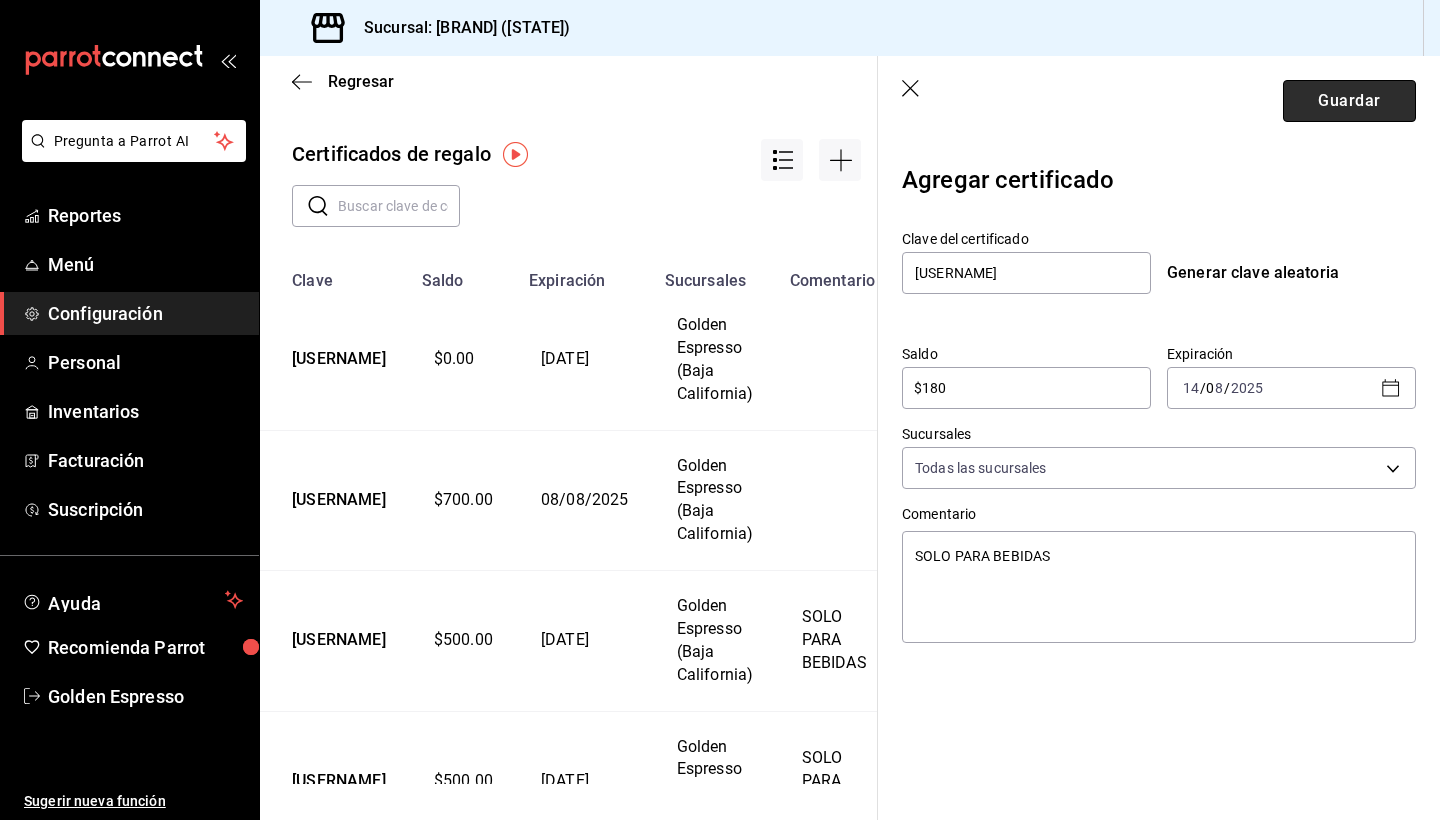 click on "Guardar" at bounding box center [1349, 101] 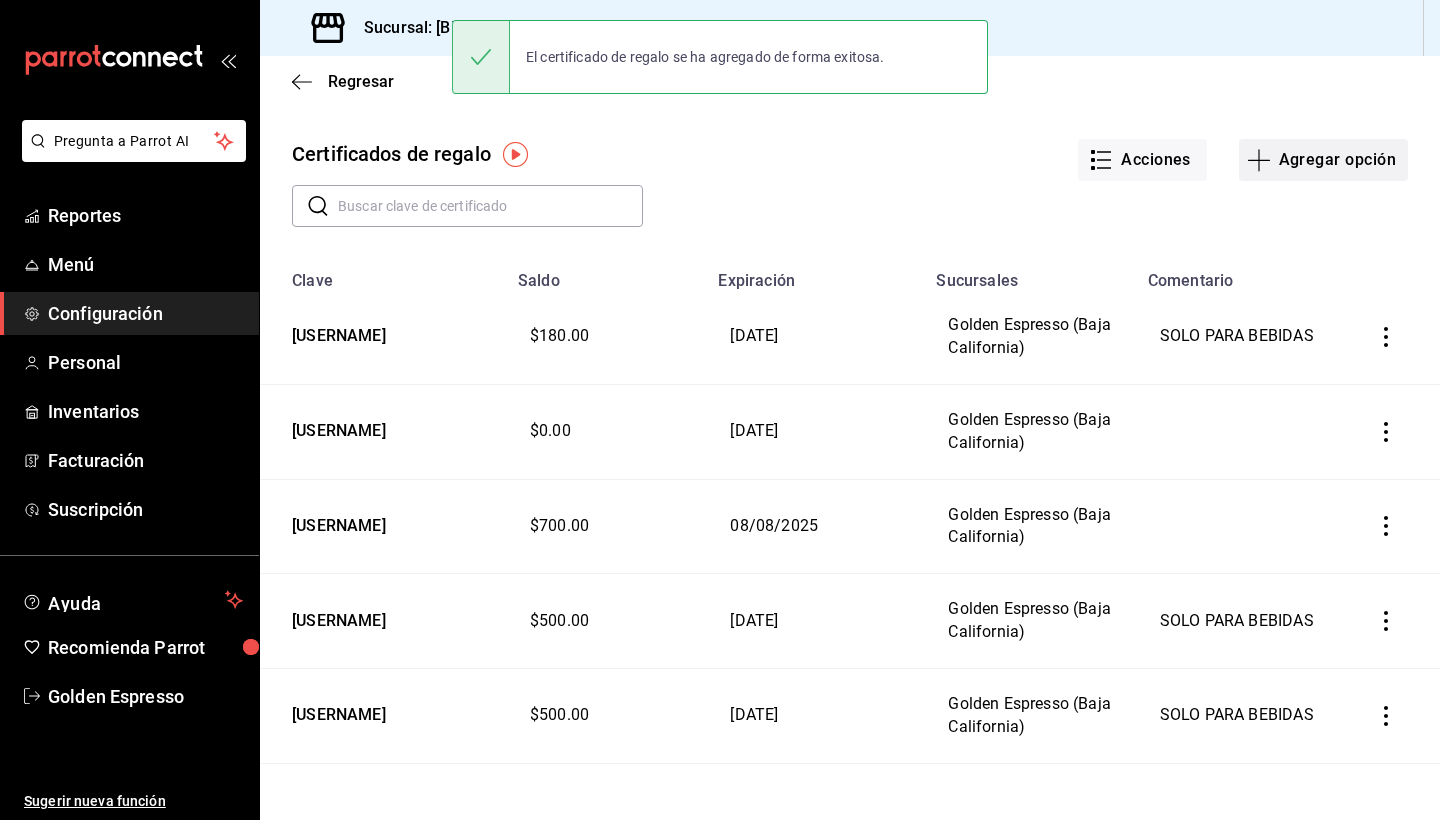 click on "Agregar opción" at bounding box center [1323, 160] 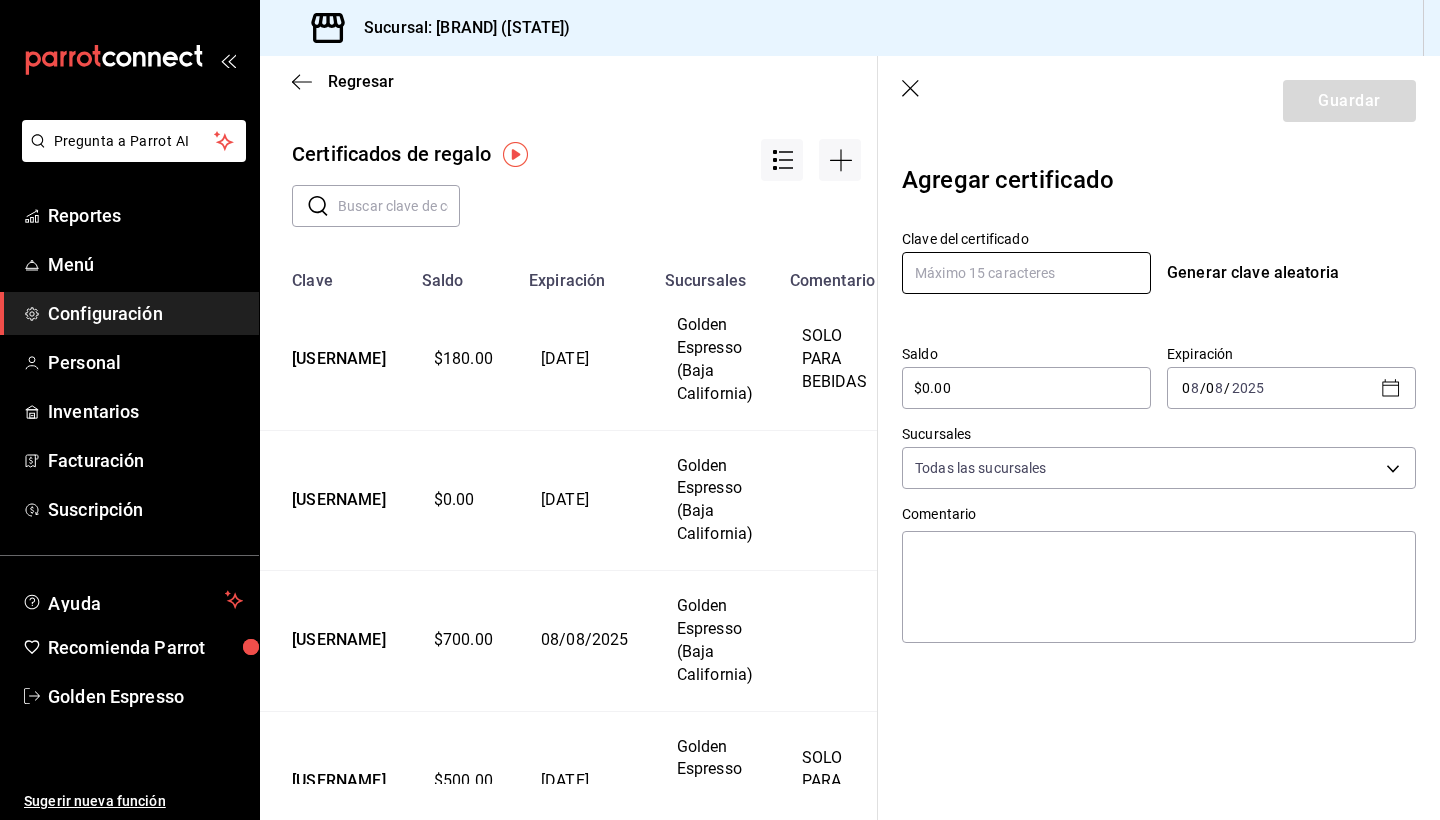 click at bounding box center [1026, 273] 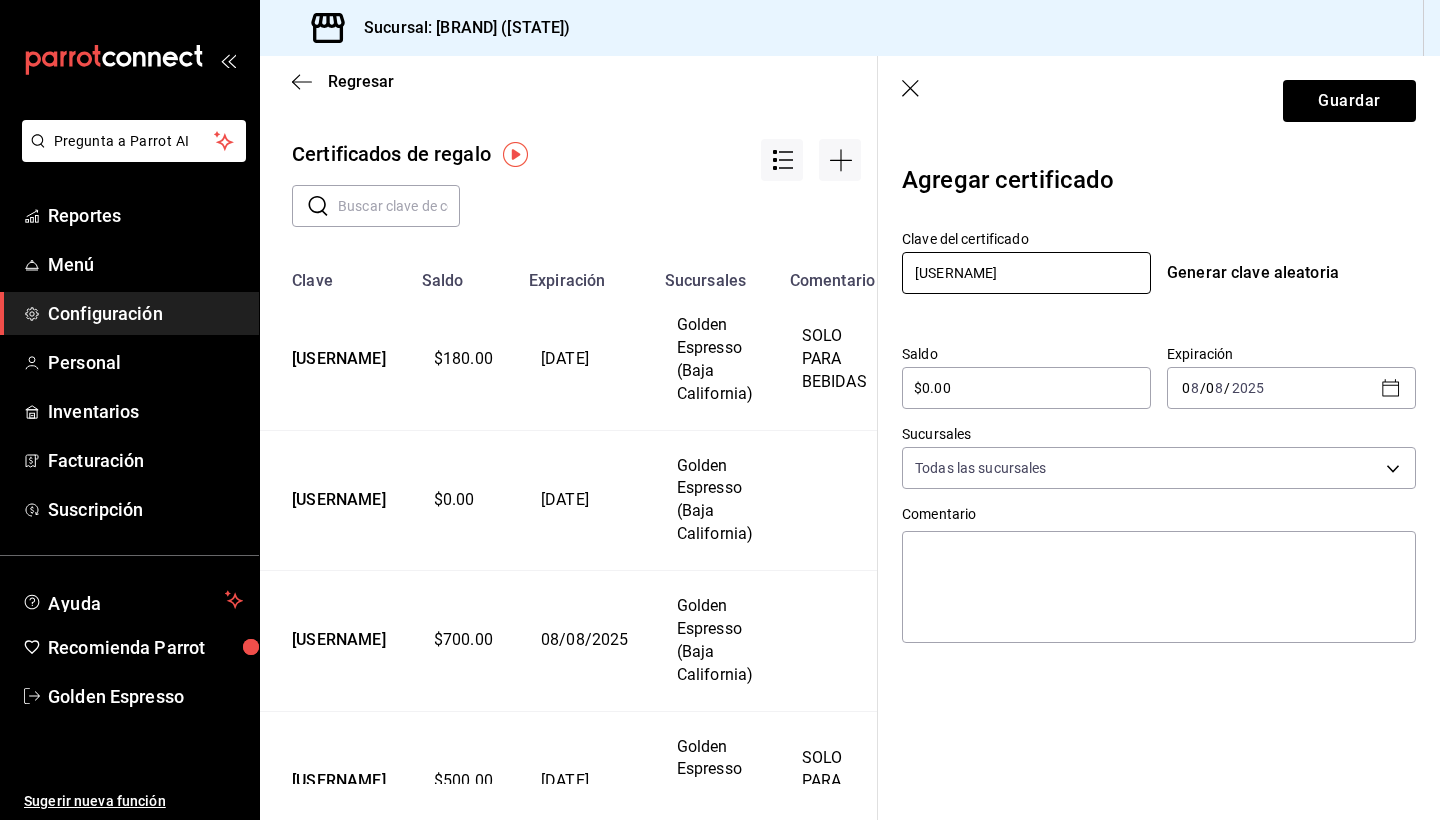 type on "ADAN7" 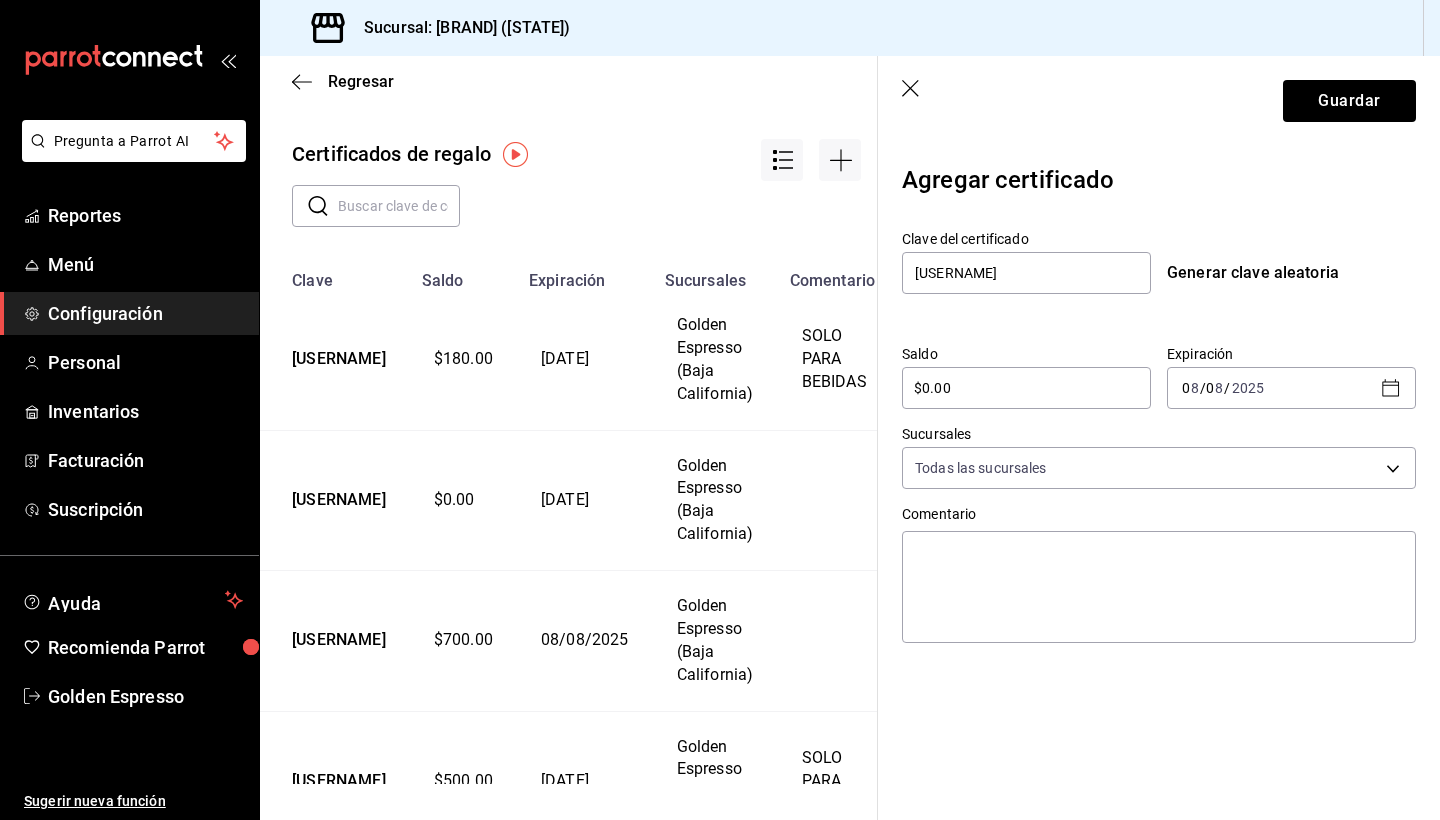 click on "$0.00" at bounding box center [1026, 388] 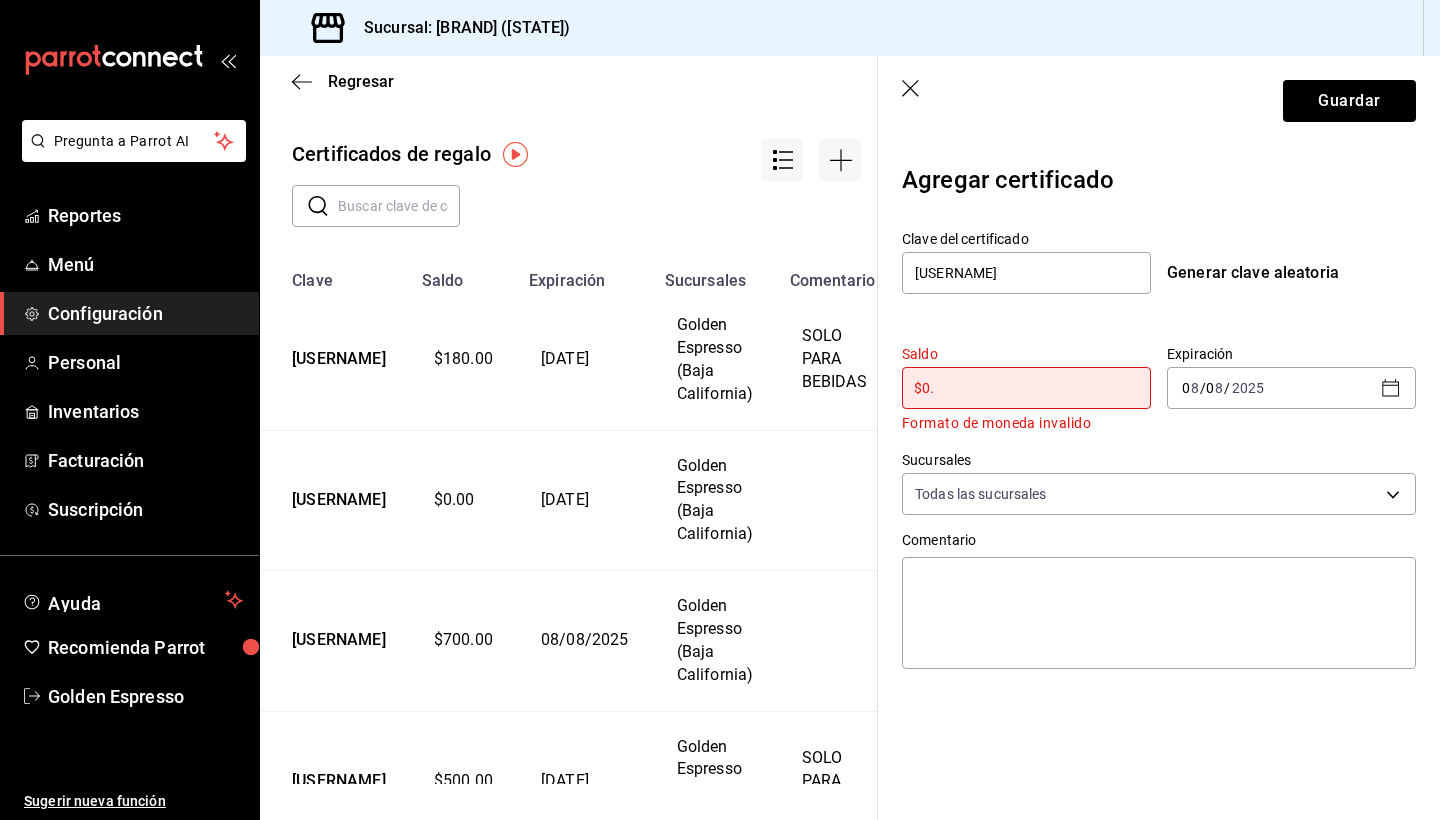 type on "$0" 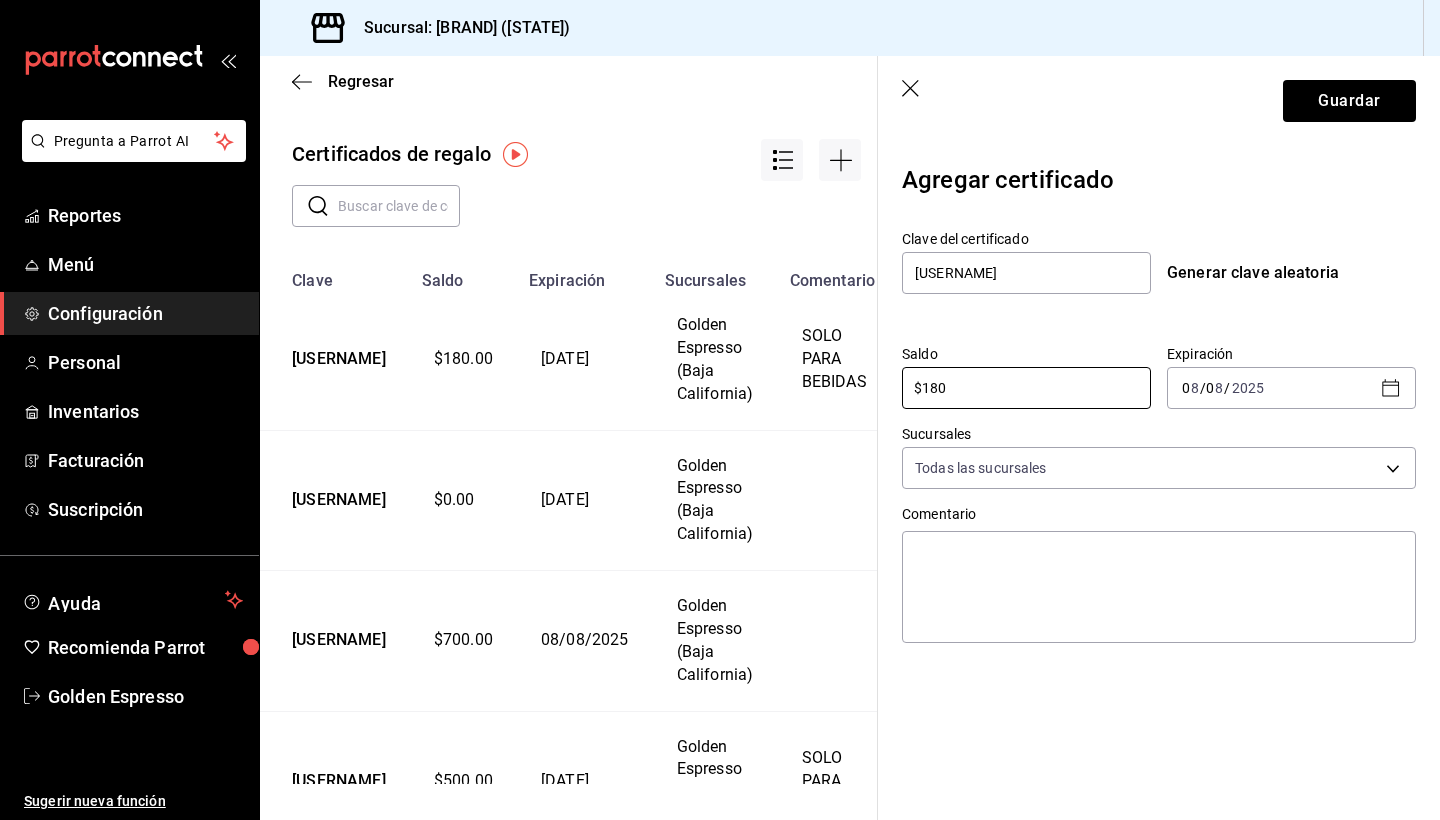 type on "$180" 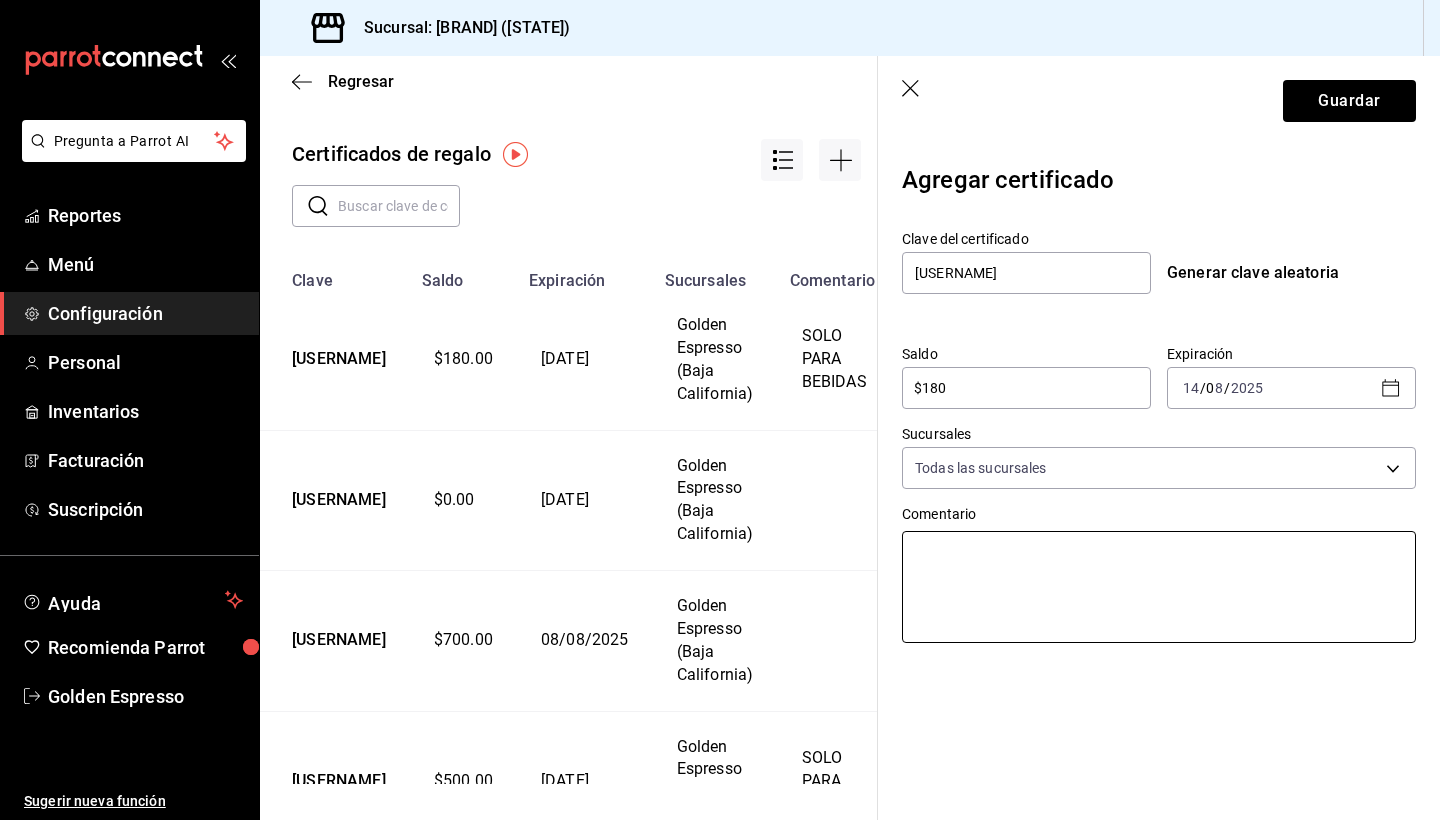 click at bounding box center [1159, 587] 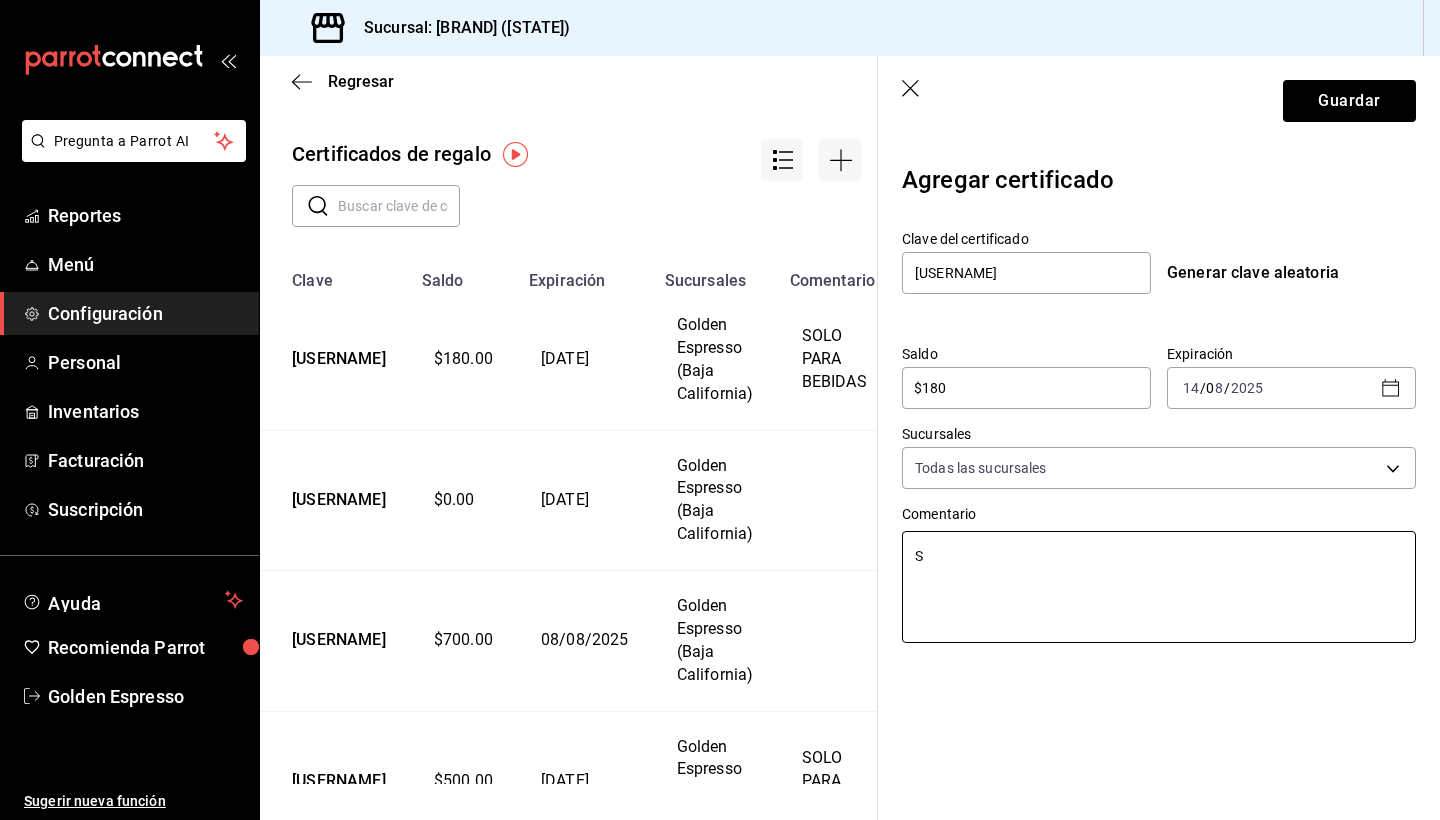 type on "SO" 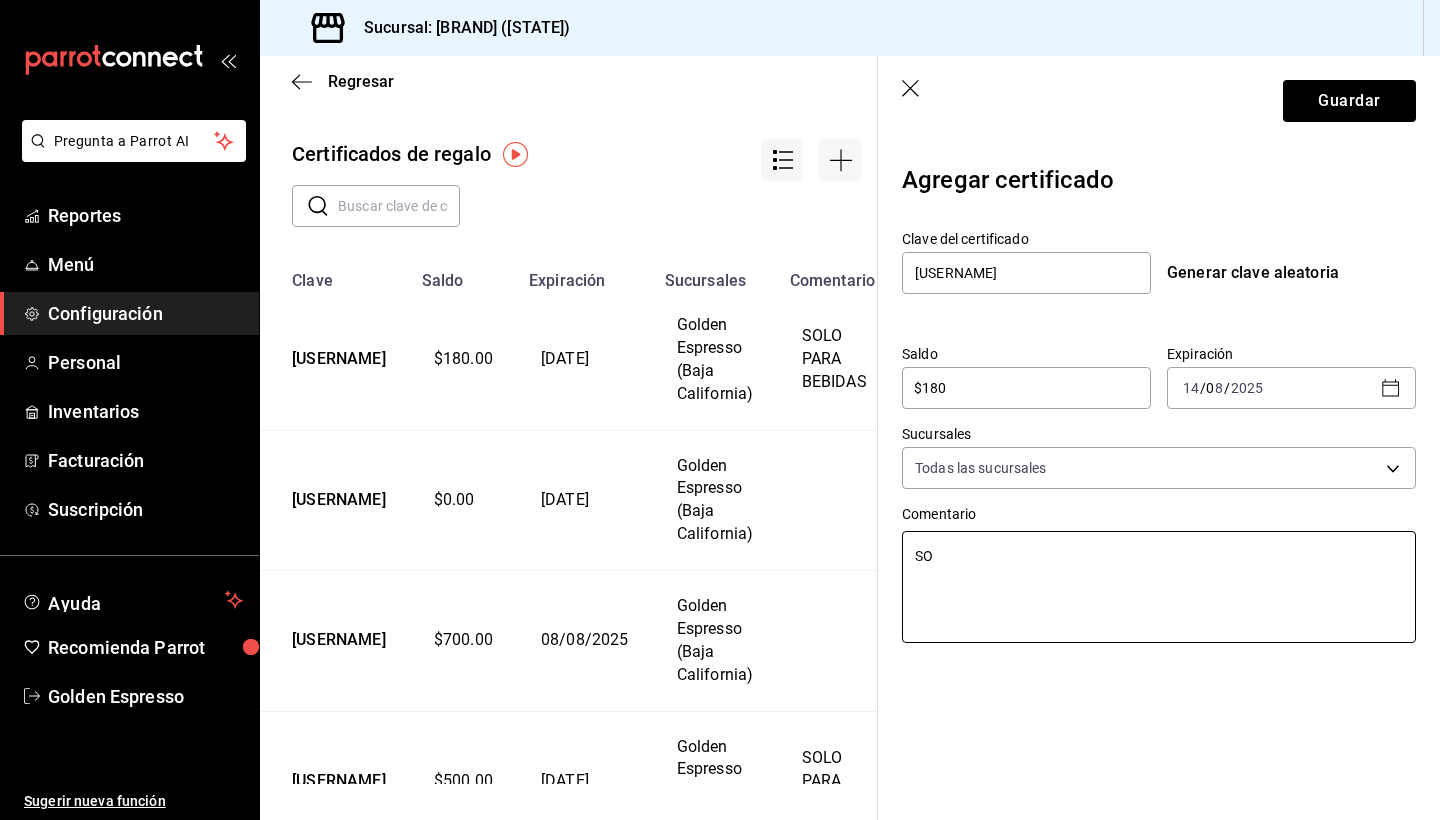 type on "x" 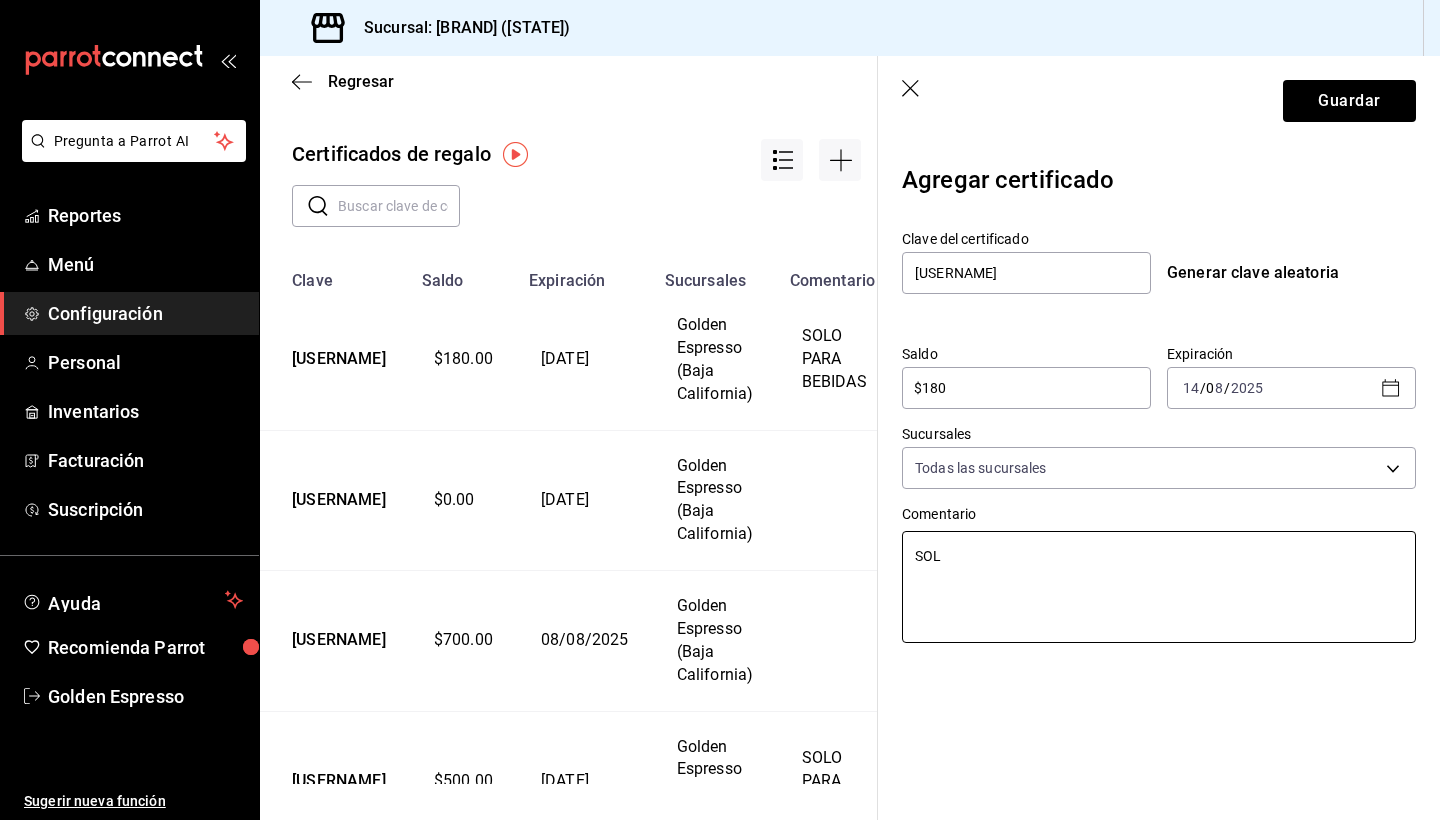 type on "x" 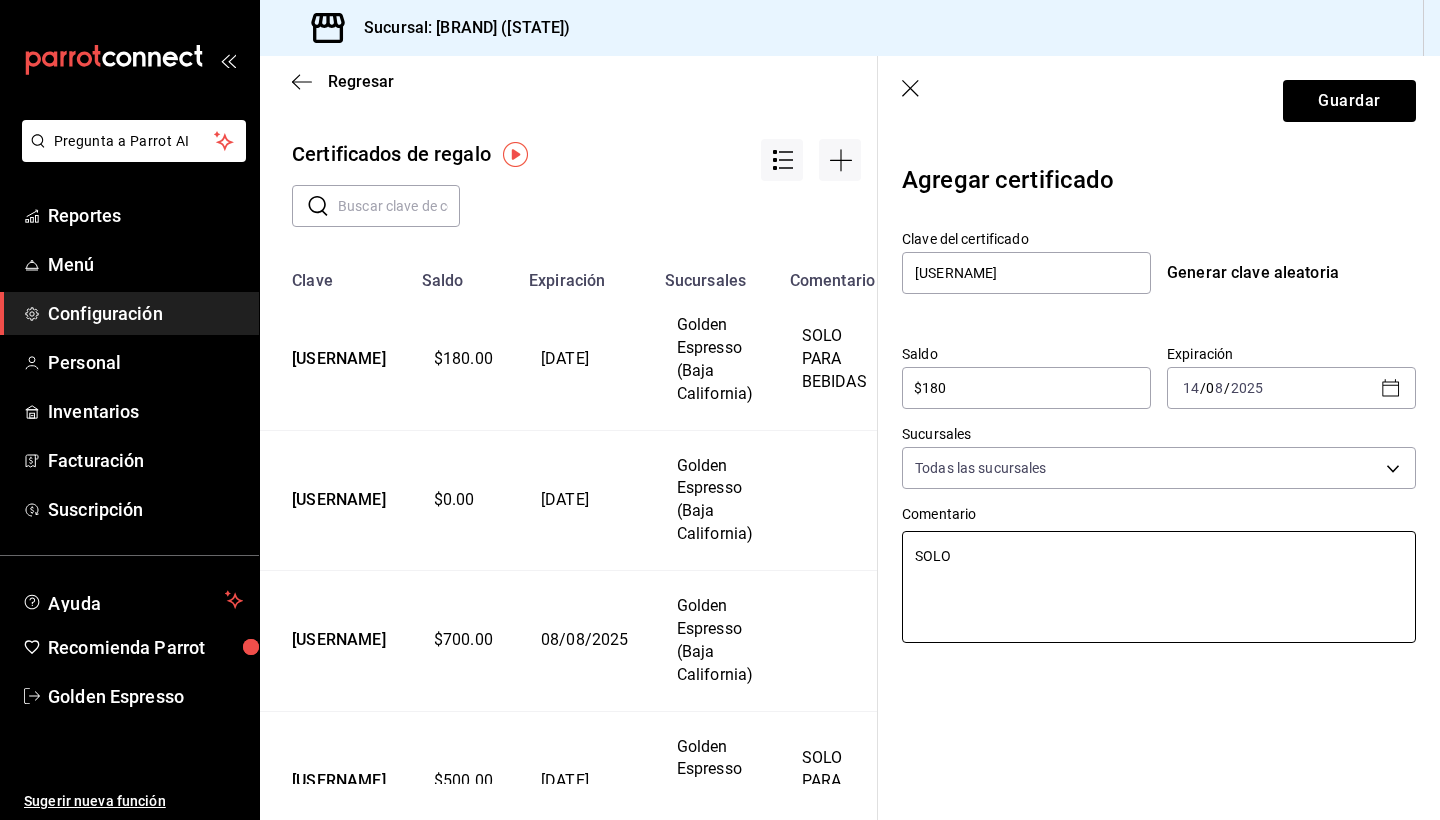 type on "x" 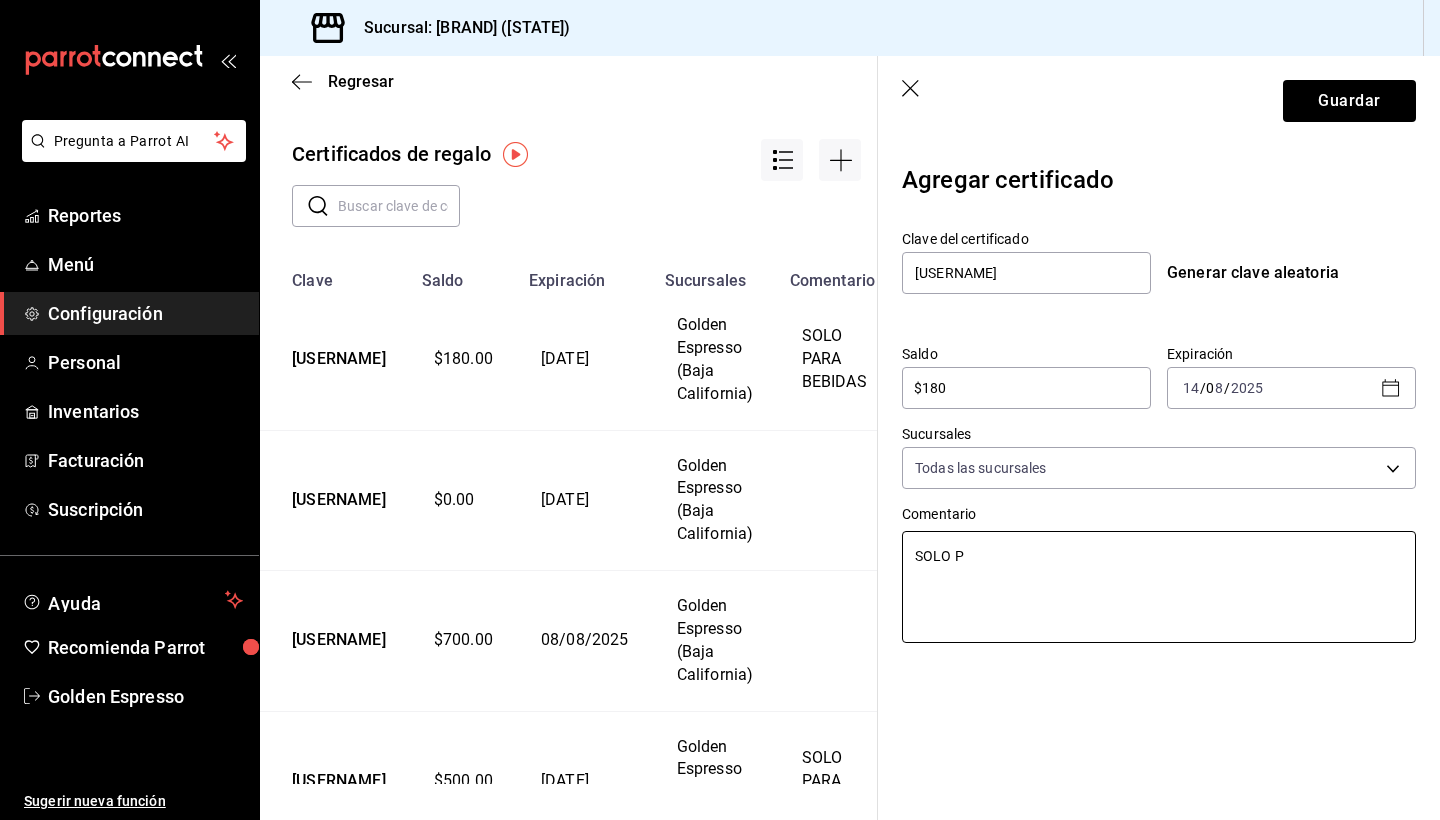 type on "x" 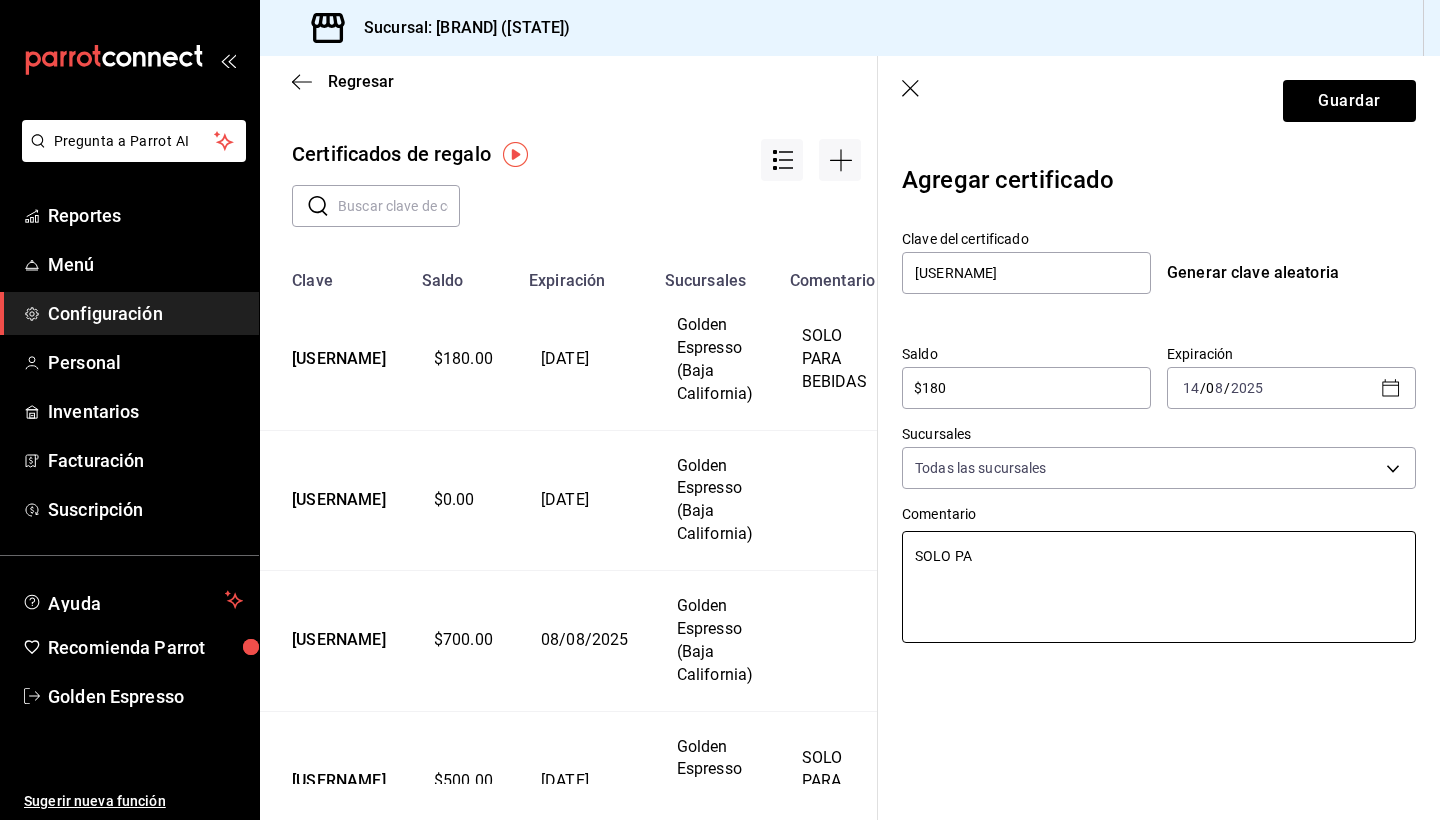type on "x" 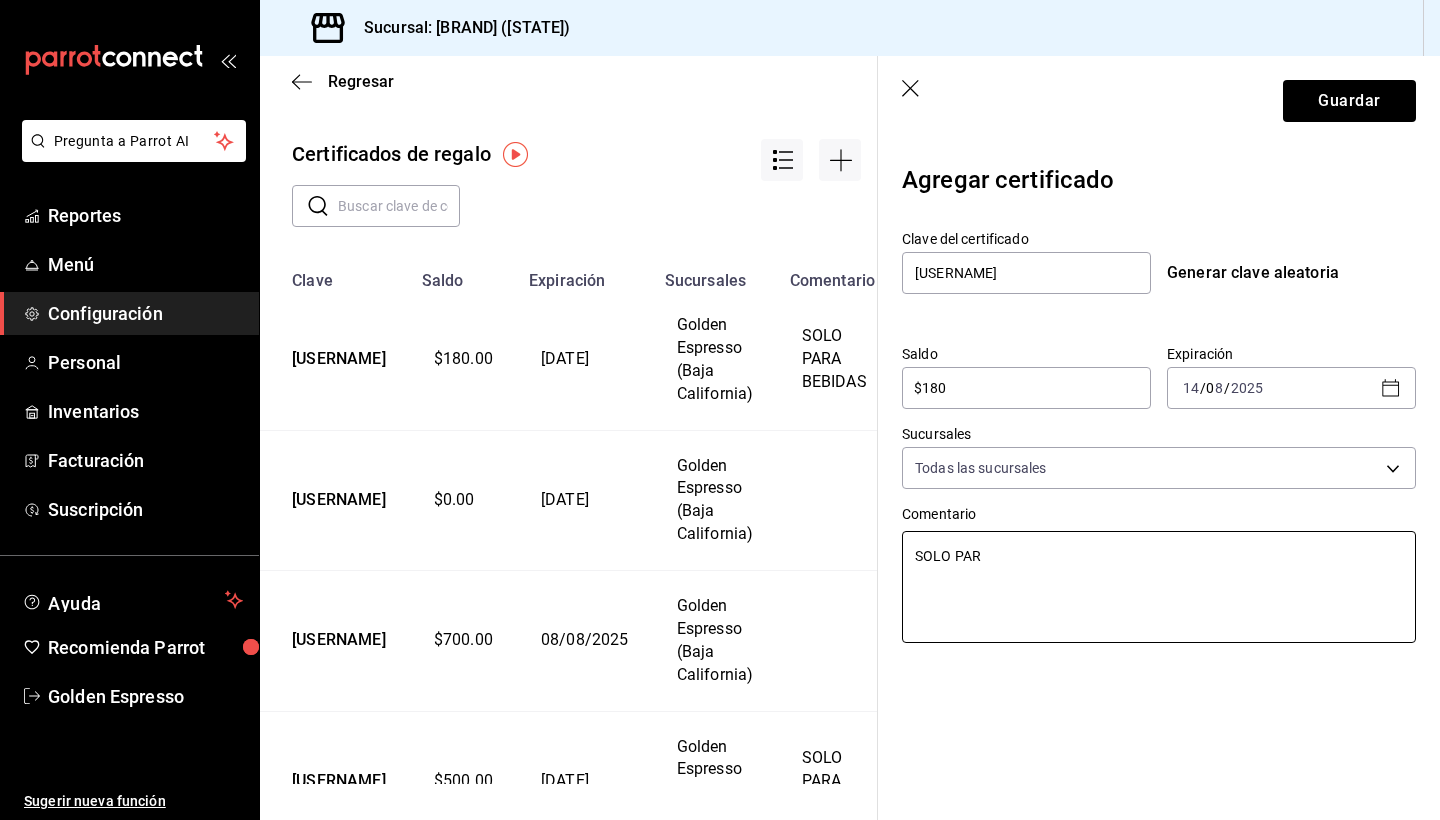type on "x" 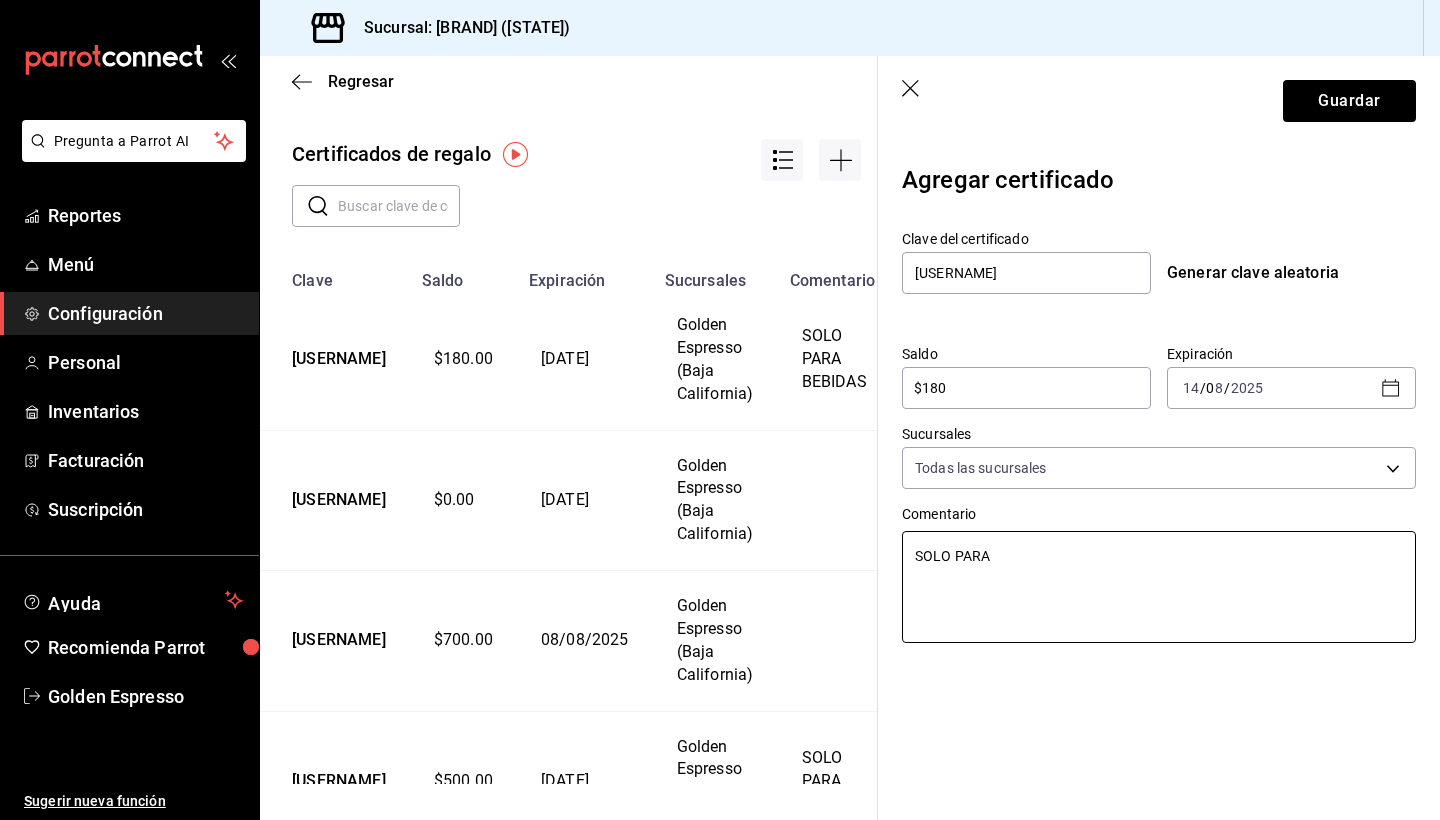 type on "SOLO PARA" 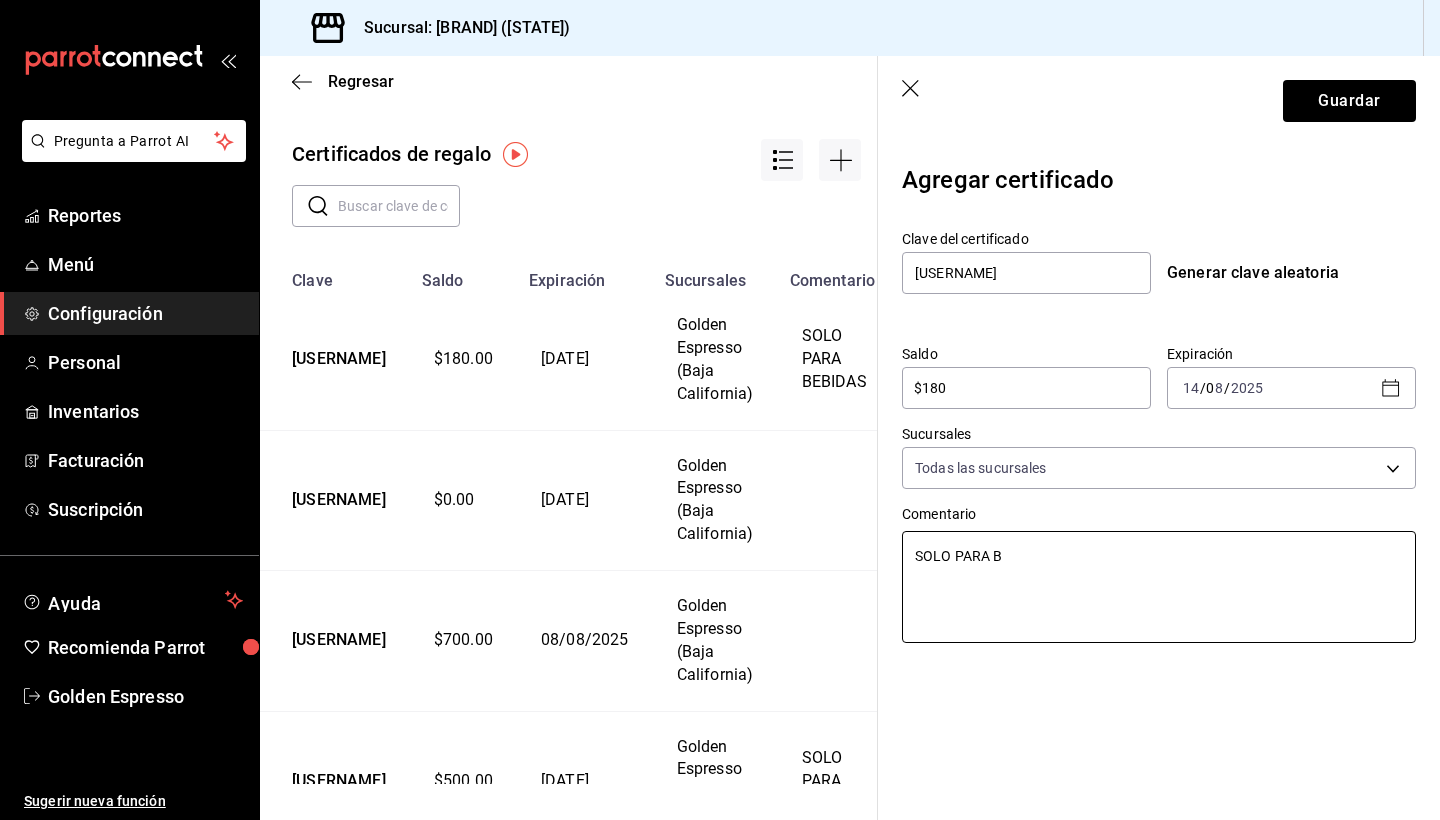 type on "SOLO PARA BE" 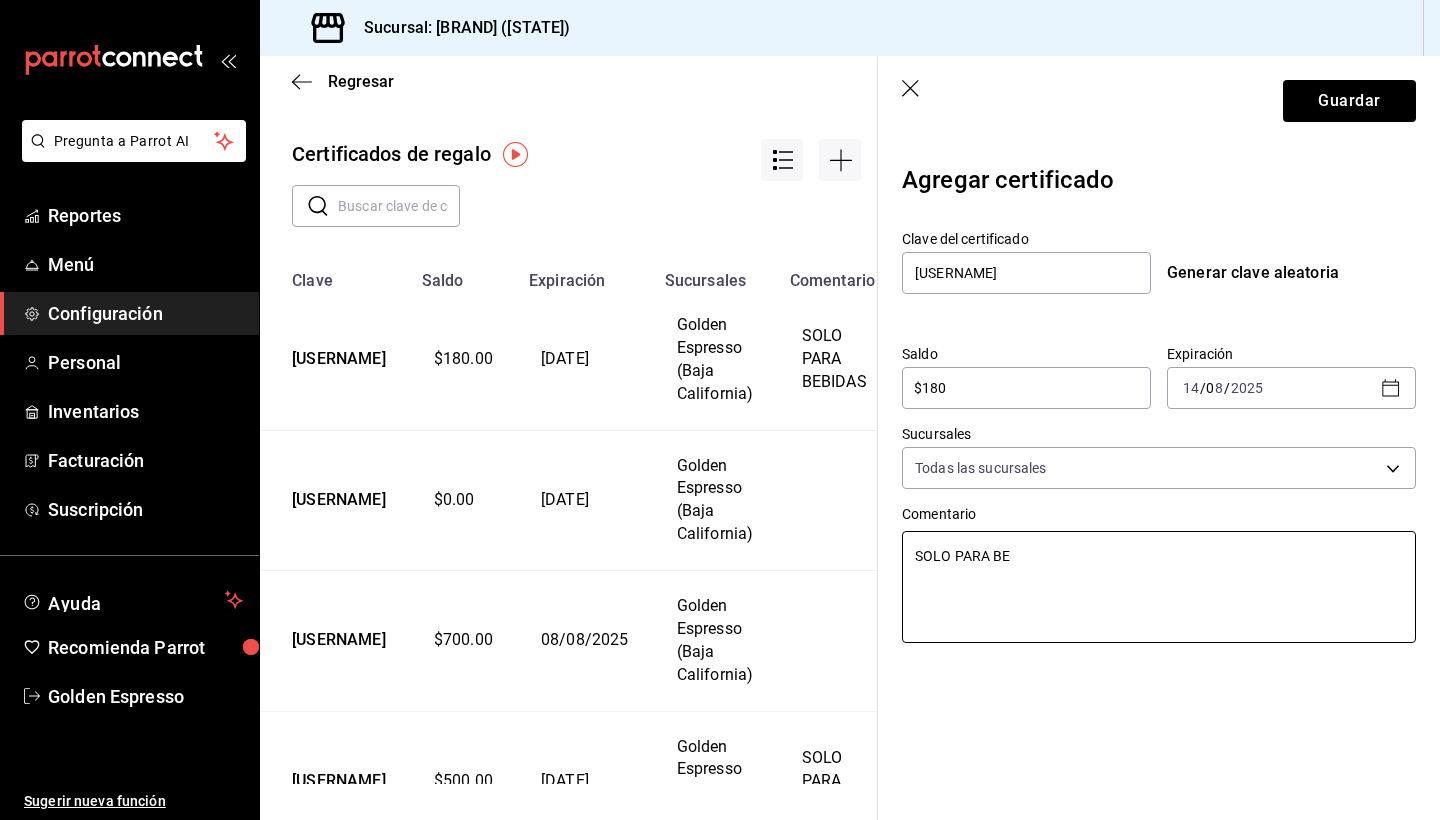 type on "x" 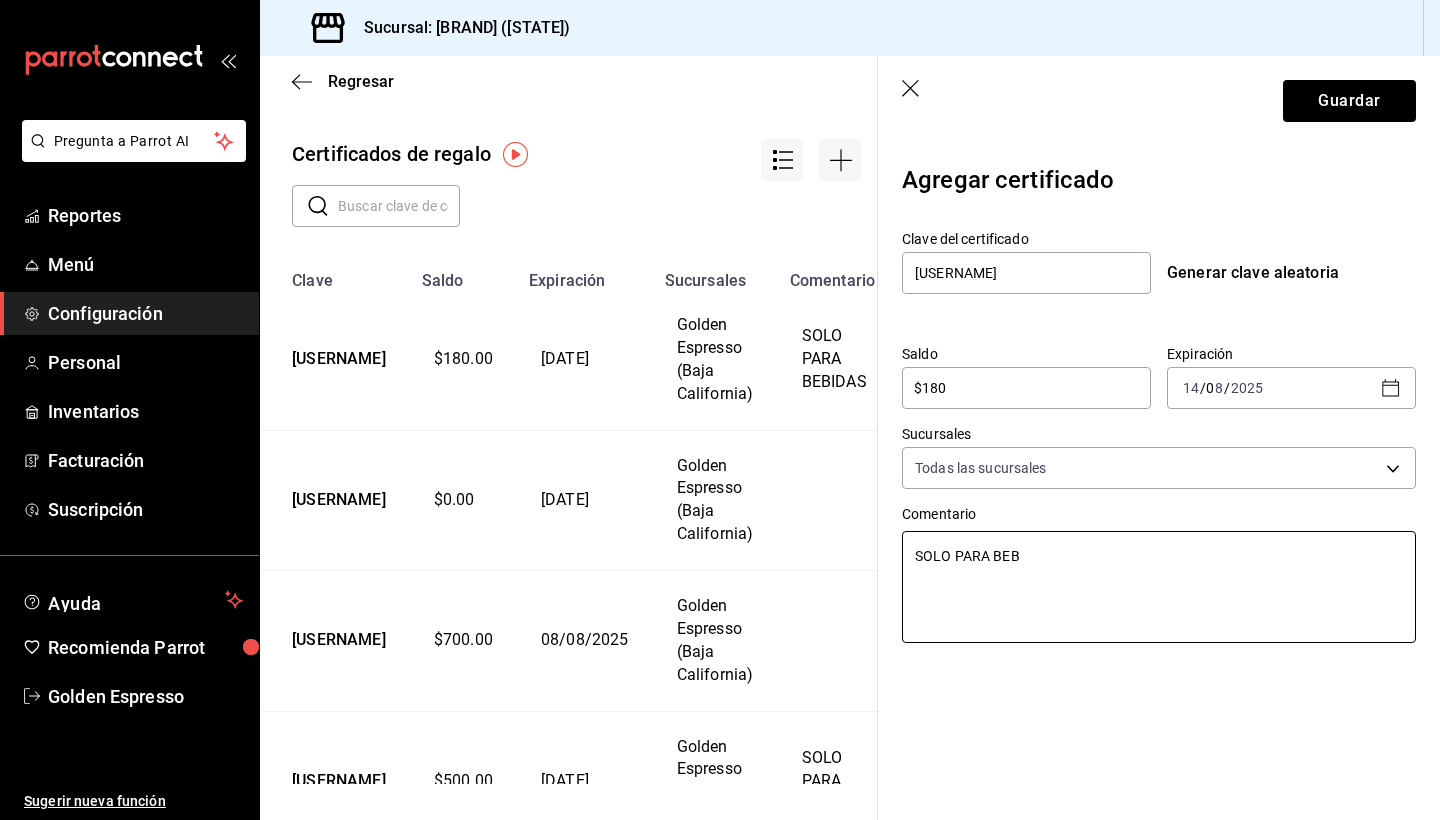 type on "x" 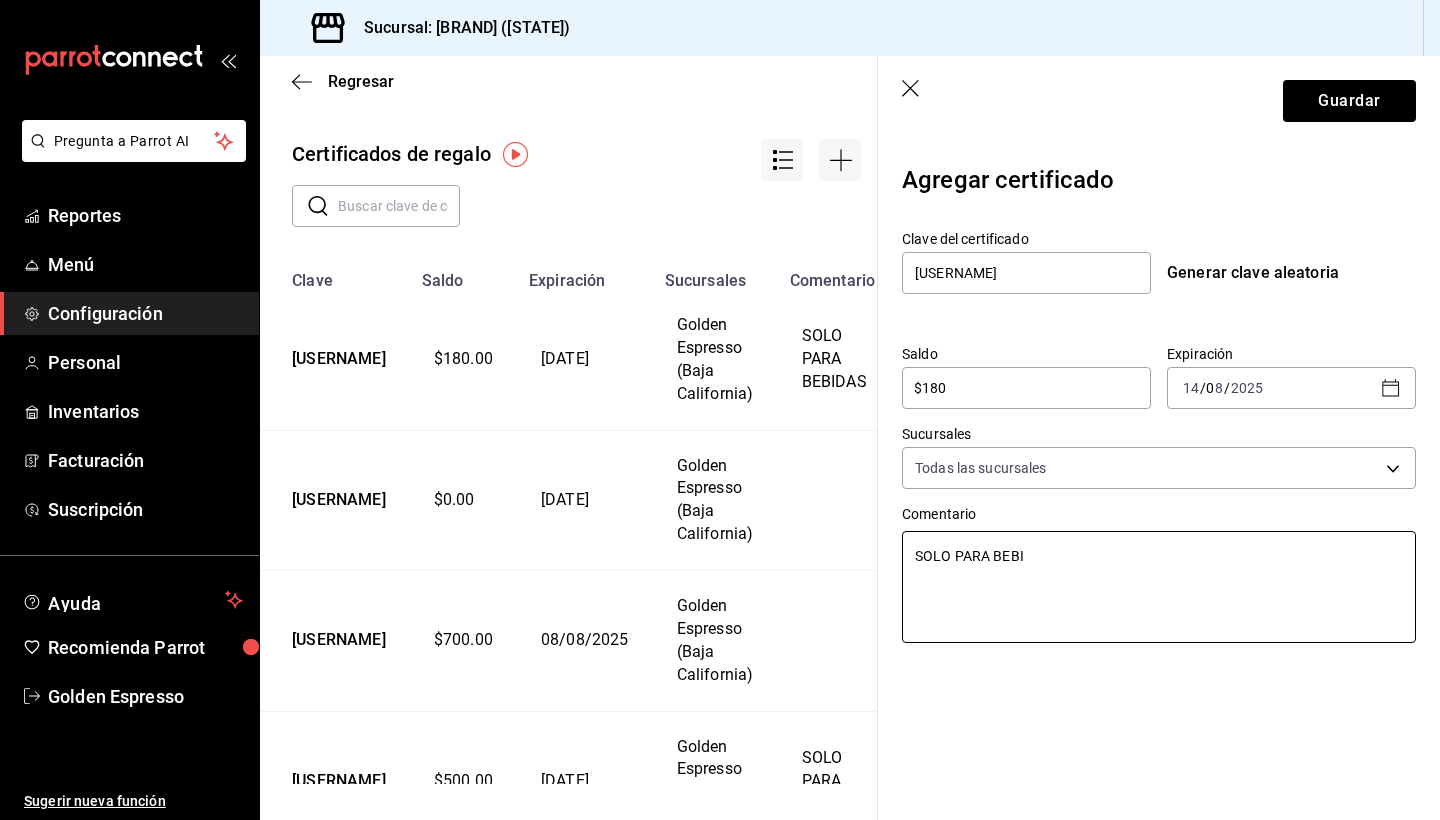 type on "SOLO PARA BEBID" 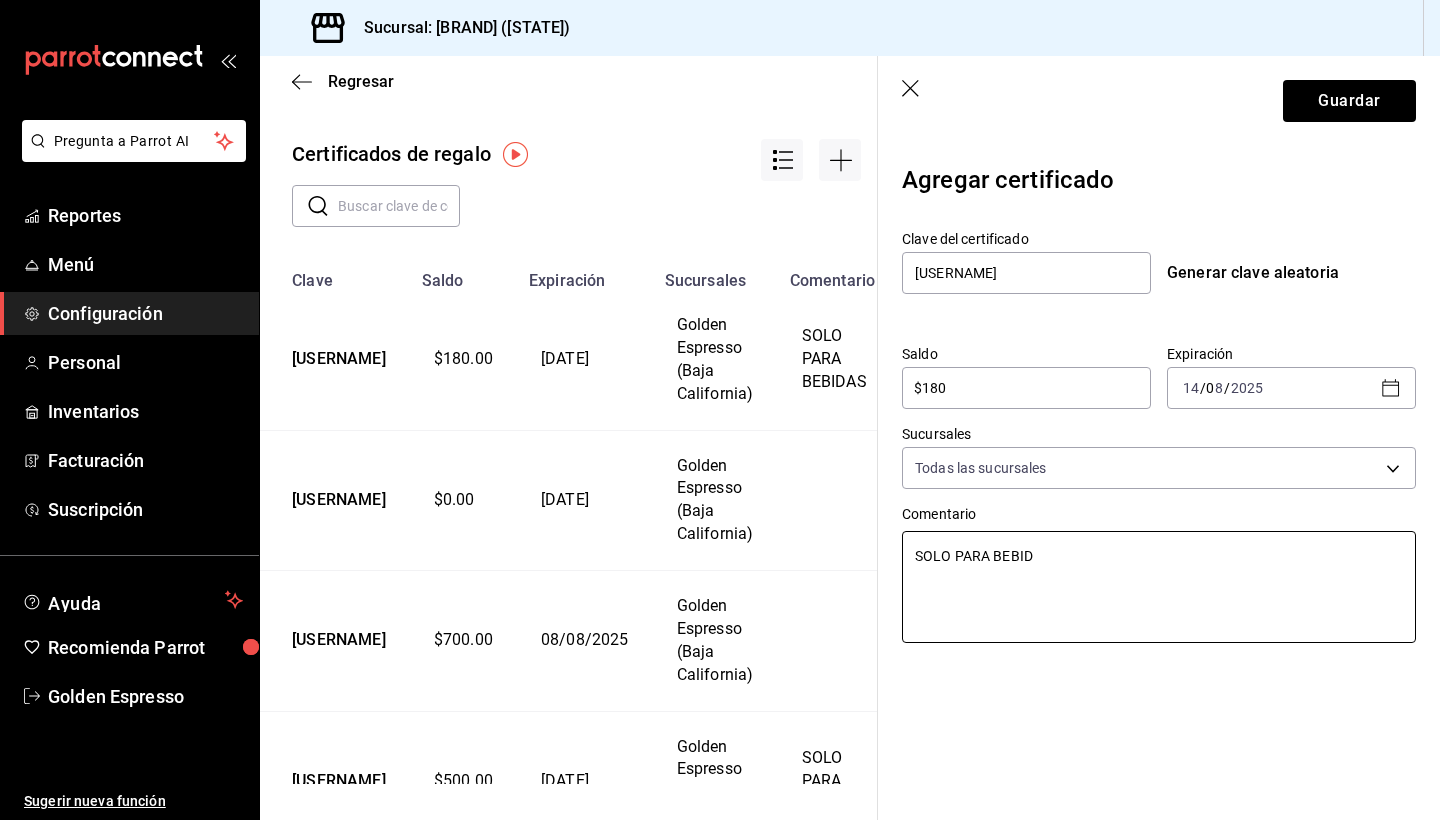 type on "x" 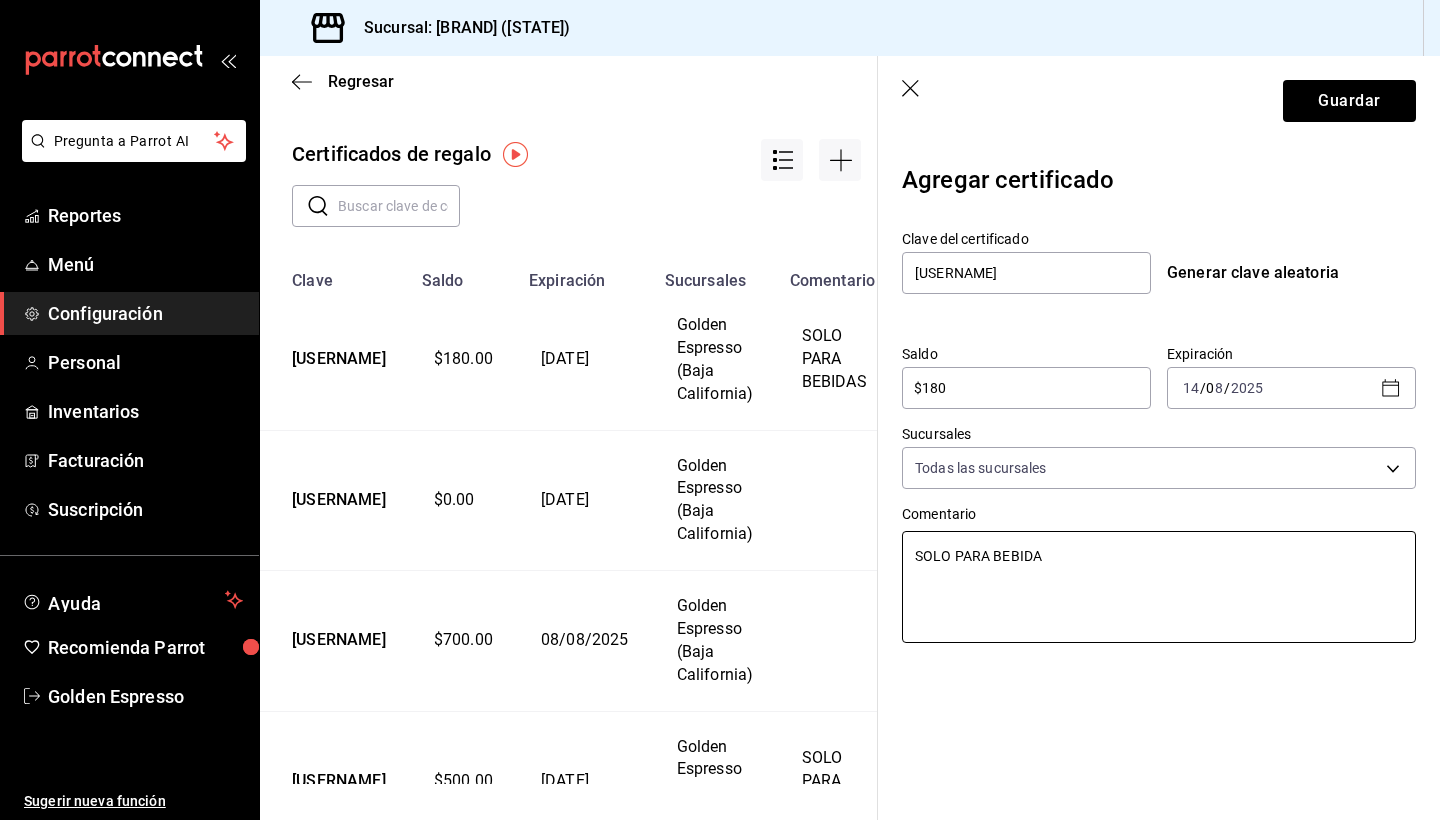 type on "x" 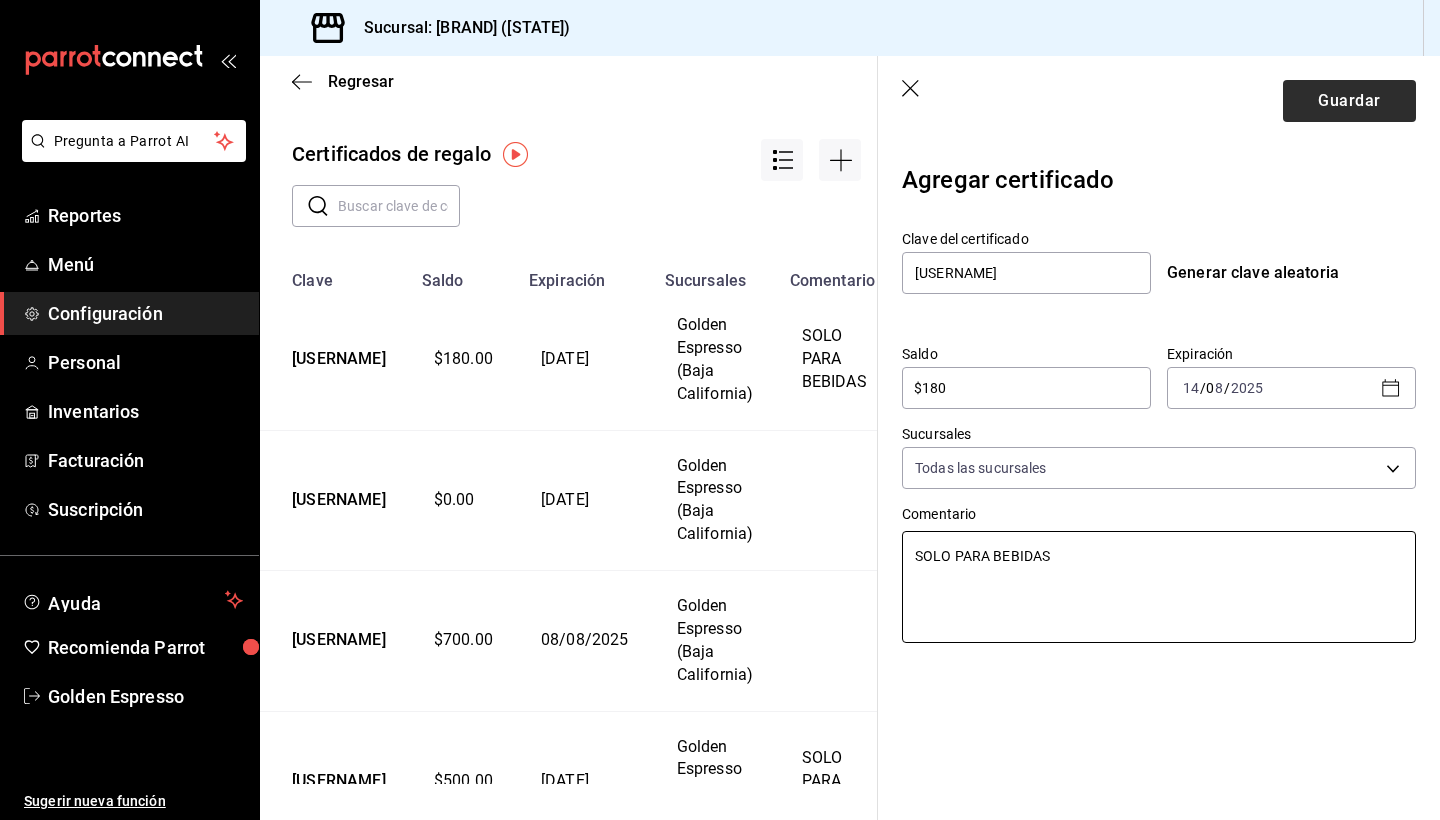 type on "x" 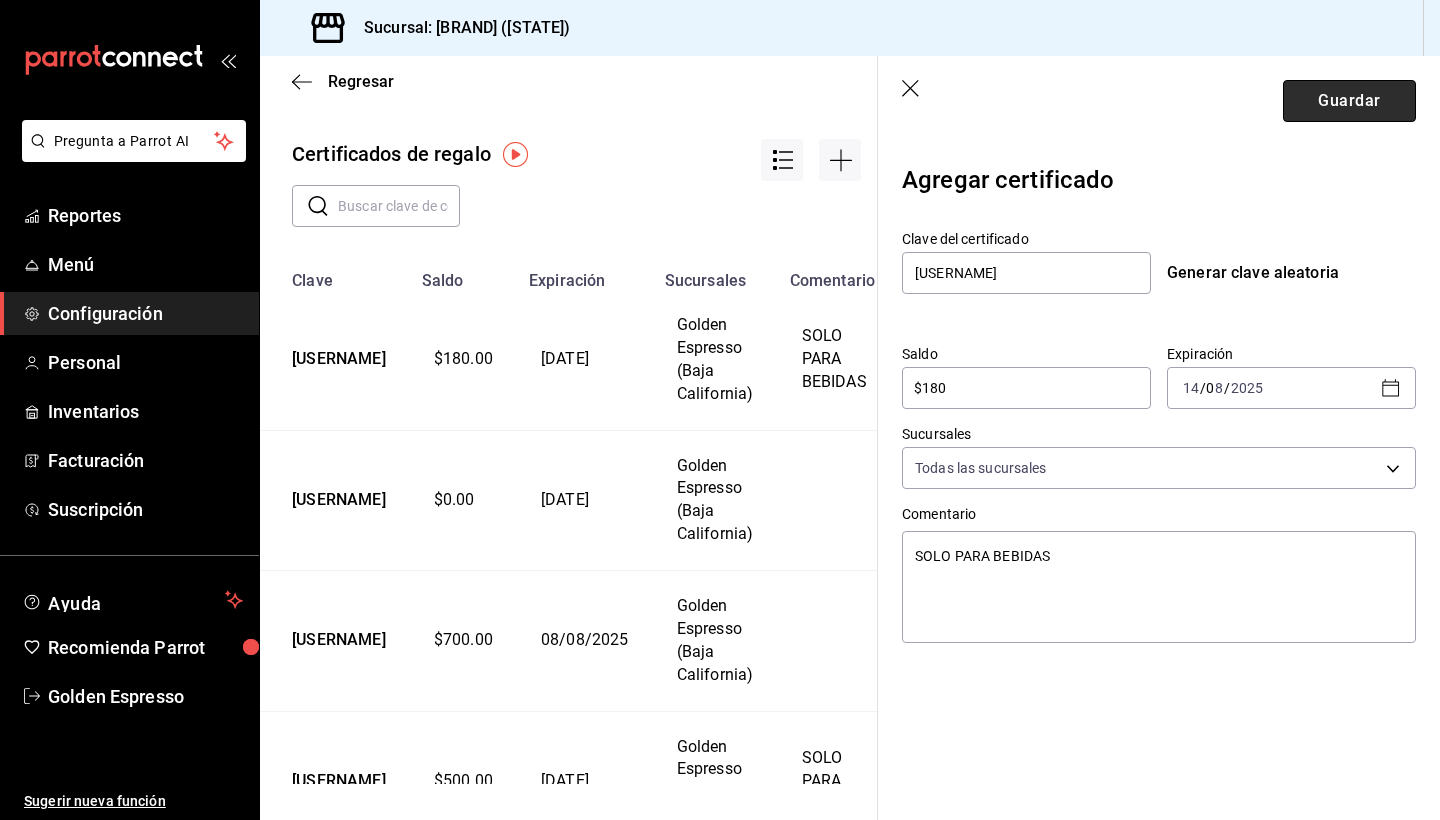 click on "Guardar" at bounding box center (1349, 101) 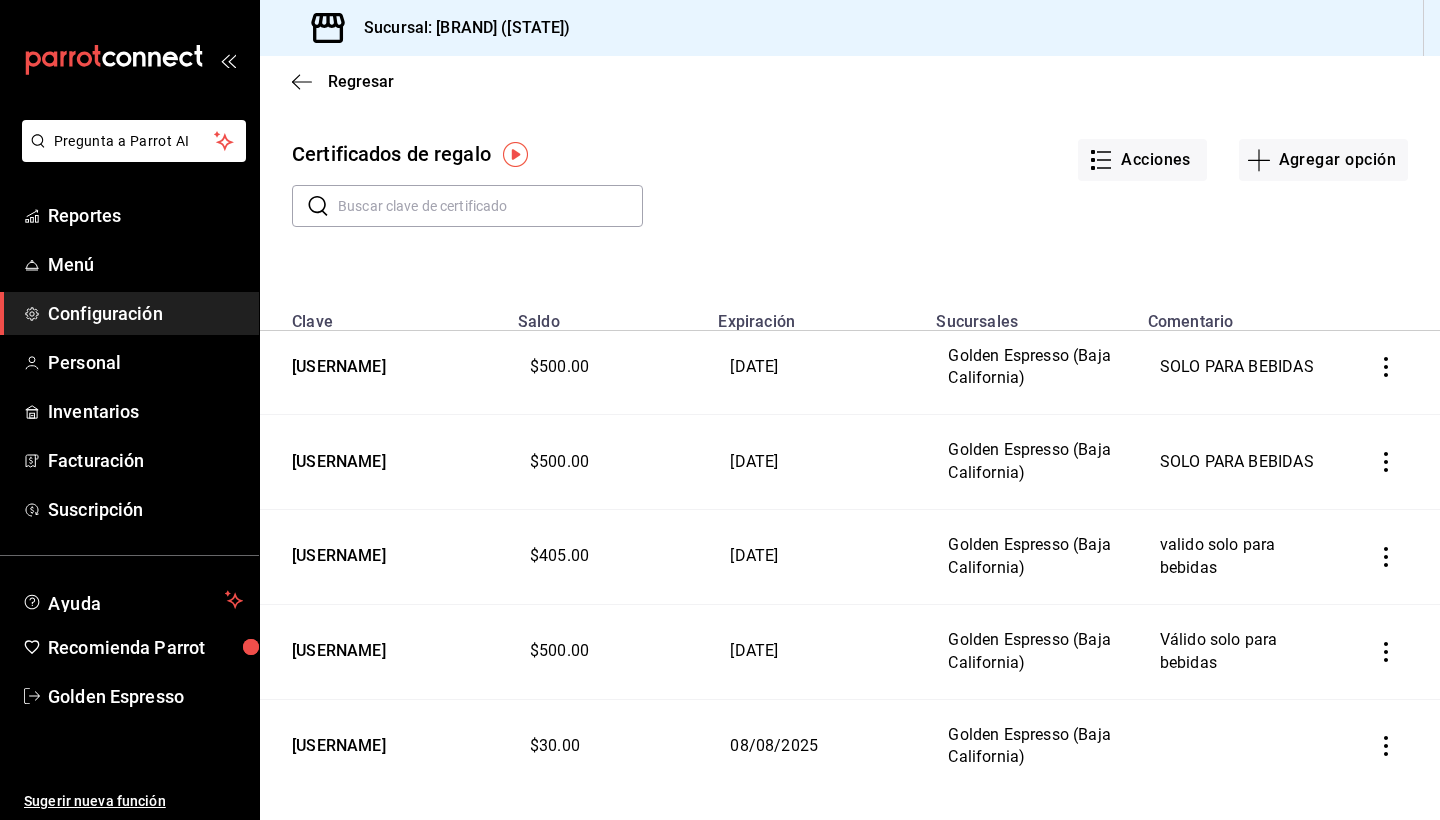 scroll, scrollTop: 577, scrollLeft: 0, axis: vertical 